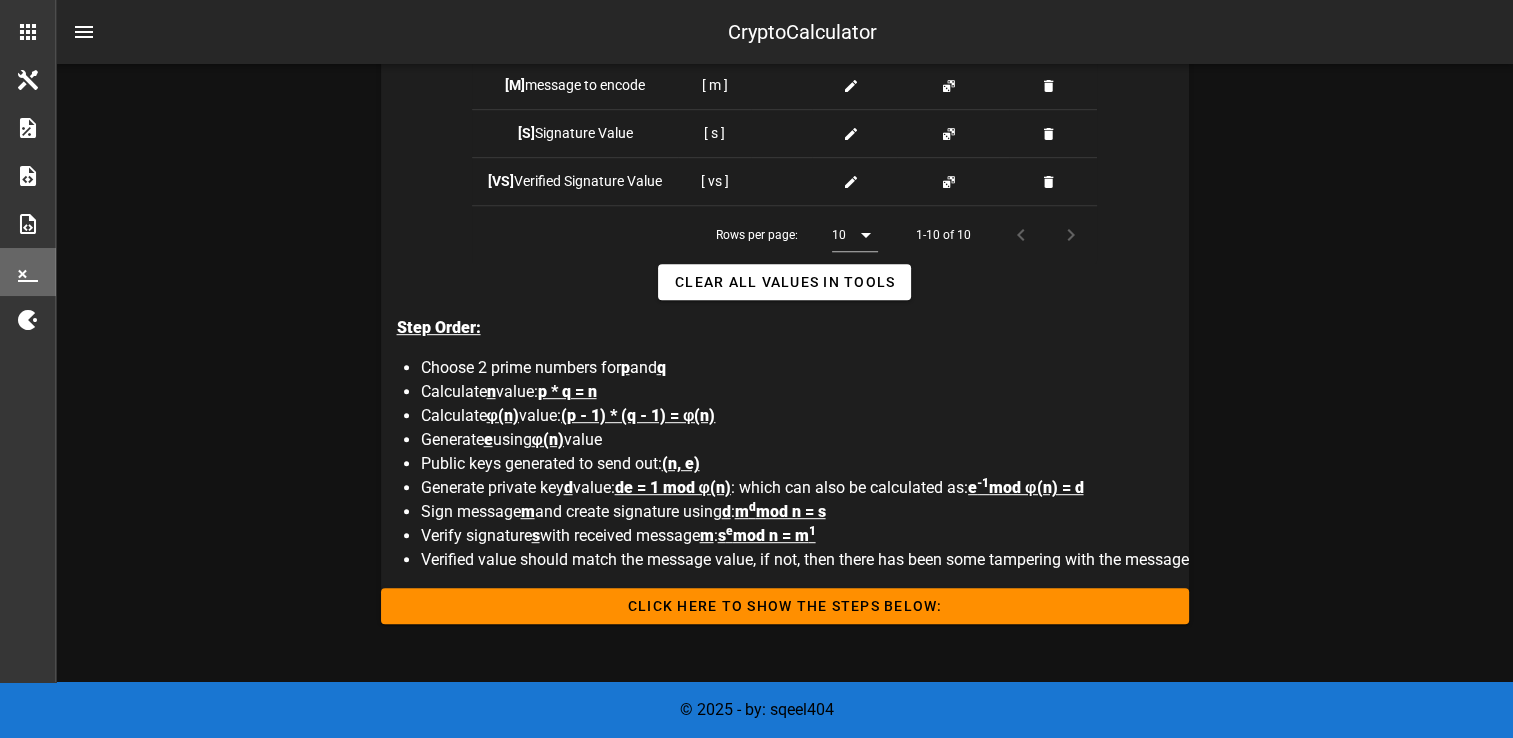scroll, scrollTop: 1027, scrollLeft: 0, axis: vertical 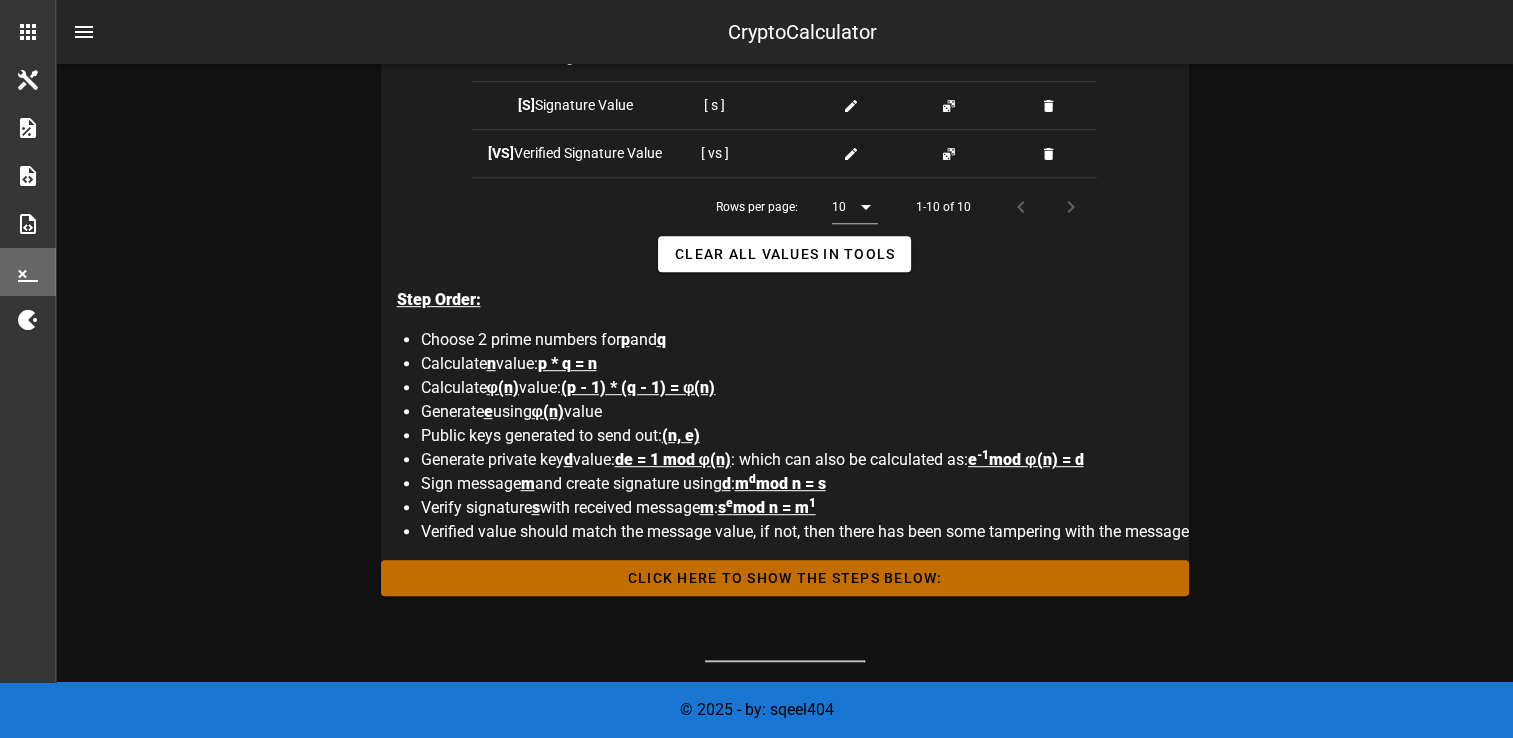 click on "Click HERE to Show the Steps Below:" at bounding box center [785, 578] 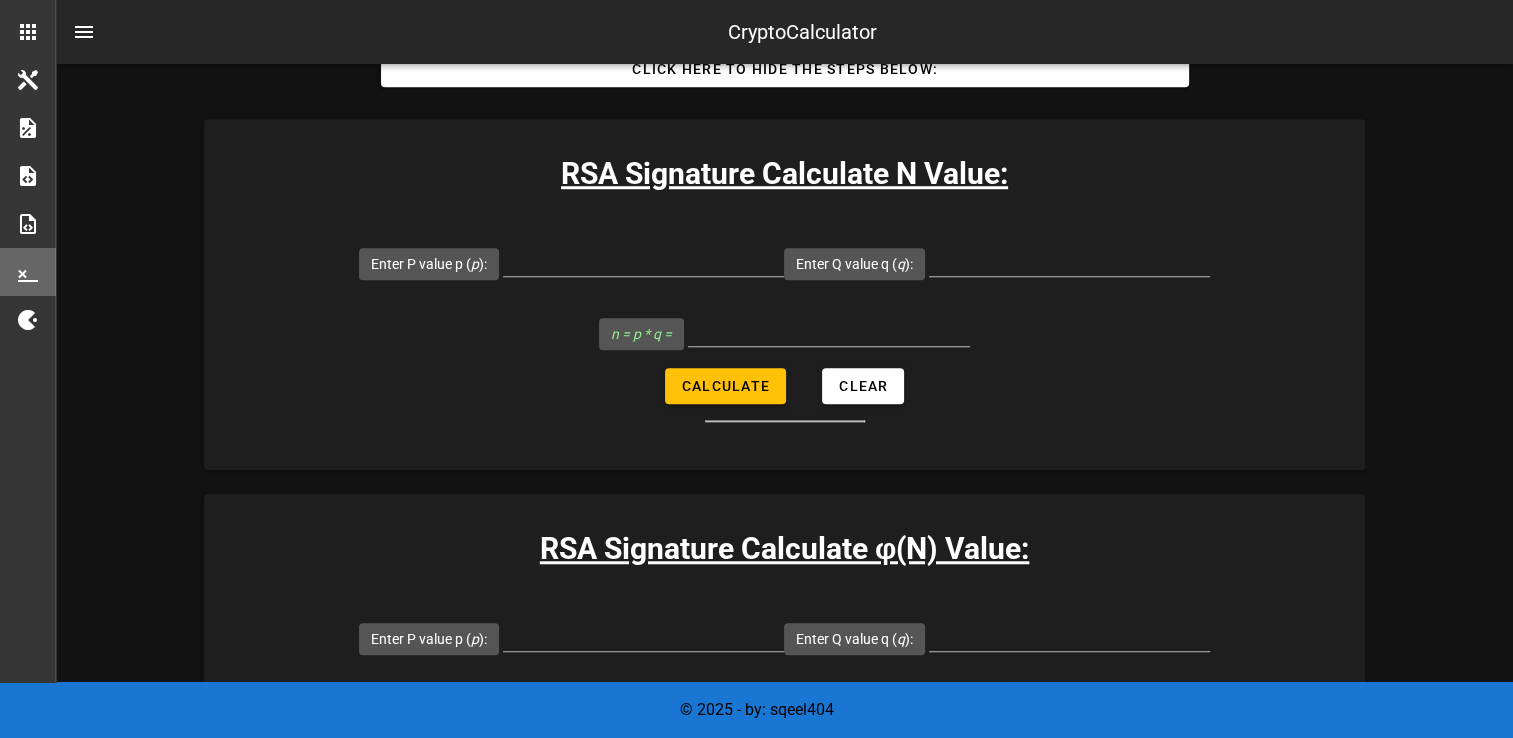 scroll, scrollTop: 1535, scrollLeft: 0, axis: vertical 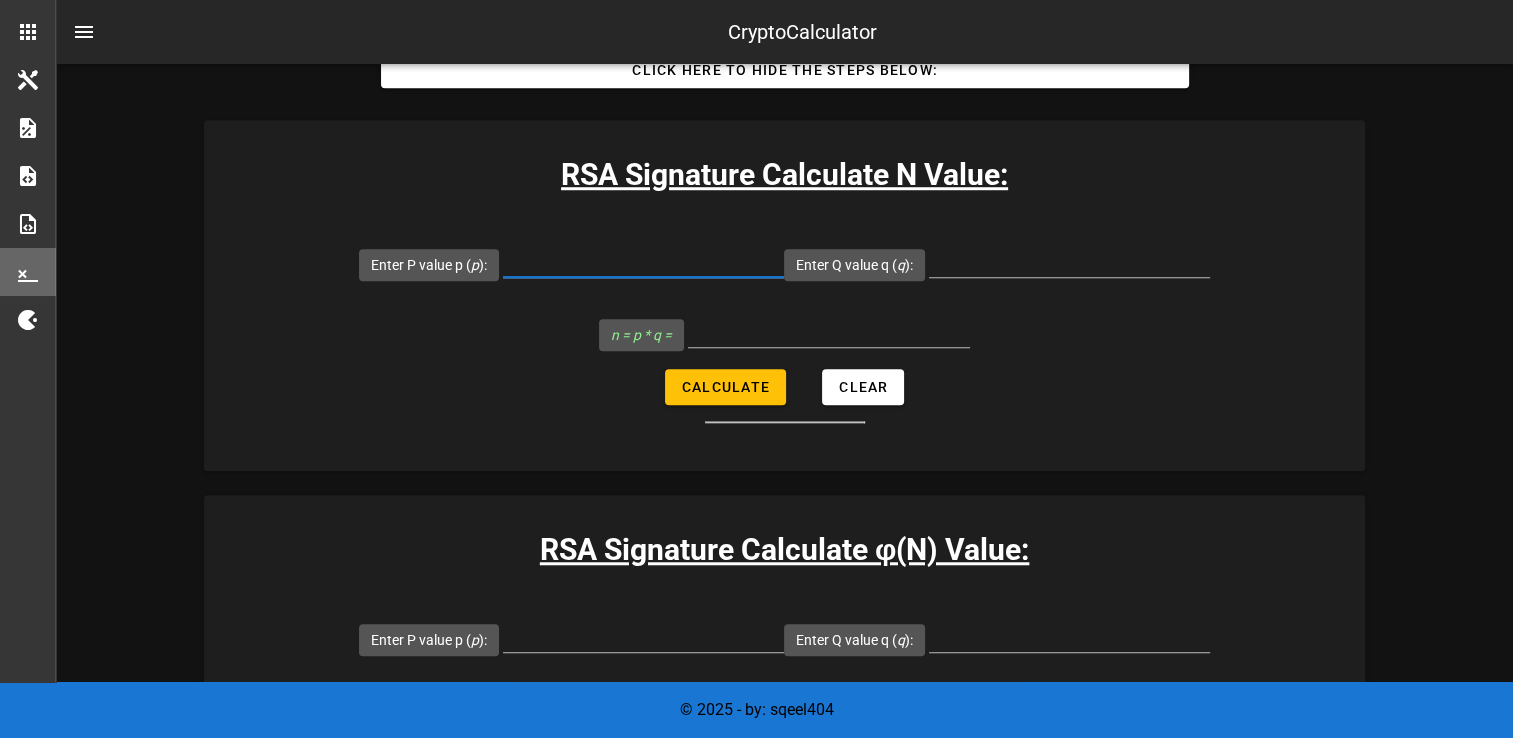 click on "Enter P value p (  p  ):" at bounding box center (643, 261) 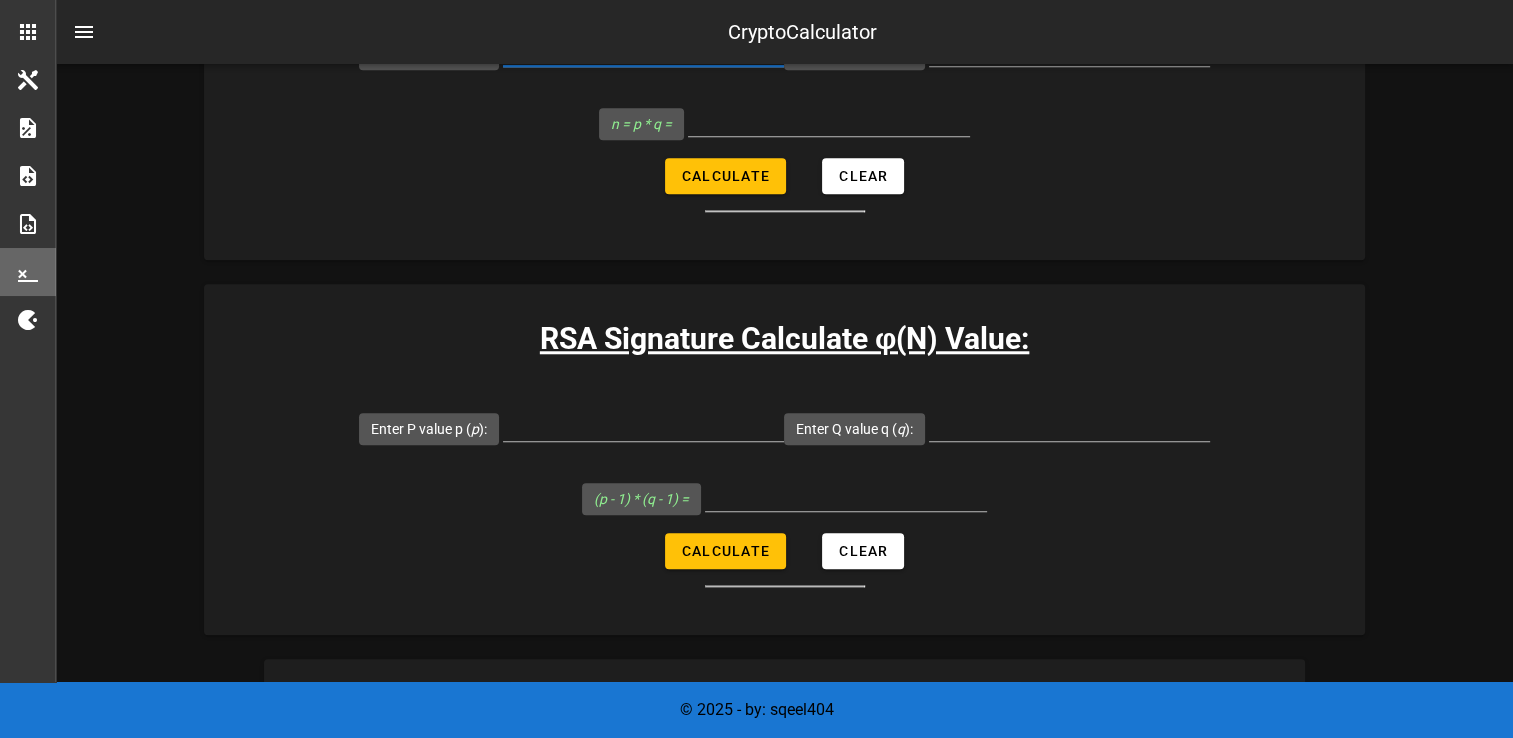 scroll, scrollTop: 1782, scrollLeft: 0, axis: vertical 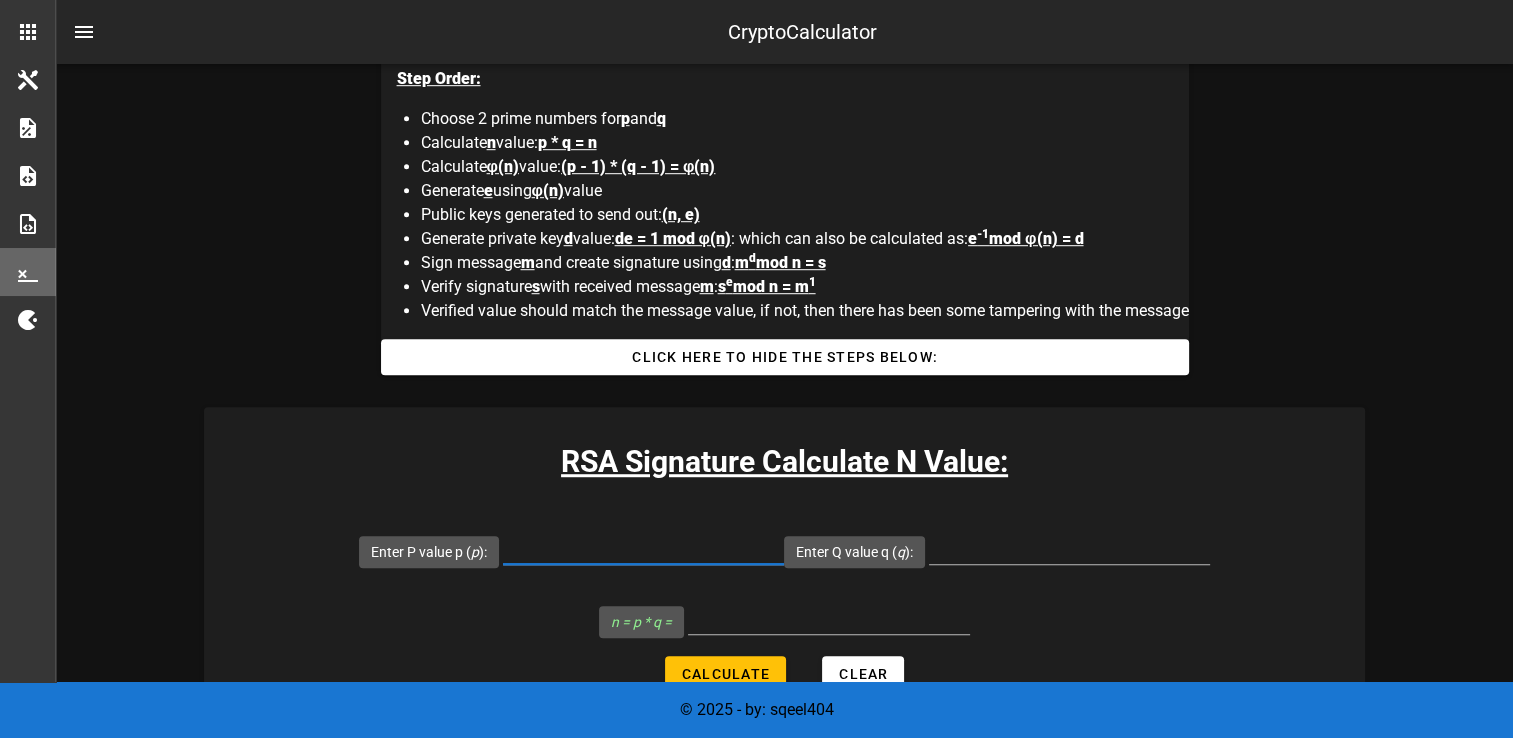 click on "Enter P value p (  p  ):" at bounding box center [643, 548] 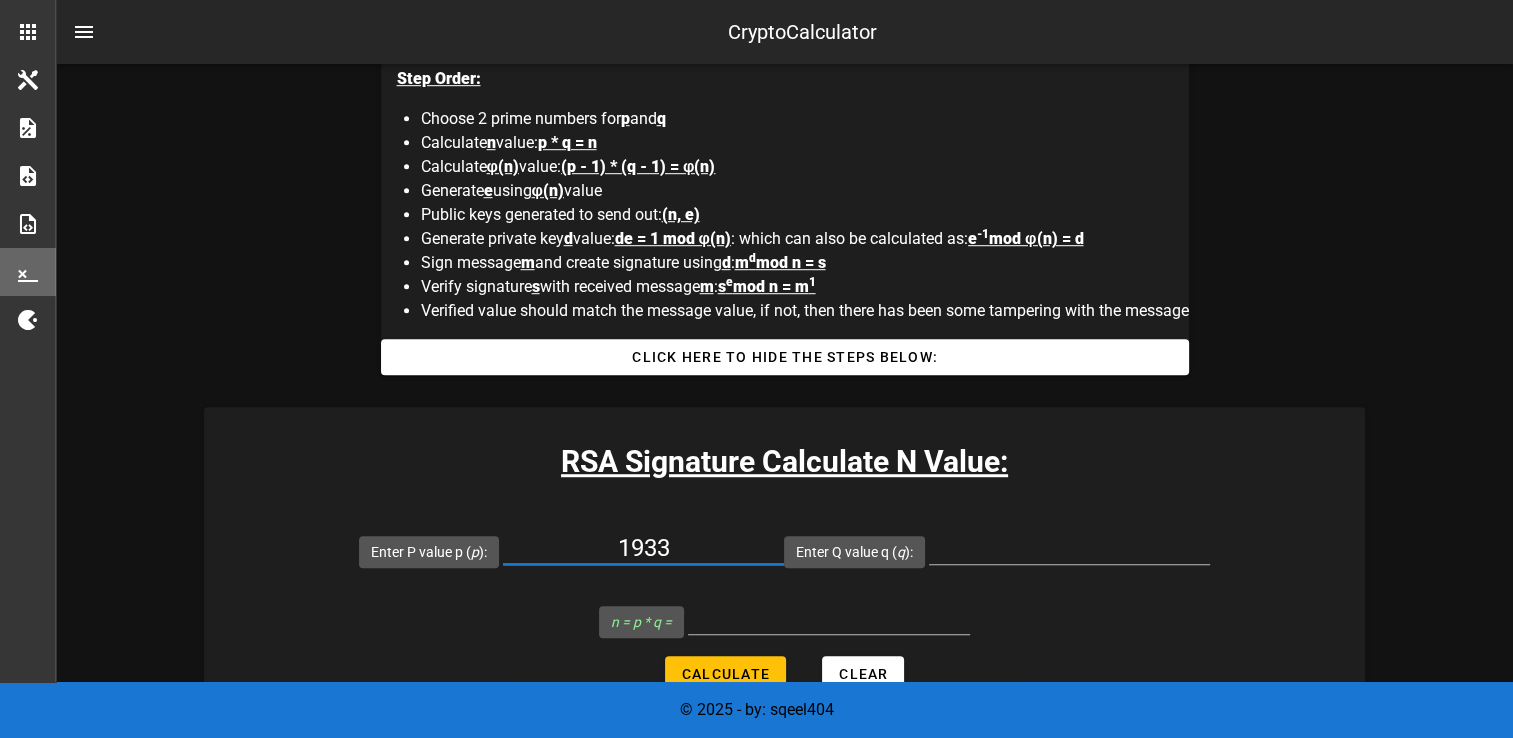 type on "1933" 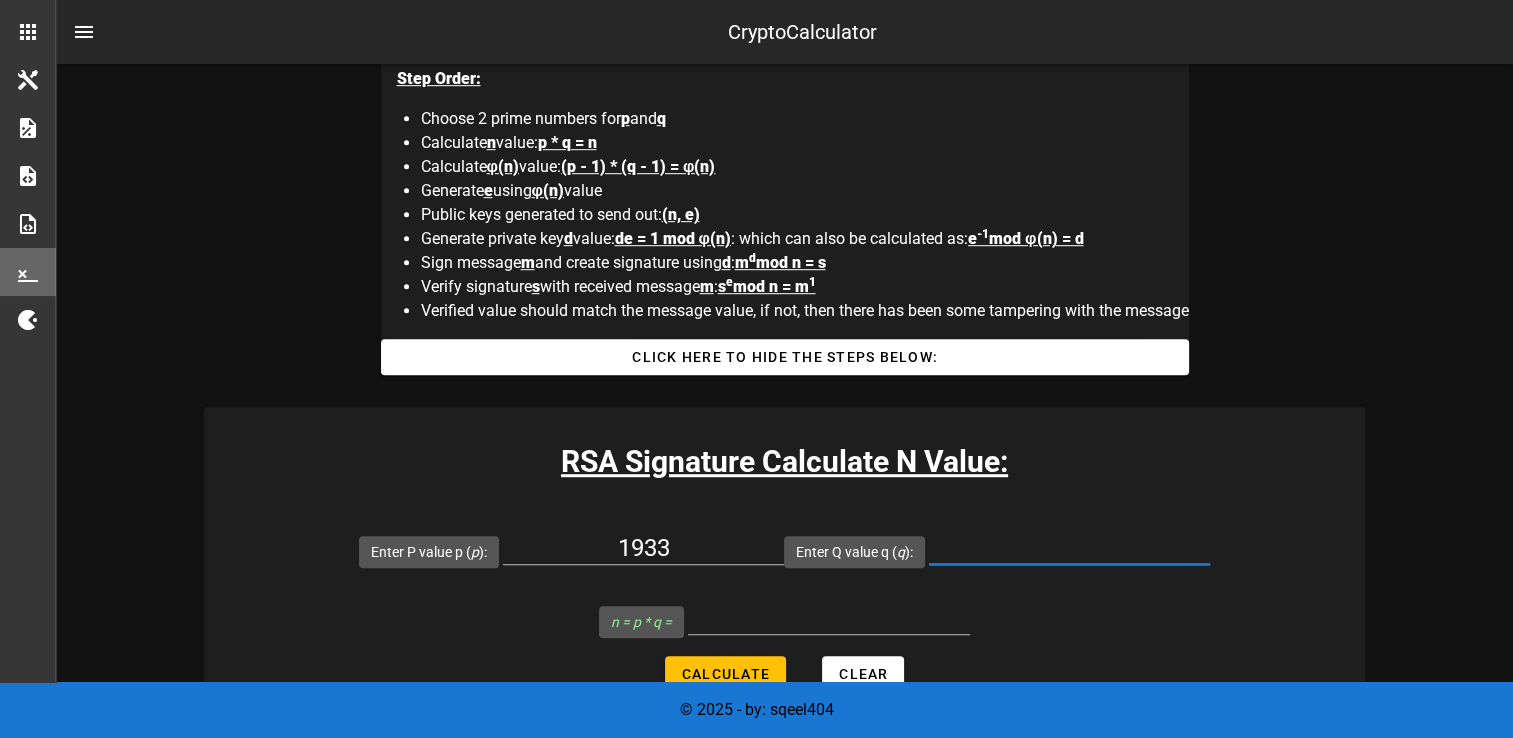 click on "Enter Q value q (  q  ):" at bounding box center [1069, 548] 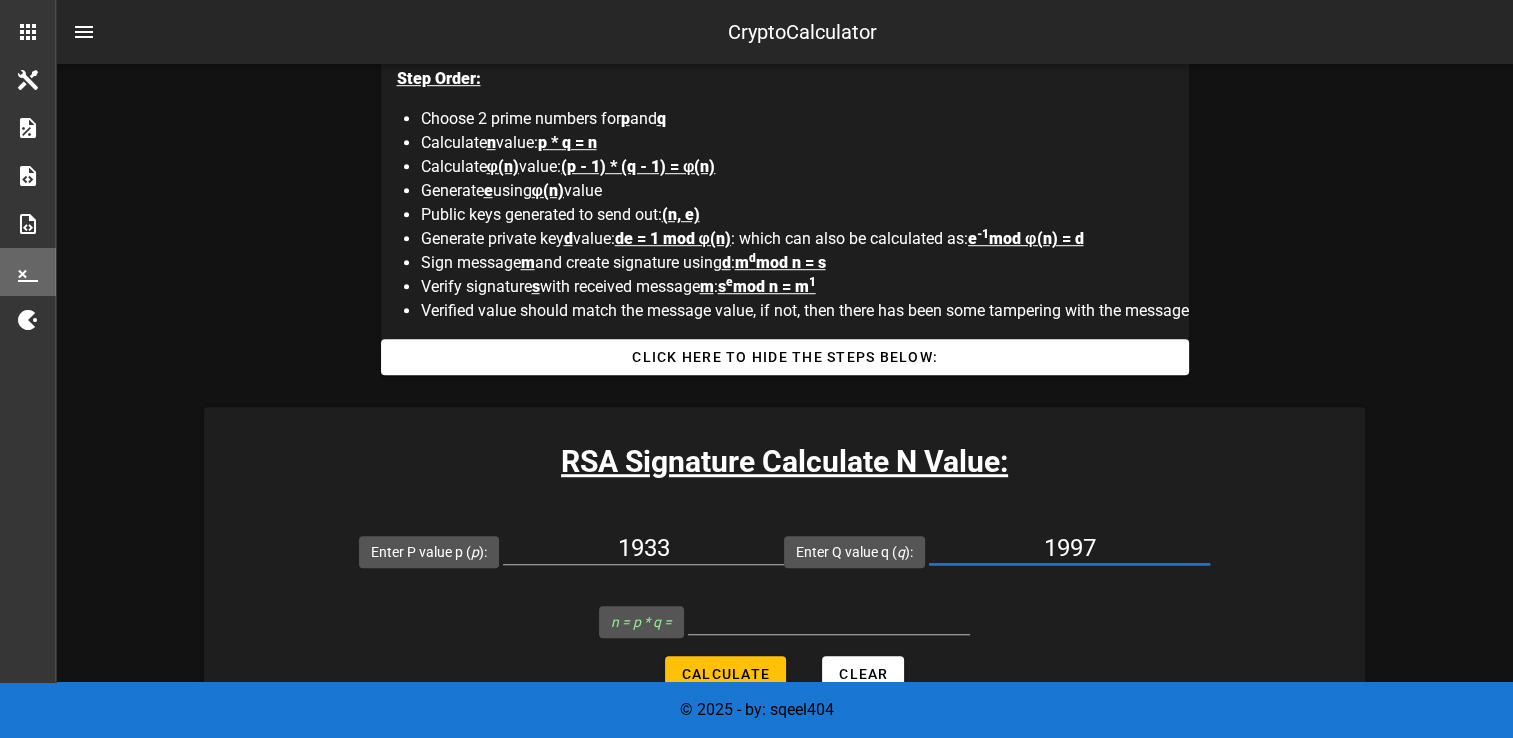scroll, scrollTop: 1311, scrollLeft: 0, axis: vertical 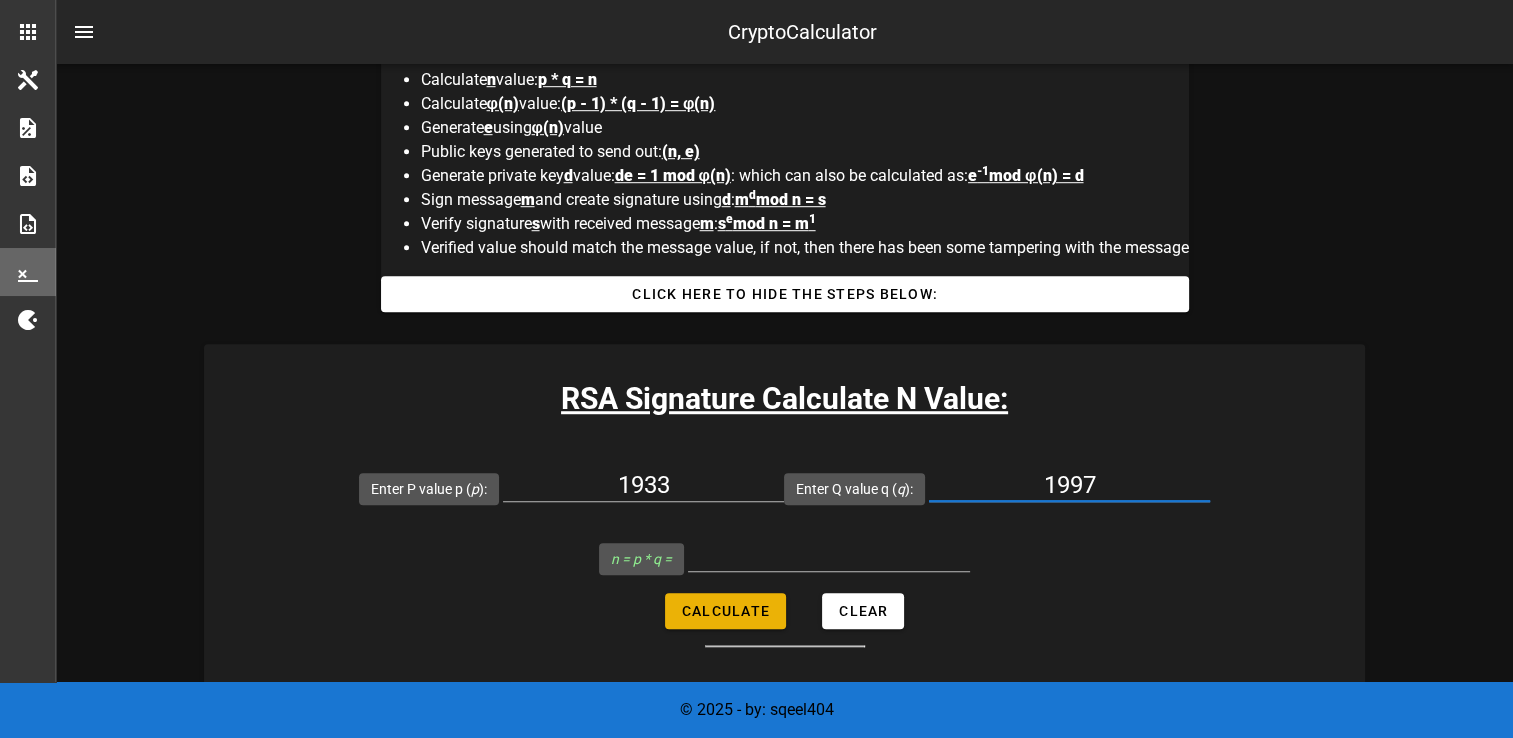 type on "1997" 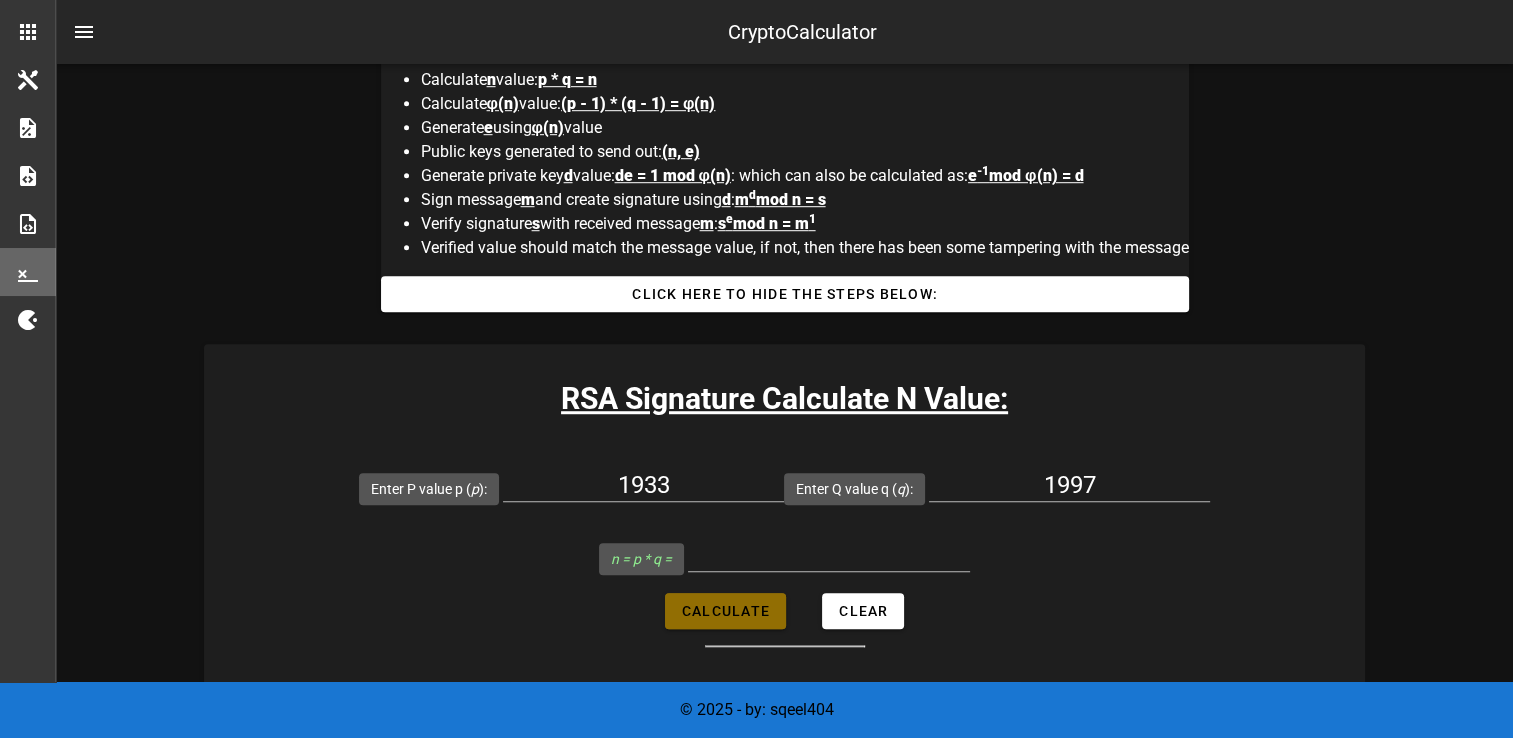 click on "Calculate" at bounding box center (725, 611) 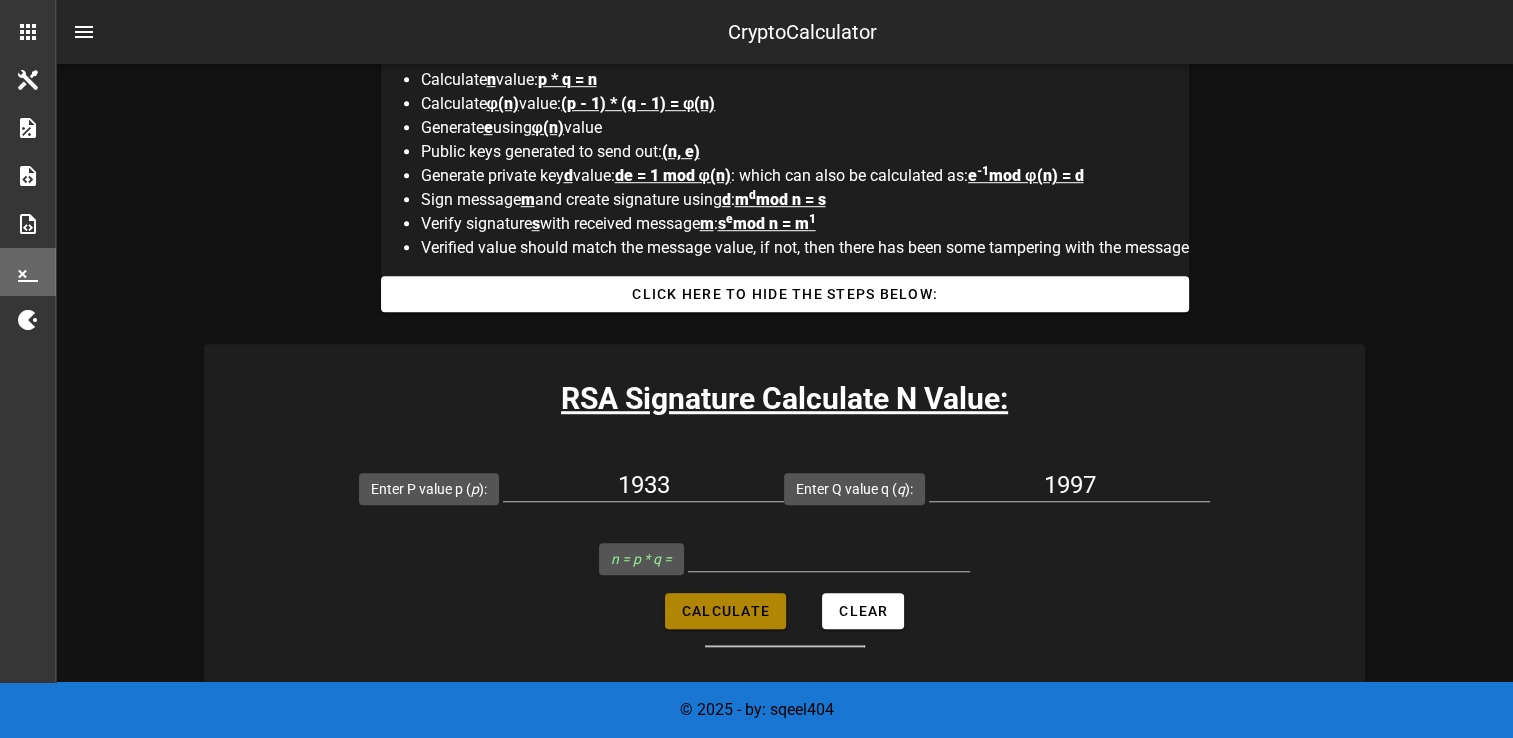 type on "3860201" 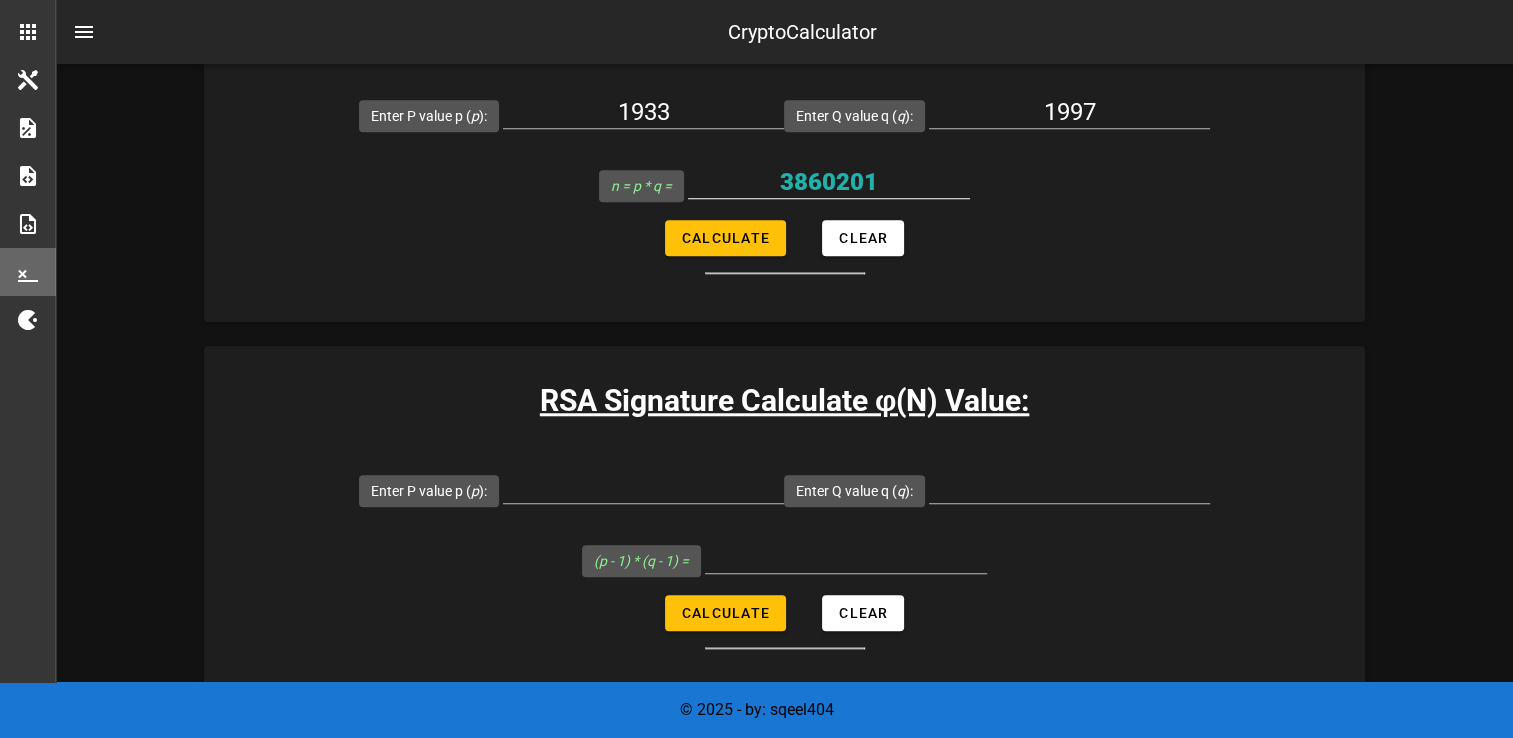 scroll, scrollTop: 1720, scrollLeft: 0, axis: vertical 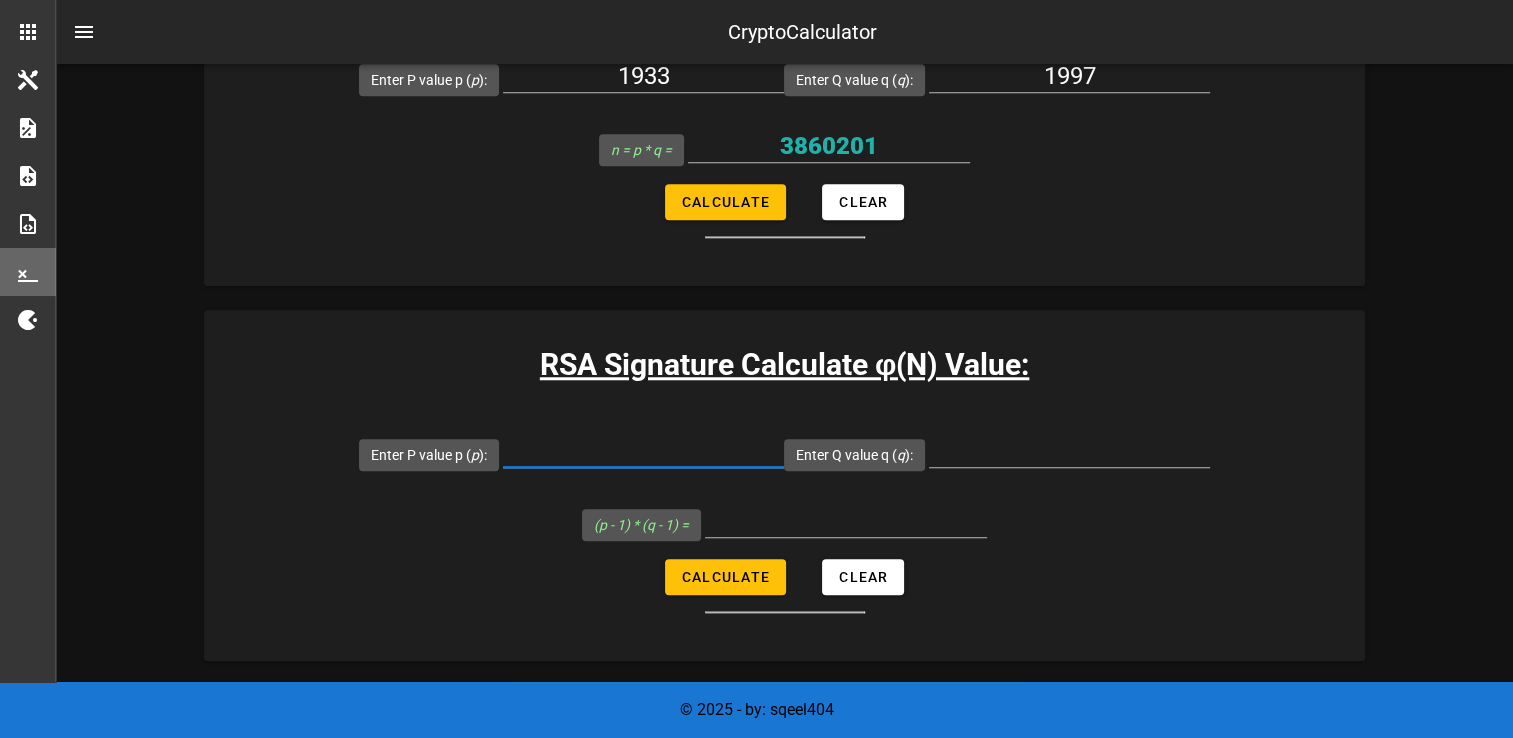 click on "Enter P value p (  p  ):" at bounding box center [643, 451] 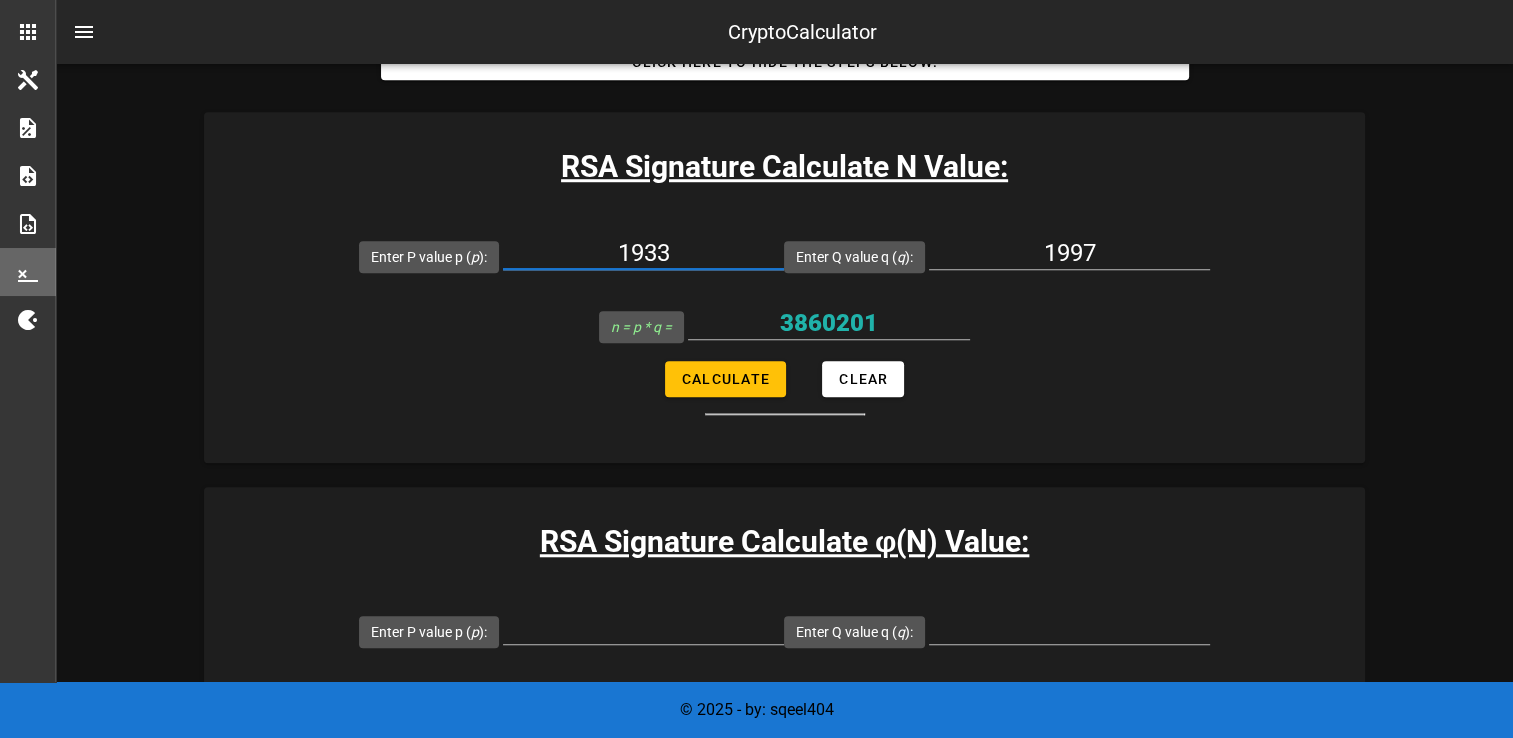 drag, startPoint x: 697, startPoint y: 255, endPoint x: 595, endPoint y: 262, distance: 102.239914 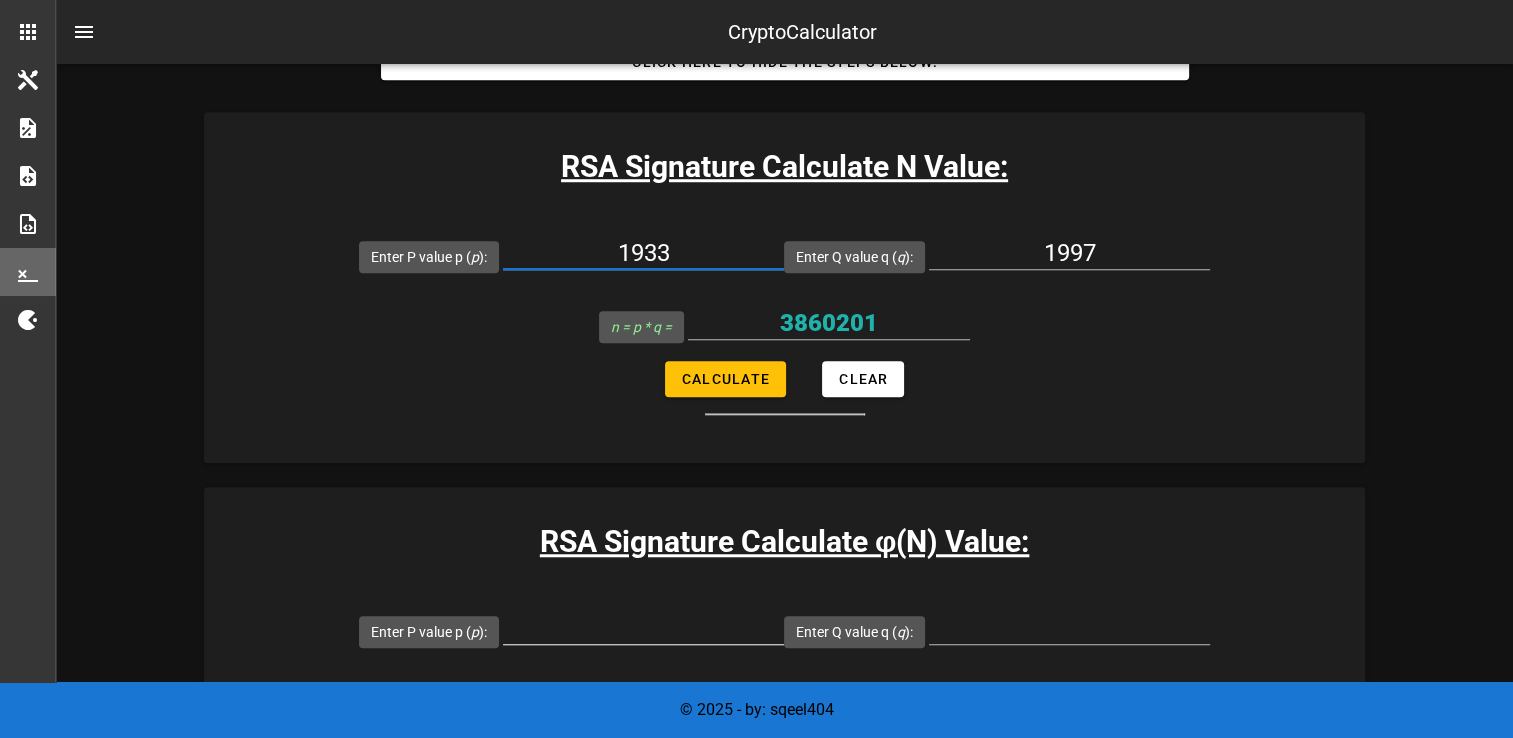 click on "Enter P value p (  p  ):" at bounding box center [643, 628] 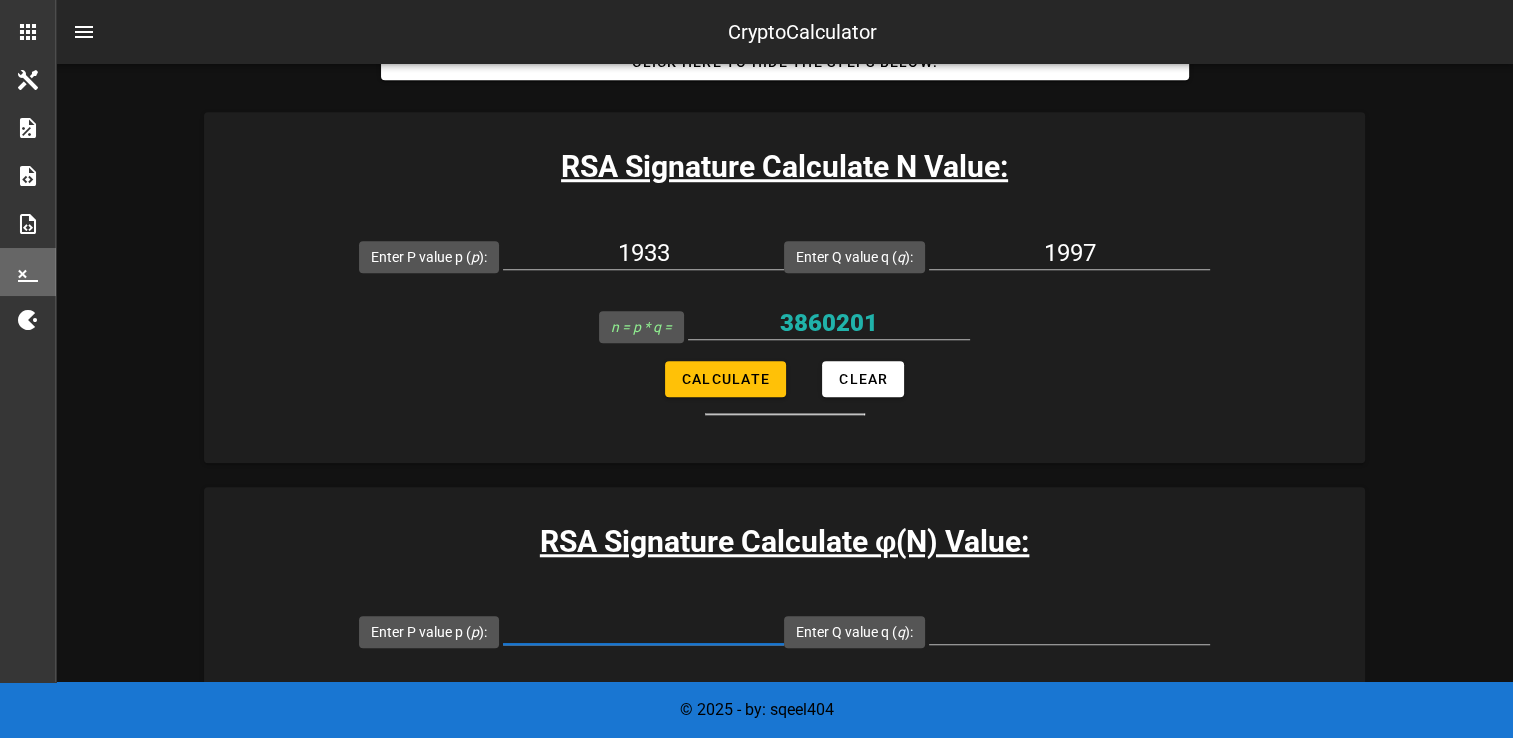 paste on "1933" 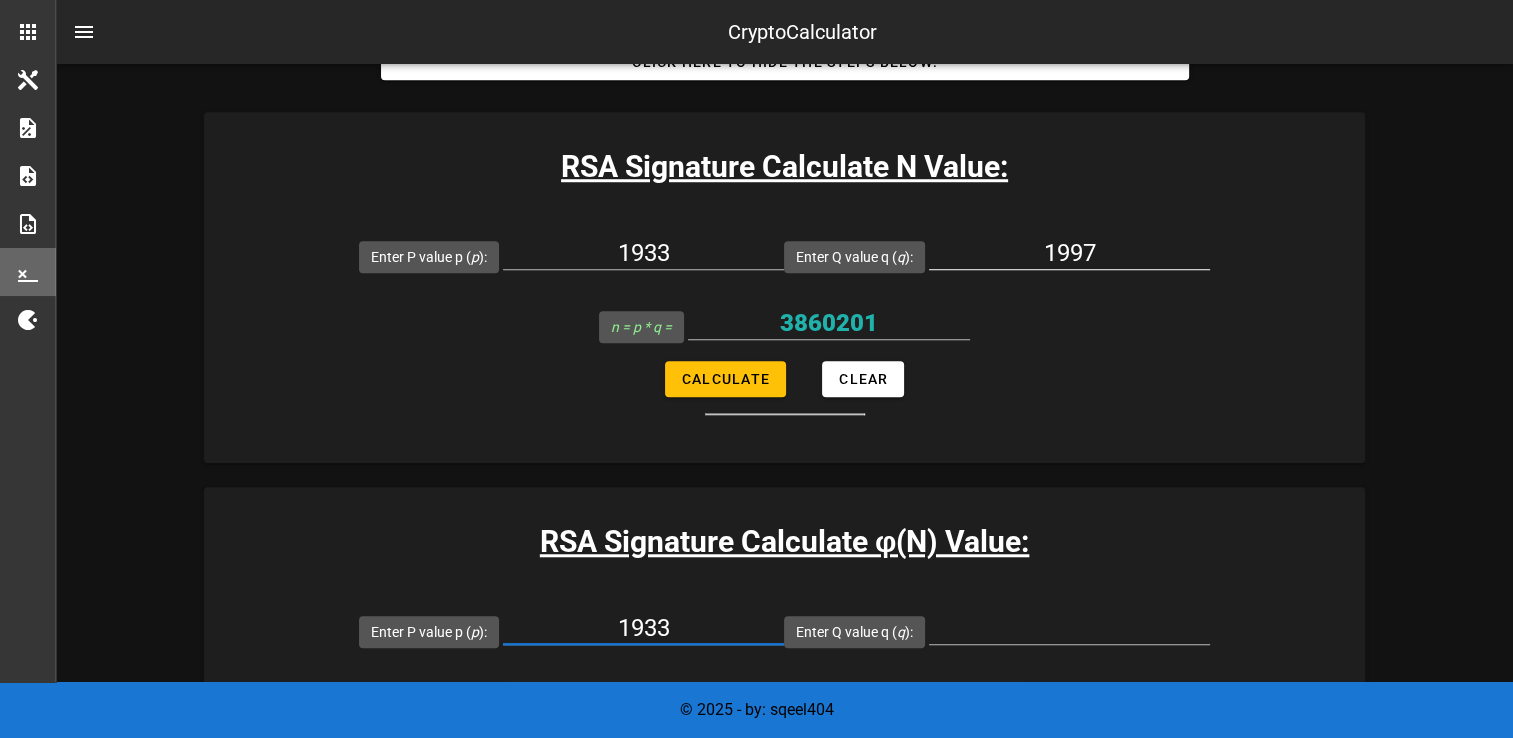 type on "1933" 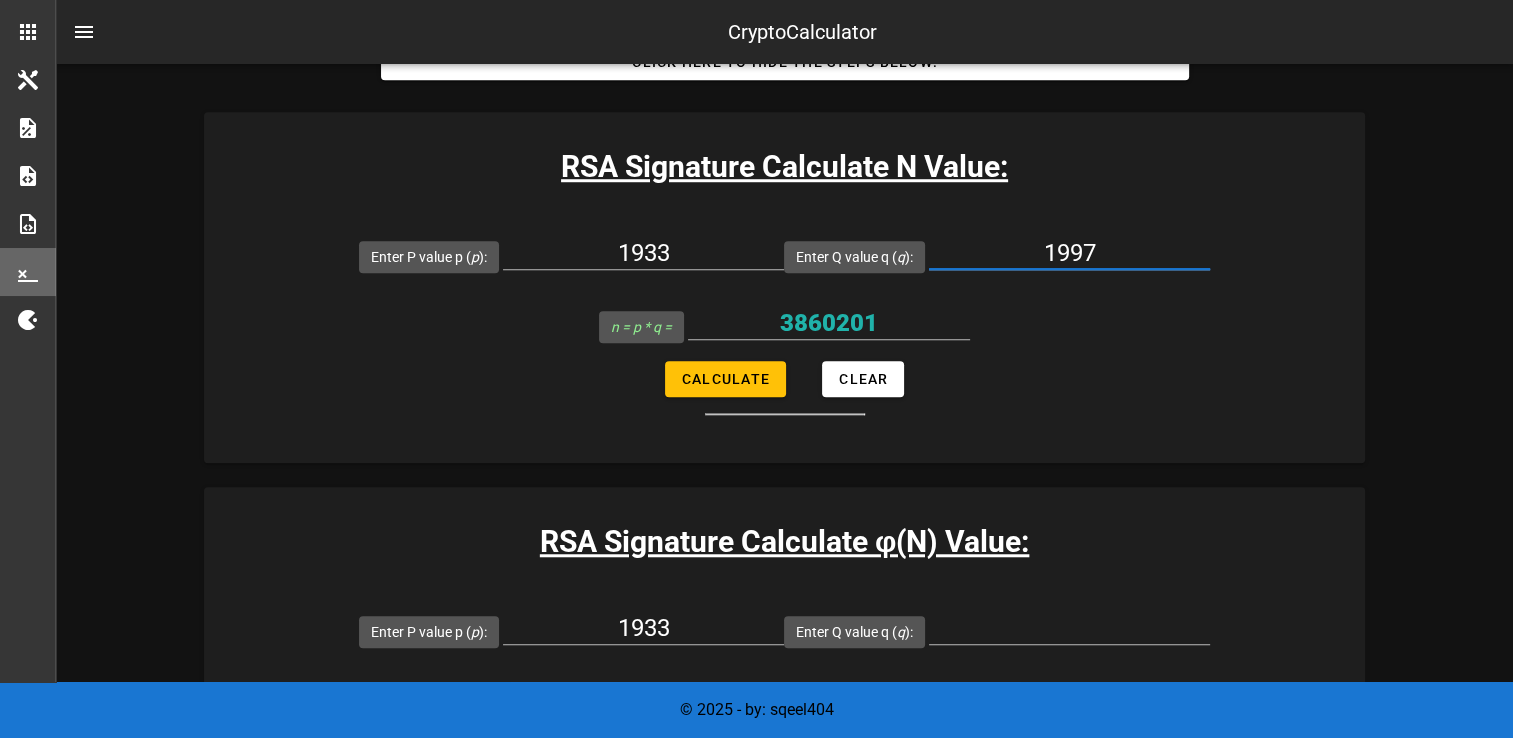 drag, startPoint x: 1111, startPoint y: 245, endPoint x: 1032, endPoint y: 250, distance: 79.15807 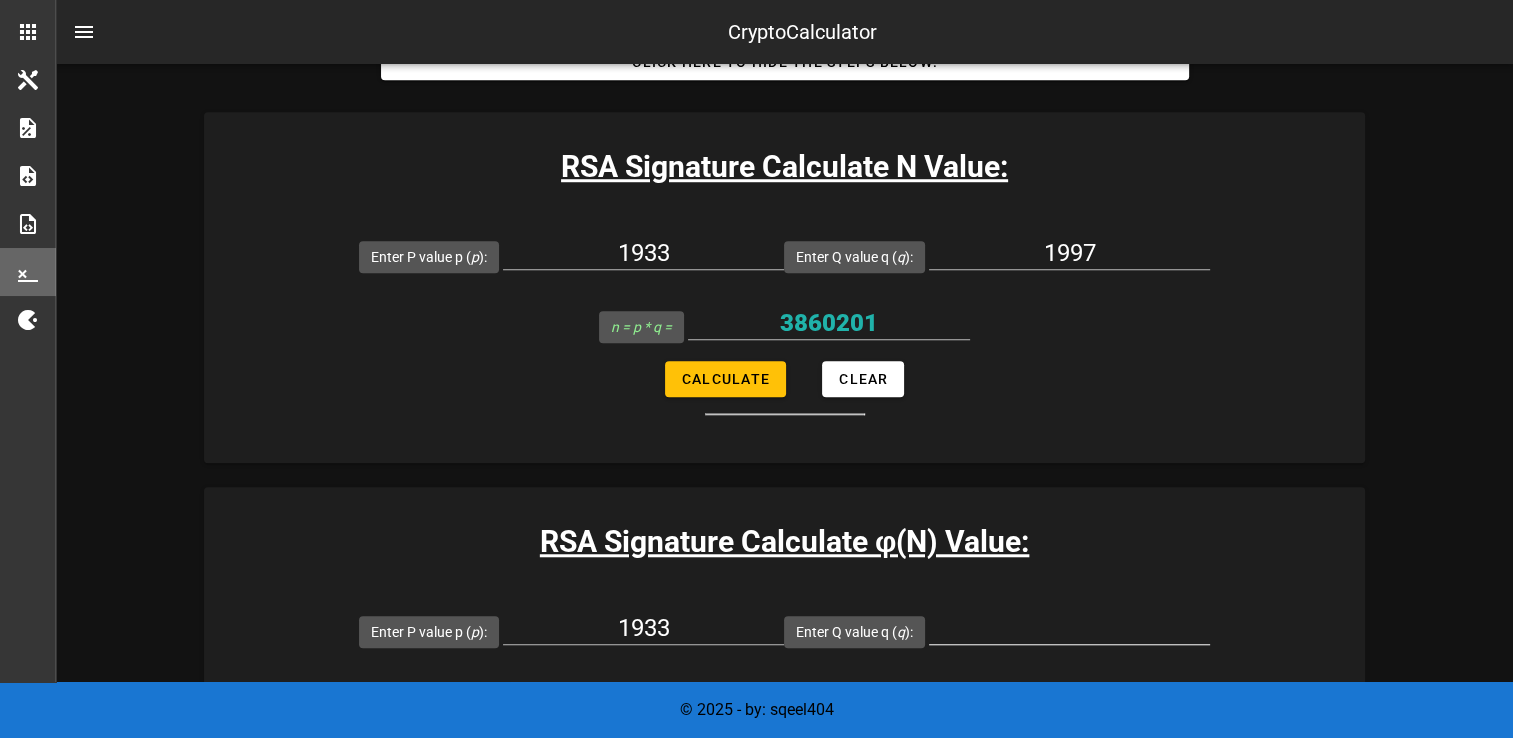 click at bounding box center (1069, 633) 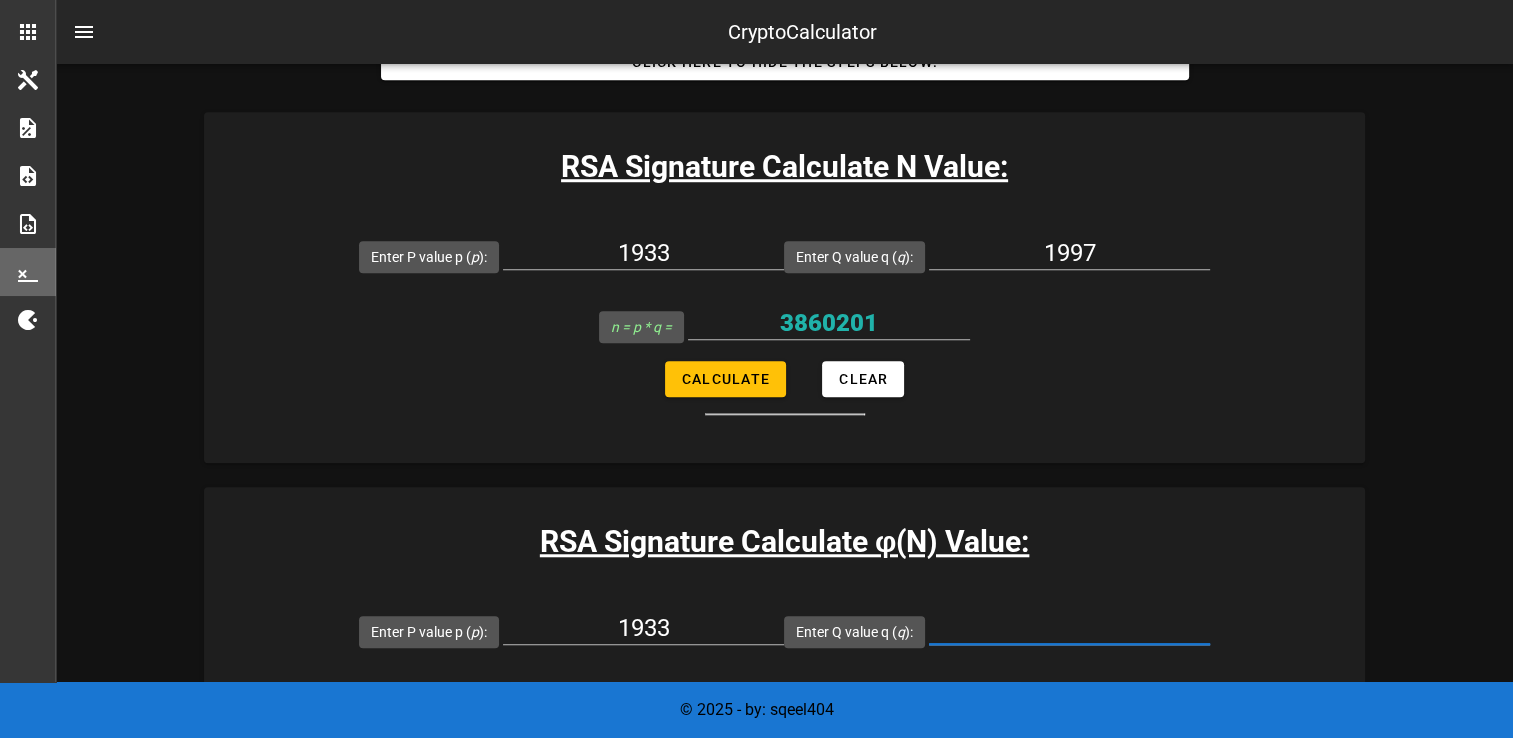 click on "Enter Q value q (  q  ):" at bounding box center (1069, 628) 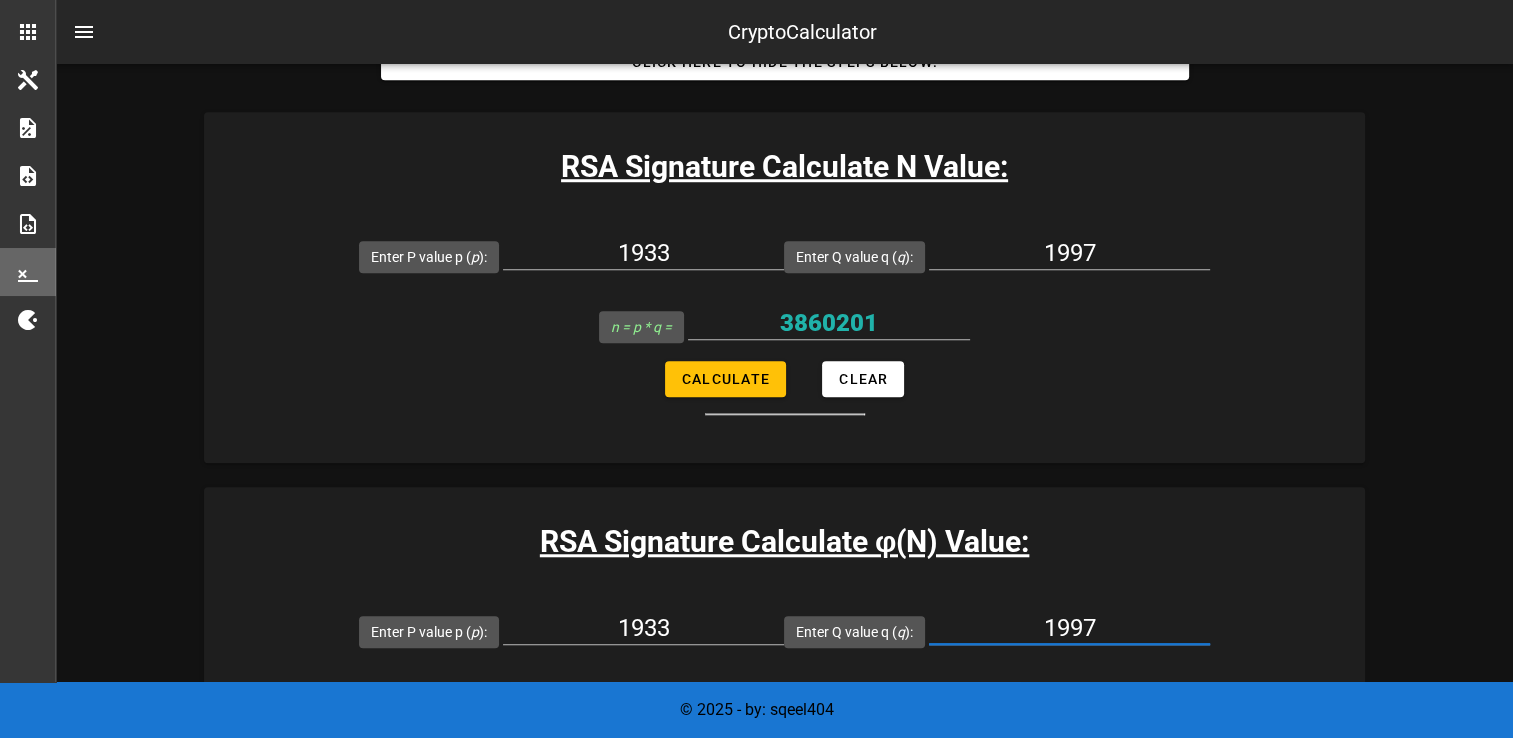 scroll, scrollTop: 1784, scrollLeft: 0, axis: vertical 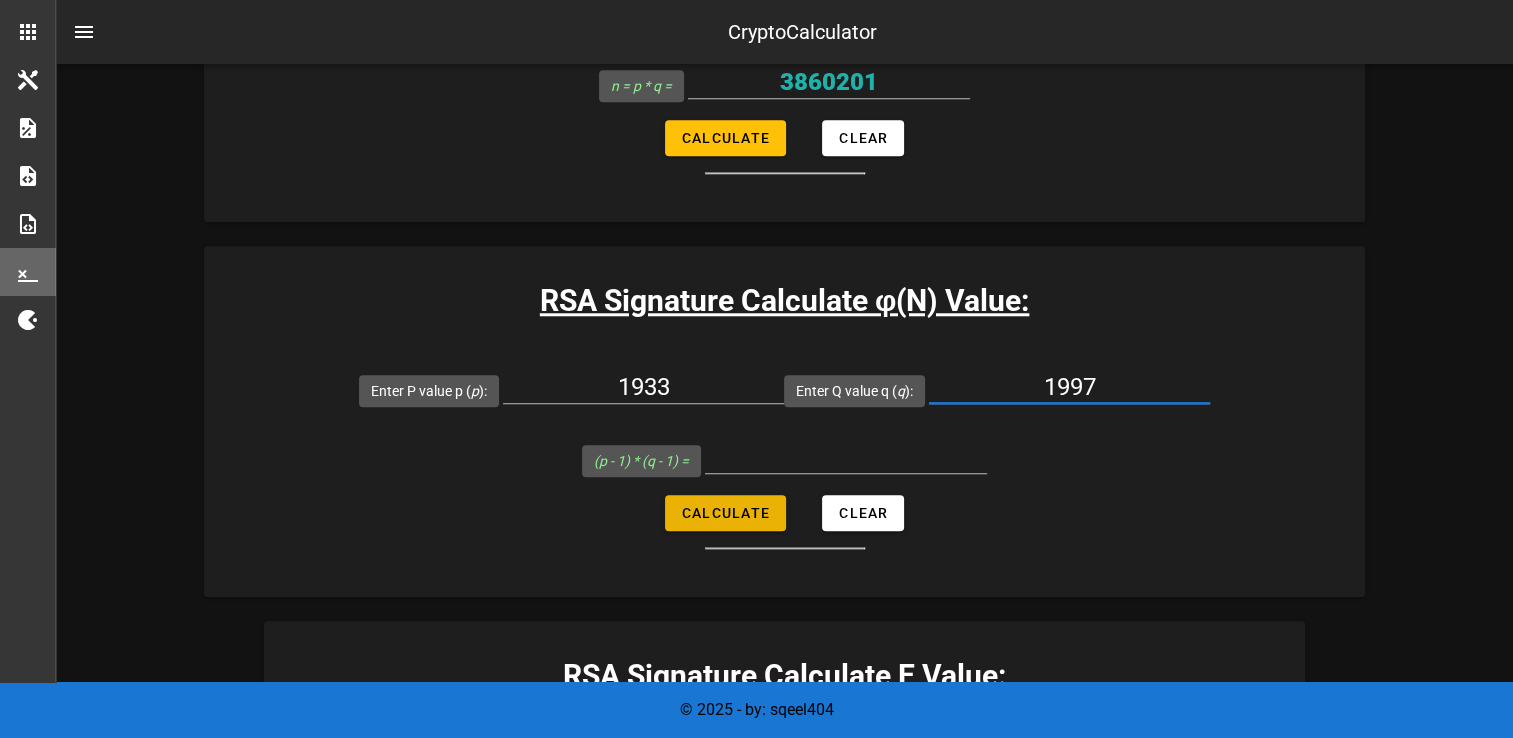 type on "1997" 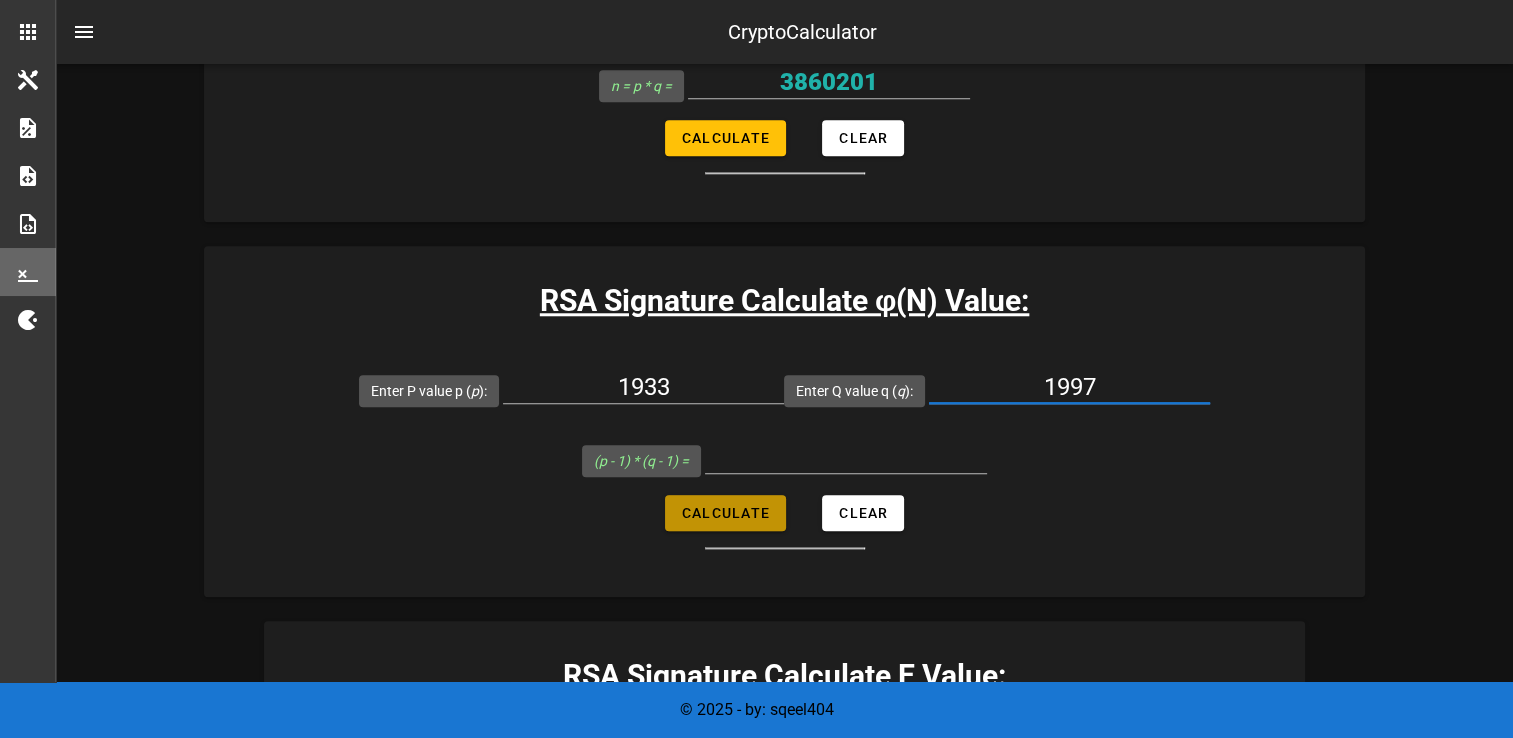click on "Calculate" at bounding box center (725, 513) 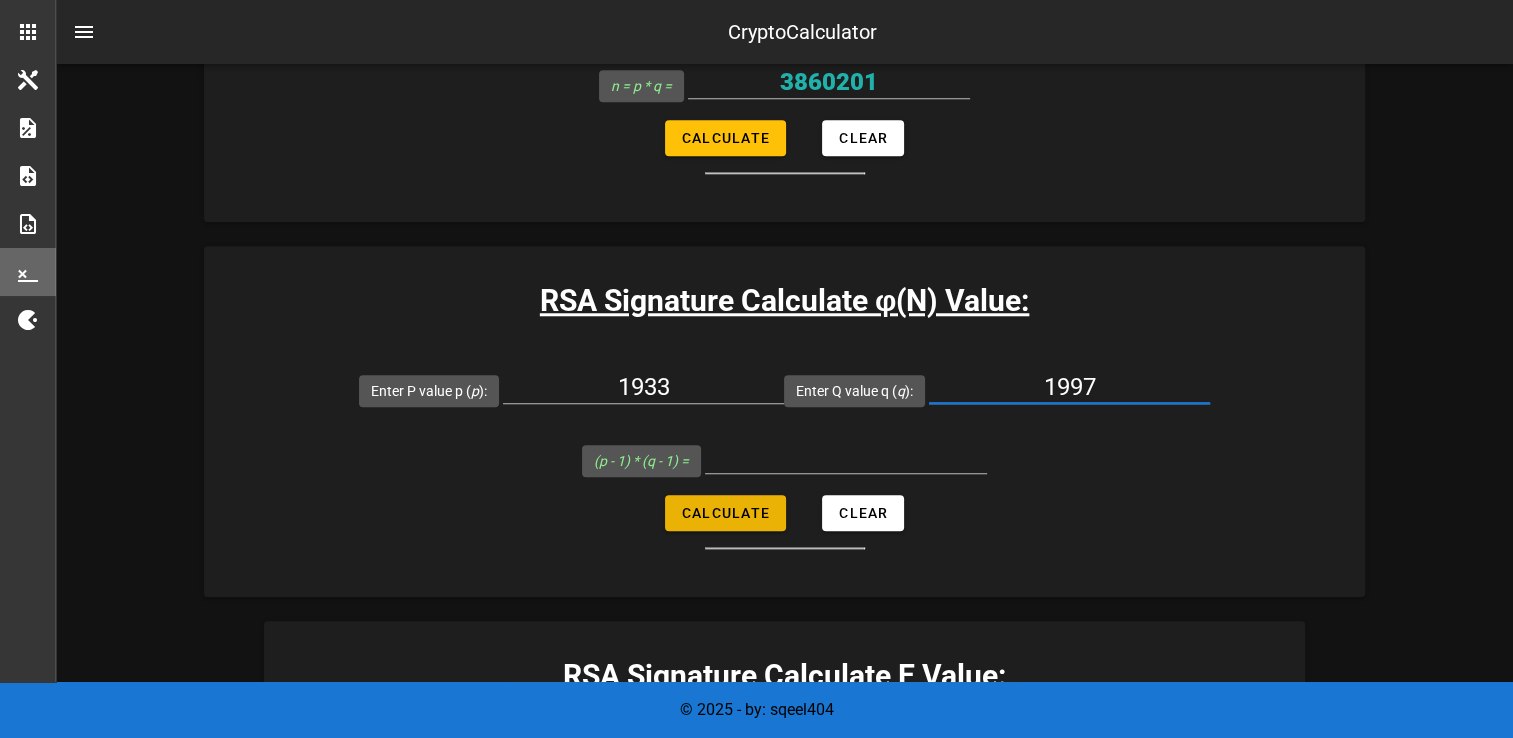 type on "3856272" 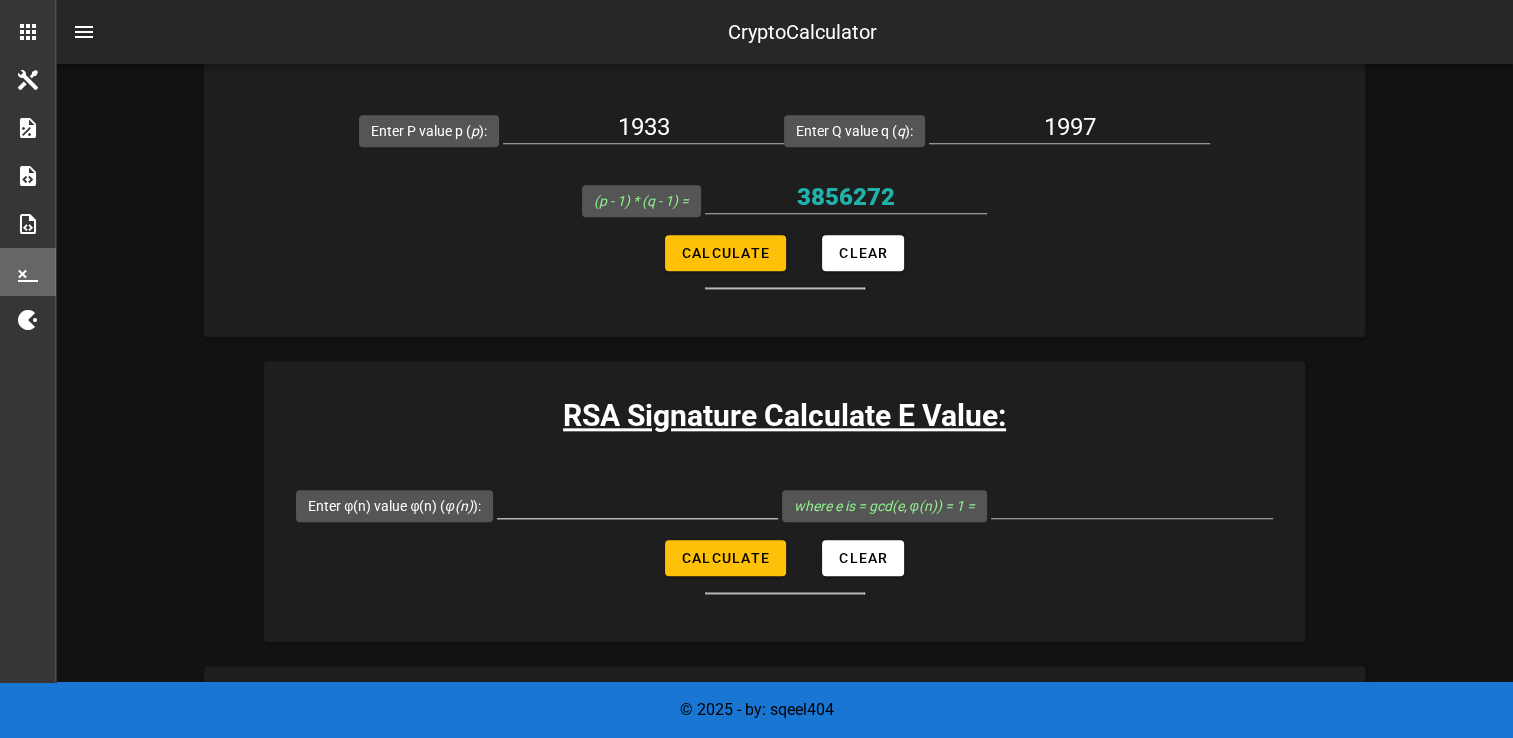 scroll, scrollTop: 2043, scrollLeft: 0, axis: vertical 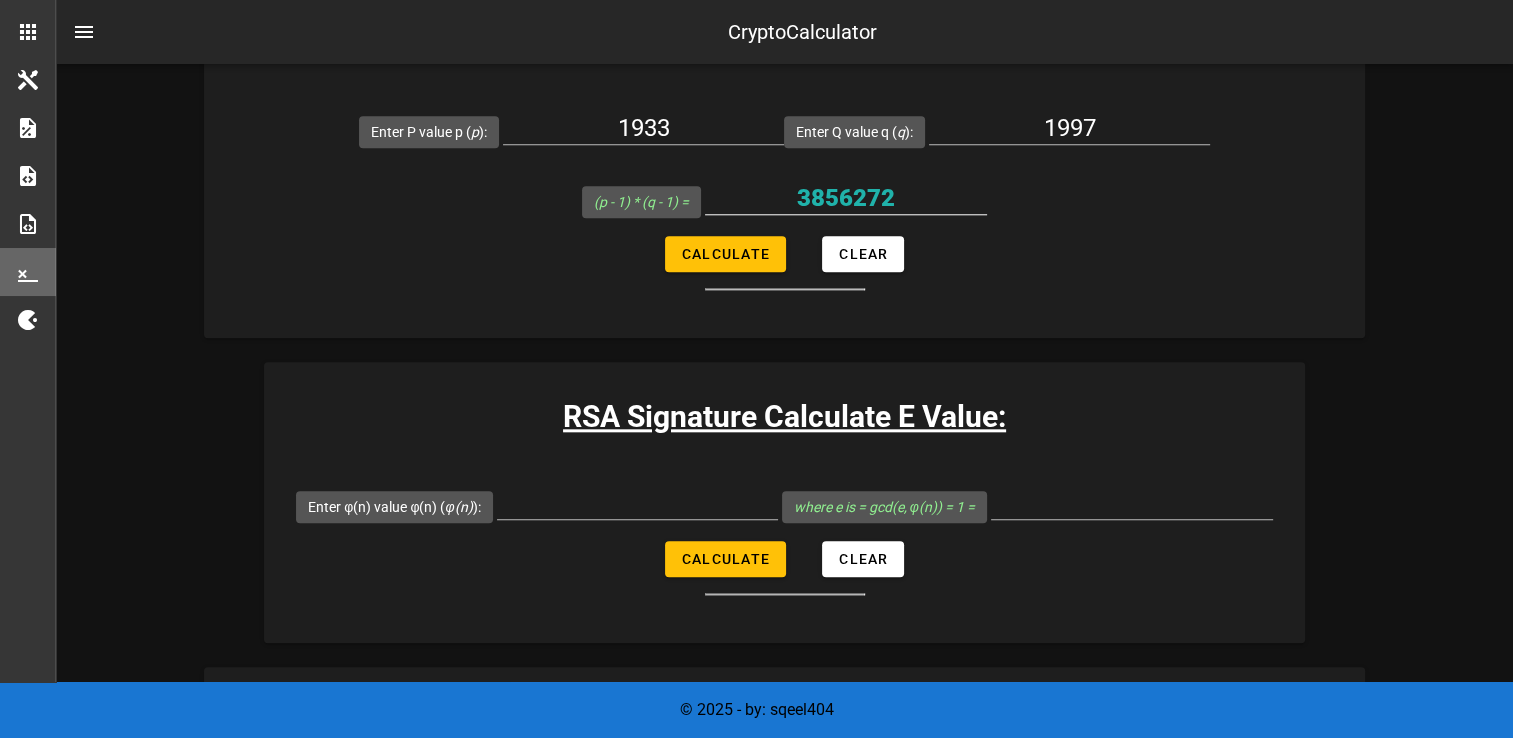 drag, startPoint x: 906, startPoint y: 179, endPoint x: 781, endPoint y: 212, distance: 129.28264 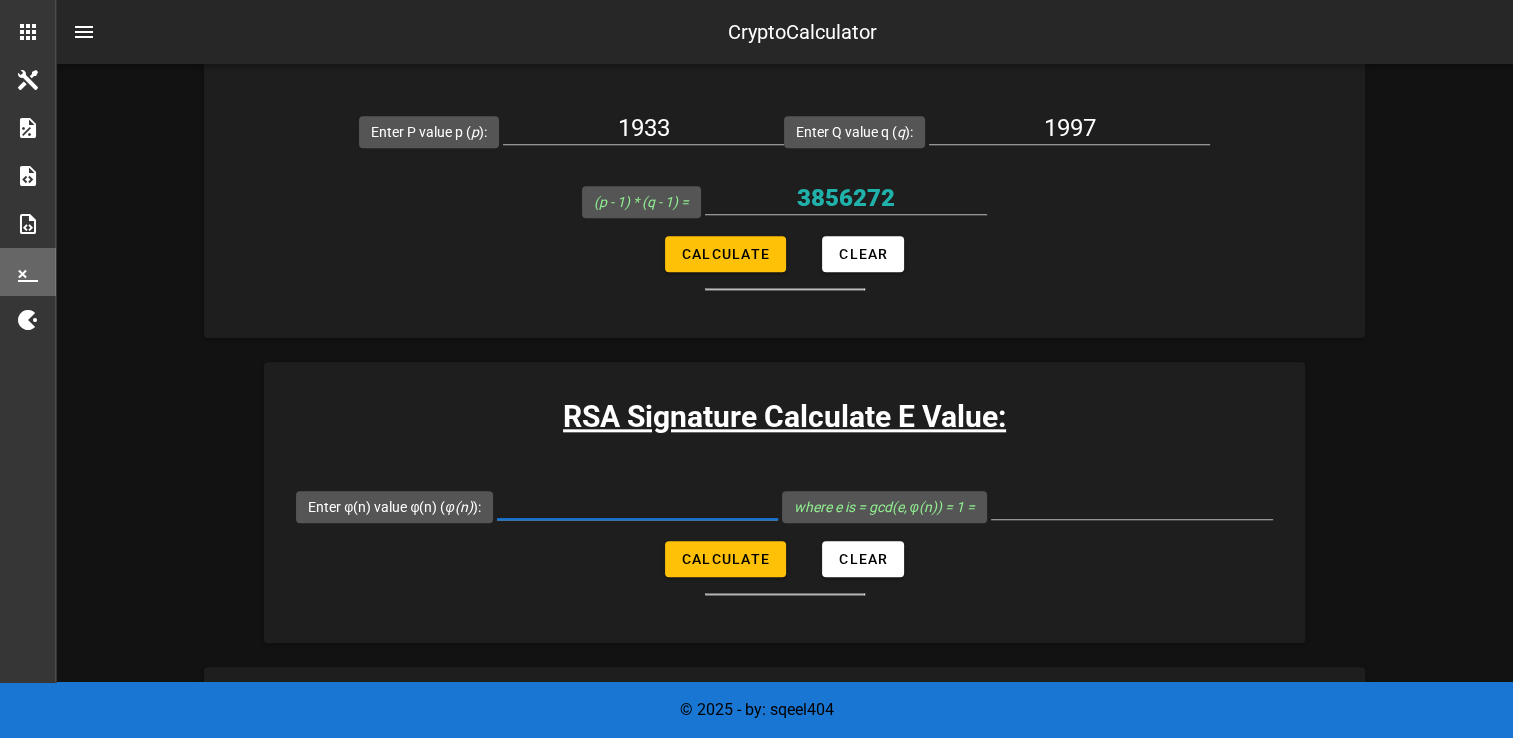 click on "Enter φ(n) value φ(n) (  φ(n)  ):" at bounding box center (637, 503) 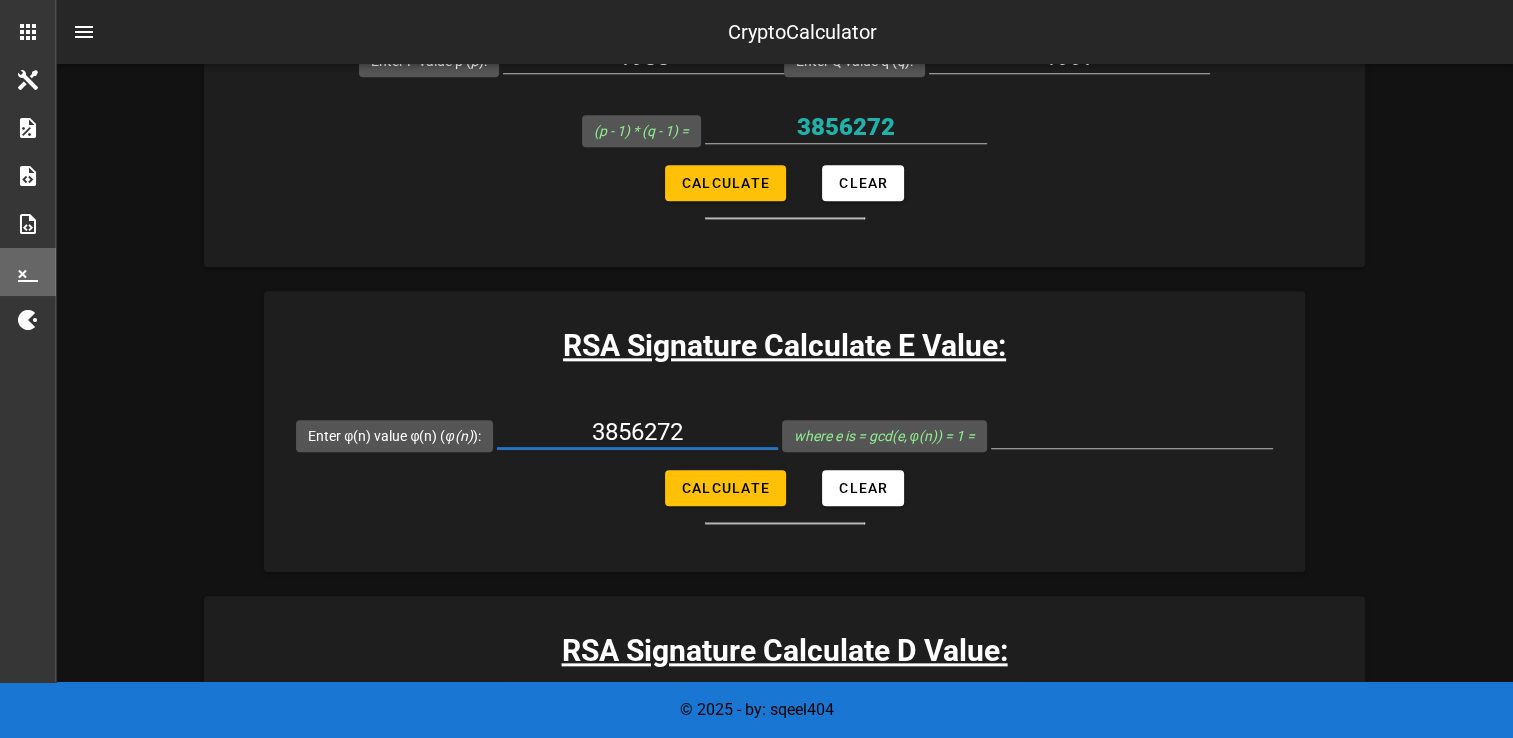 scroll, scrollTop: 2115, scrollLeft: 0, axis: vertical 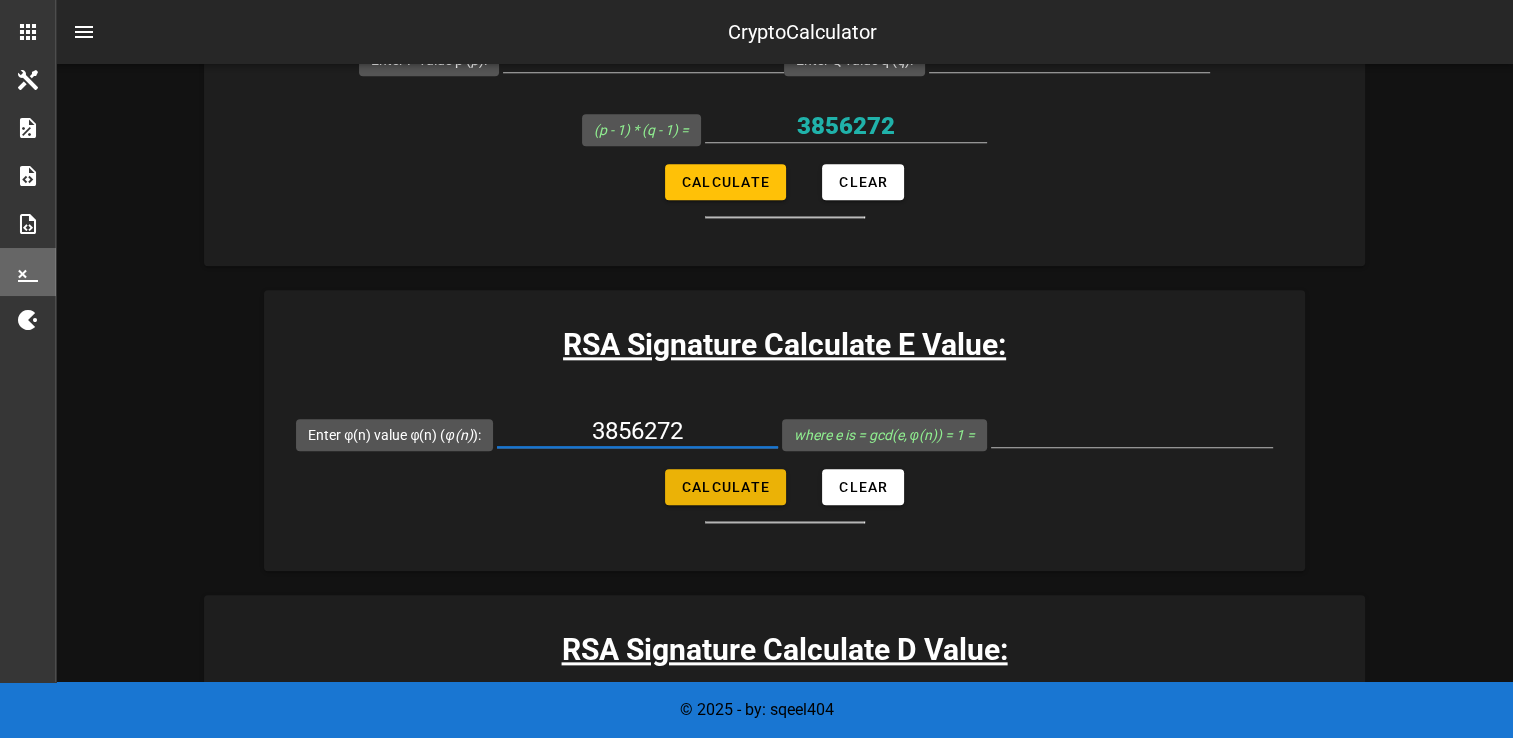 type on "3856272" 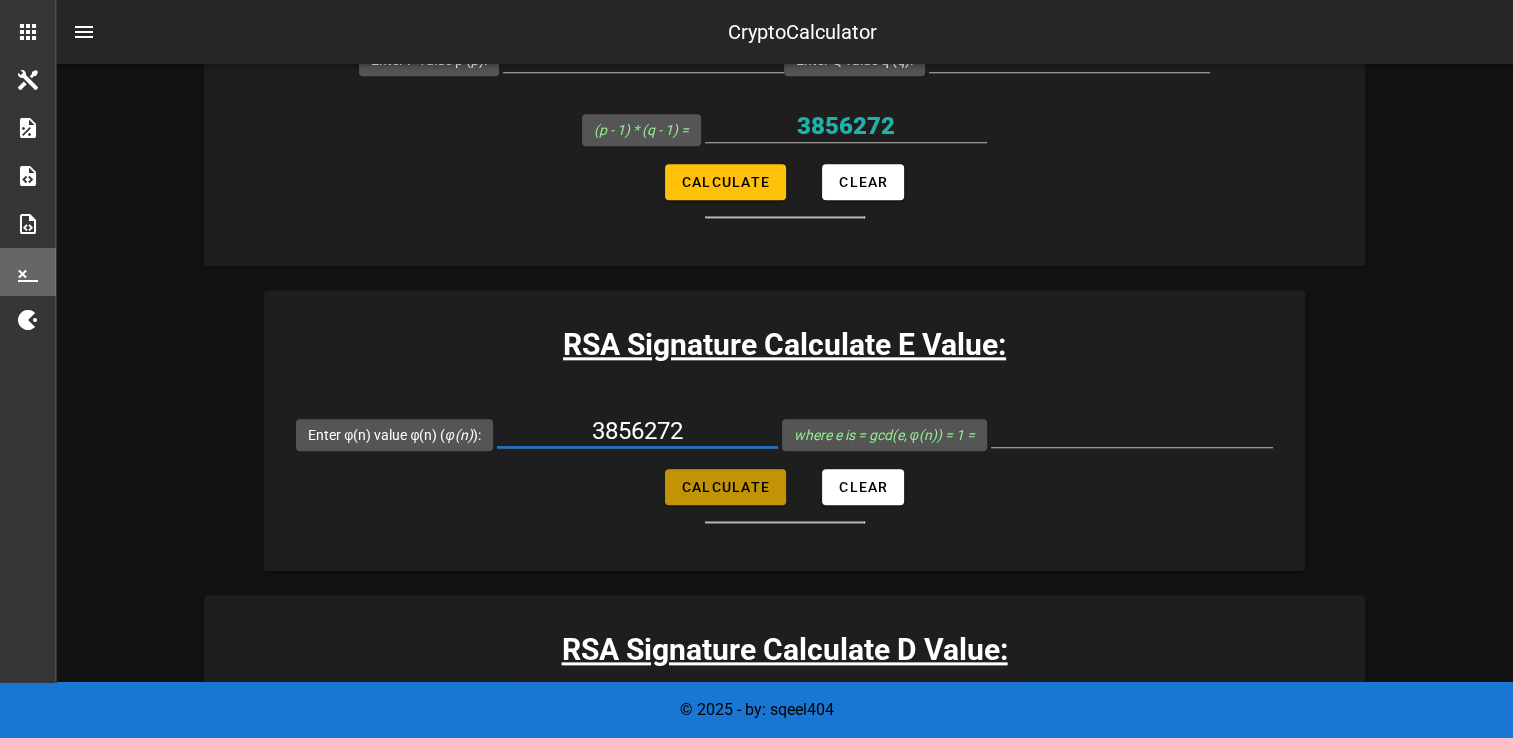 click on "Calculate" at bounding box center [725, 487] 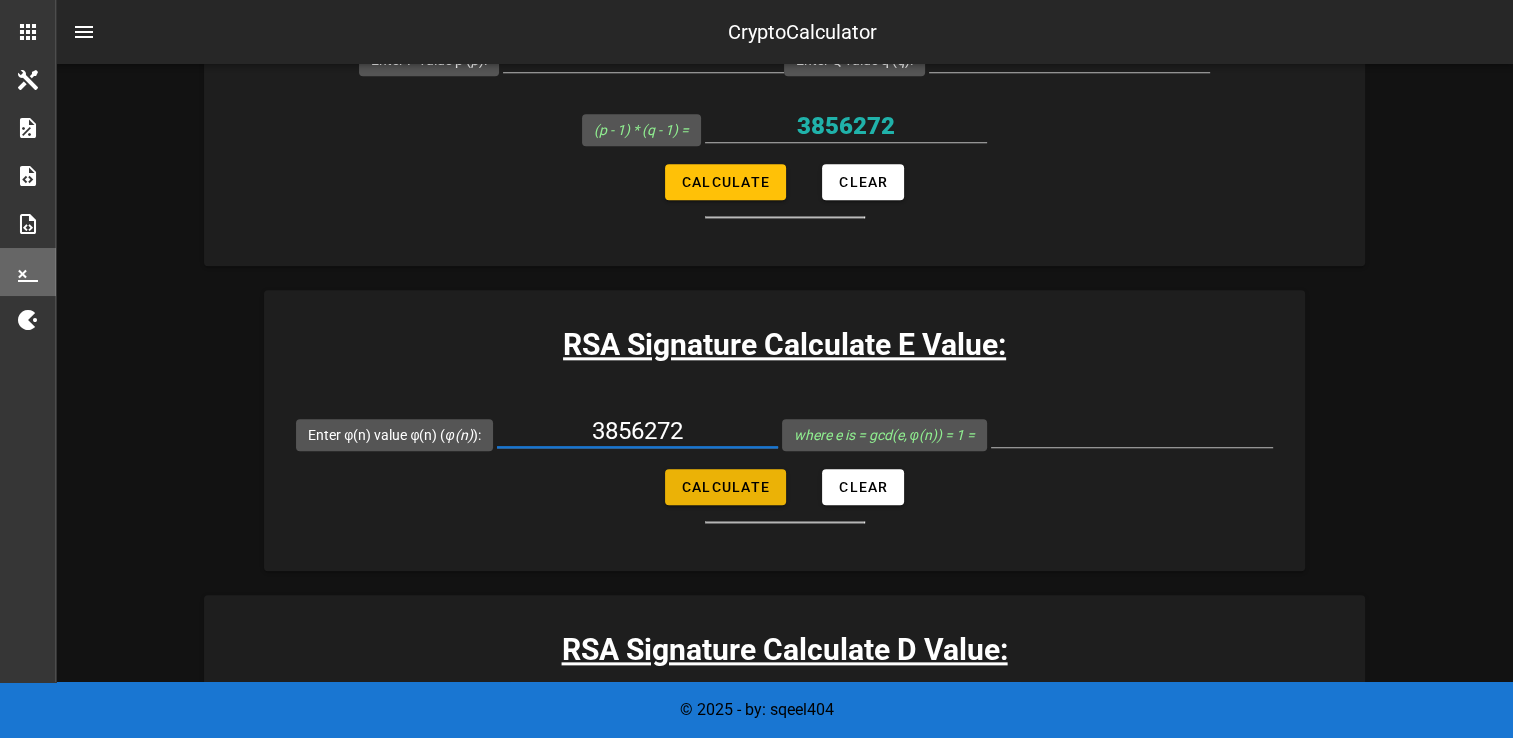 type on "252209" 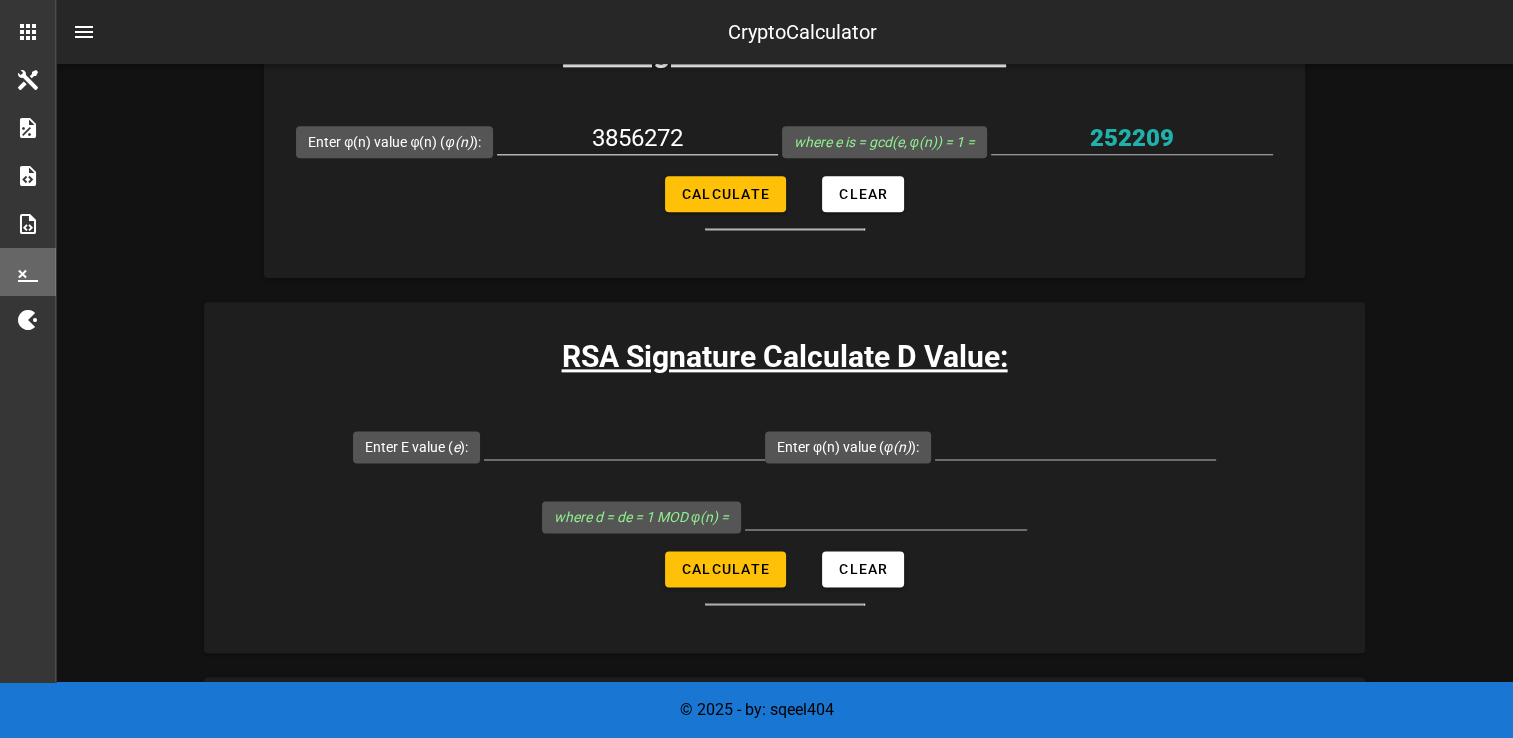 scroll, scrollTop: 2407, scrollLeft: 0, axis: vertical 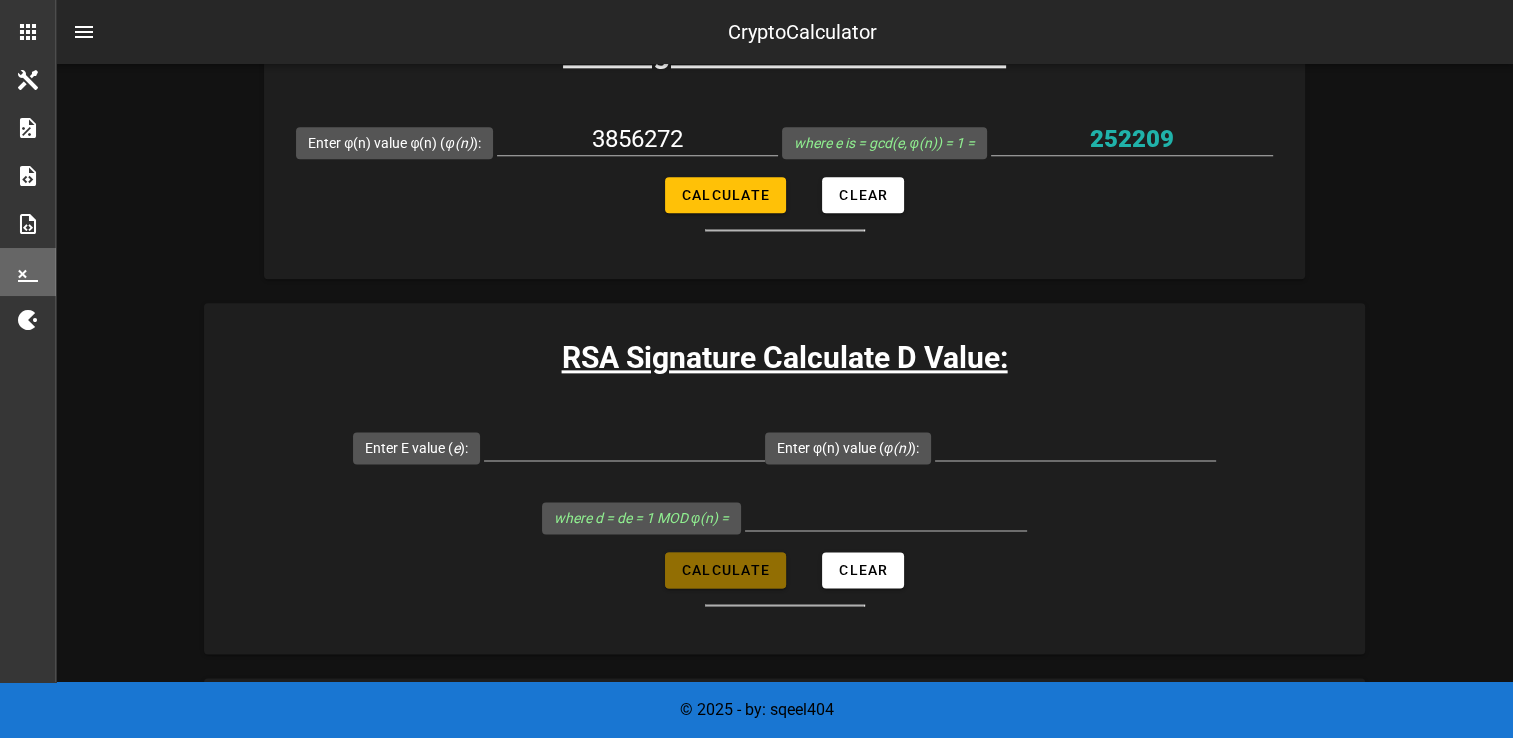 click on "Calculate" at bounding box center [725, 570] 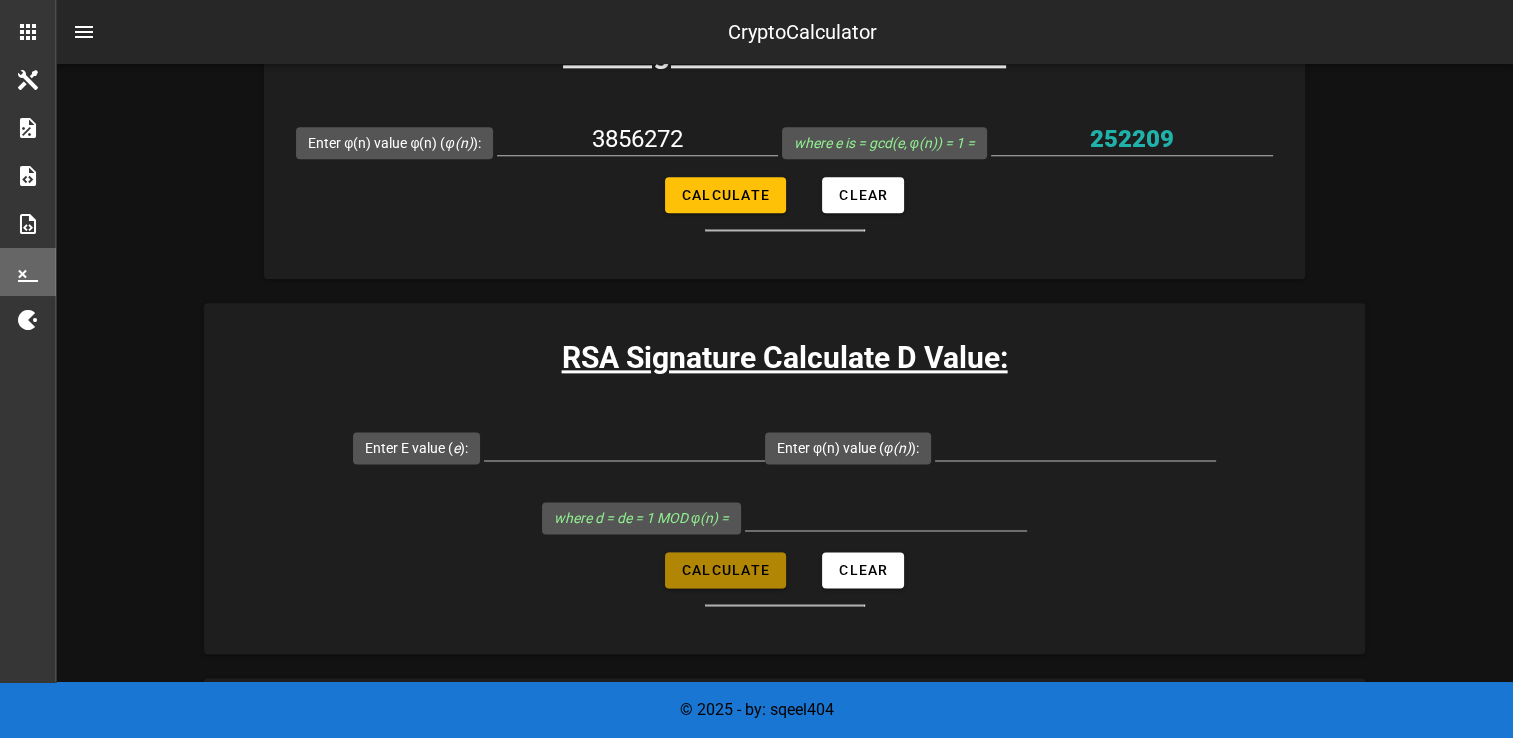 type on "All fields are required" 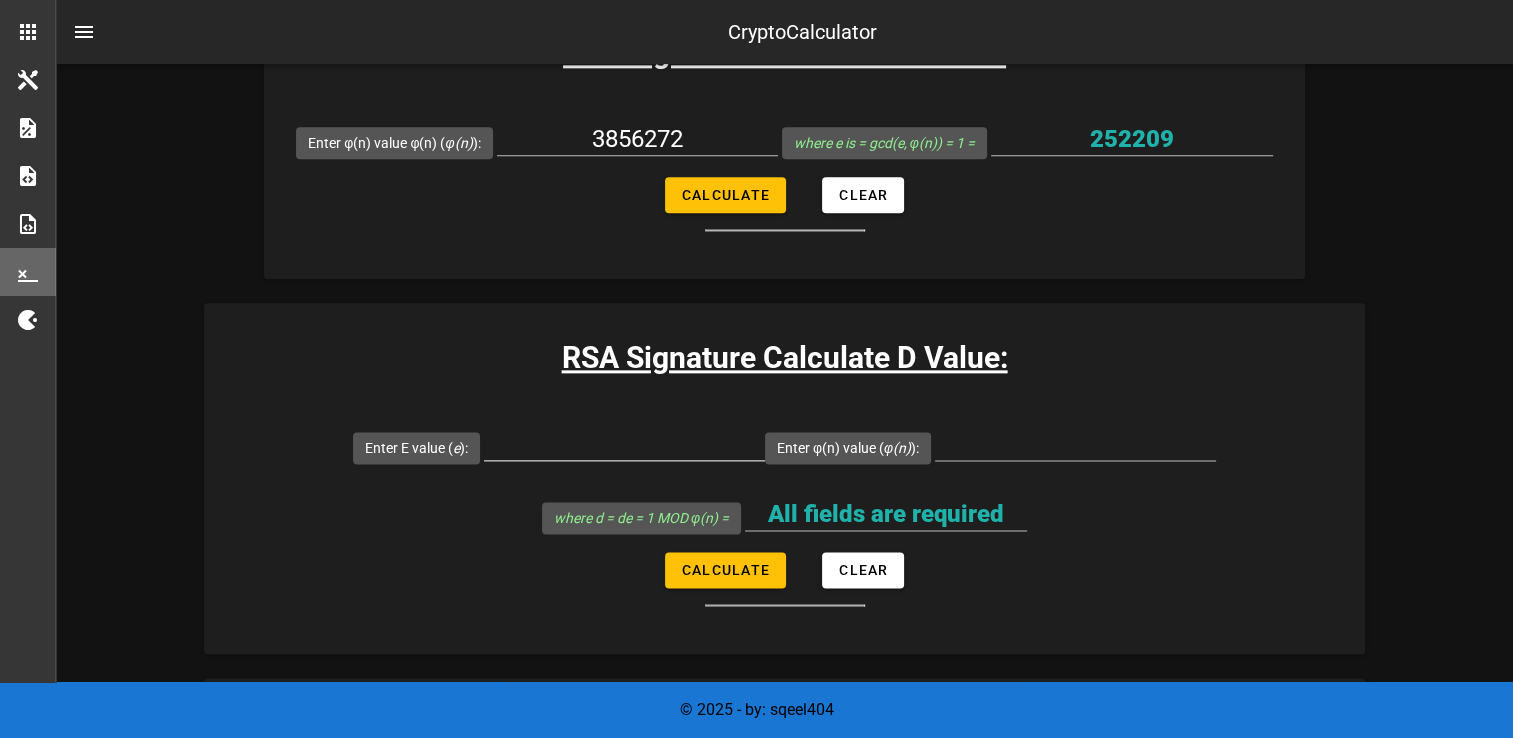 click at bounding box center [624, 455] 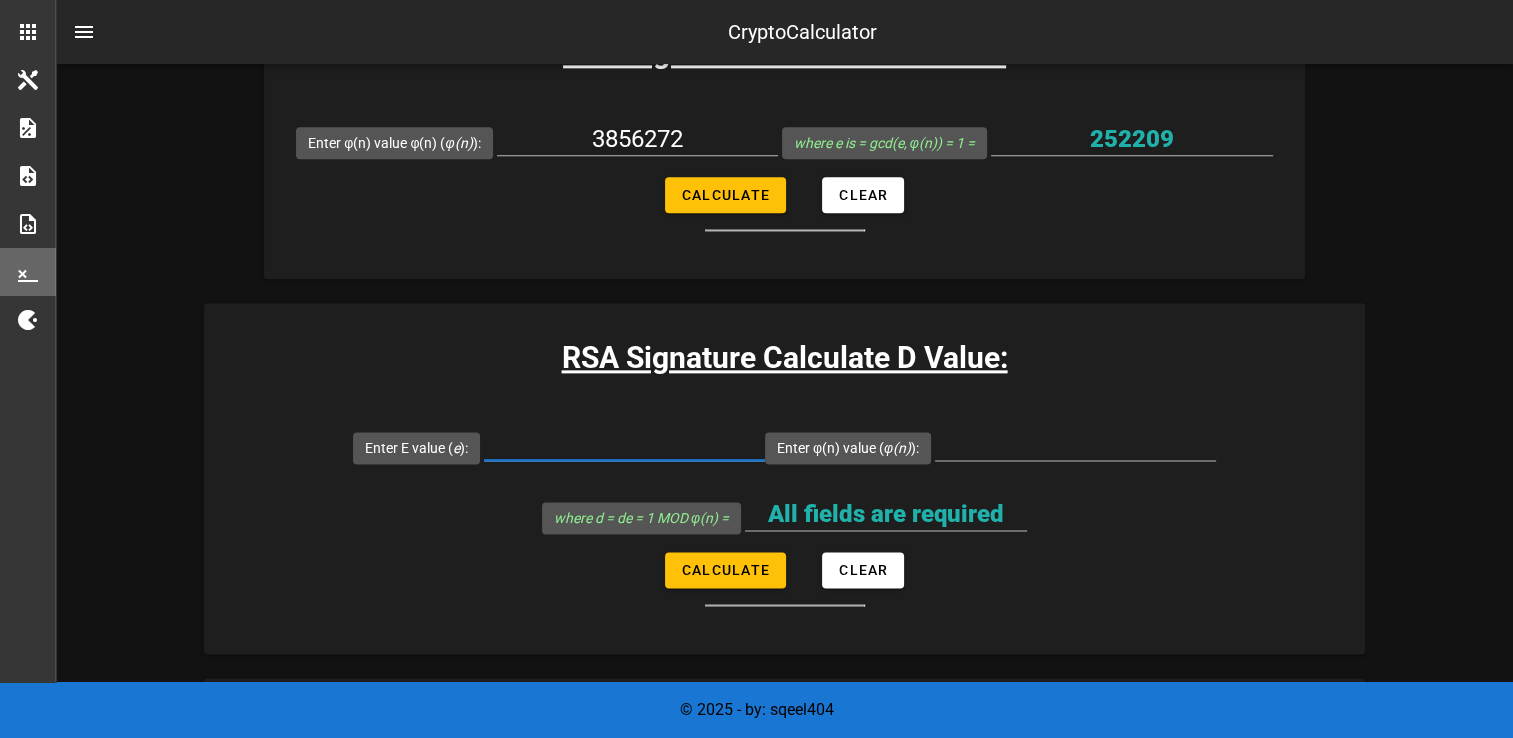 click on "Enter E value (  e  ):" at bounding box center [624, 444] 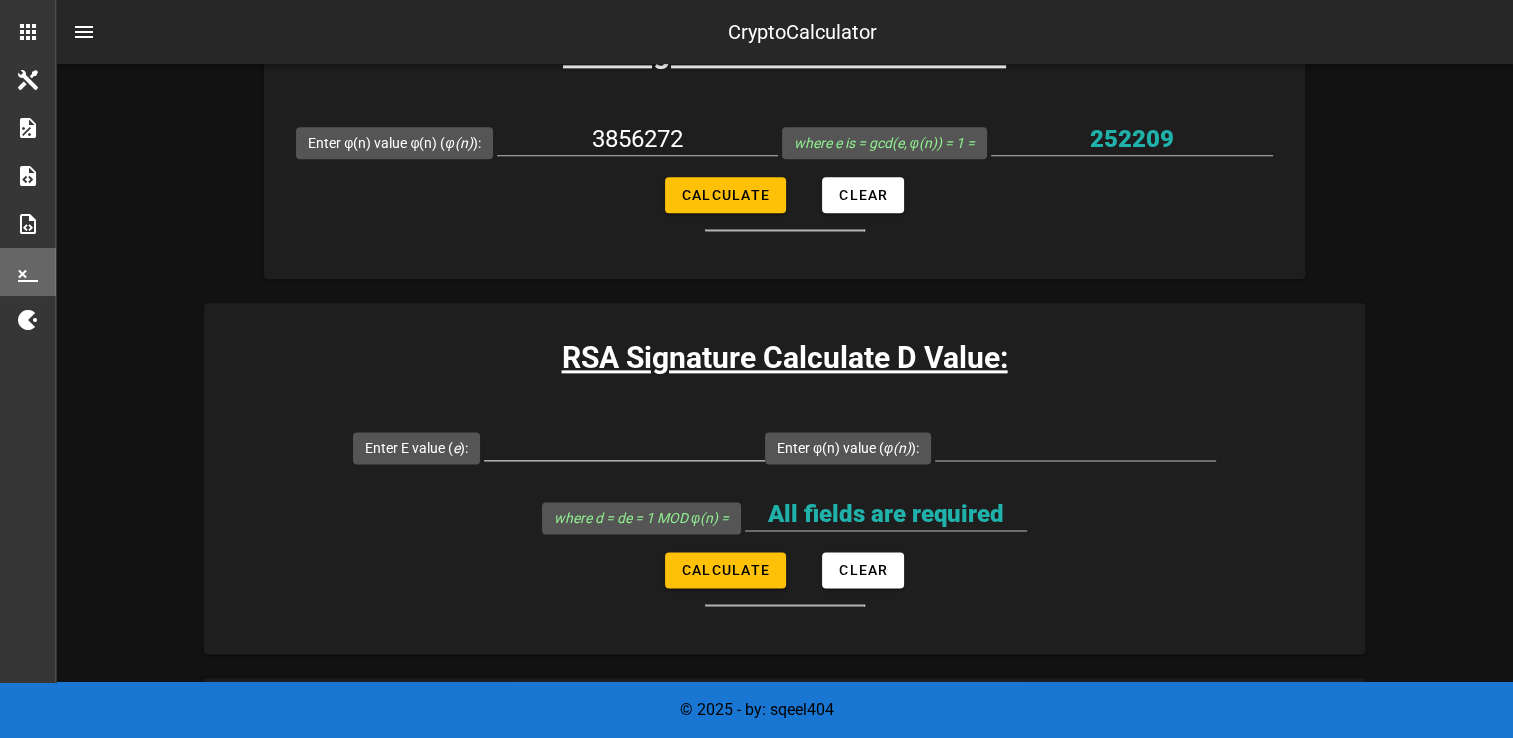 click on "Enter E value (  e  ):" at bounding box center [624, 444] 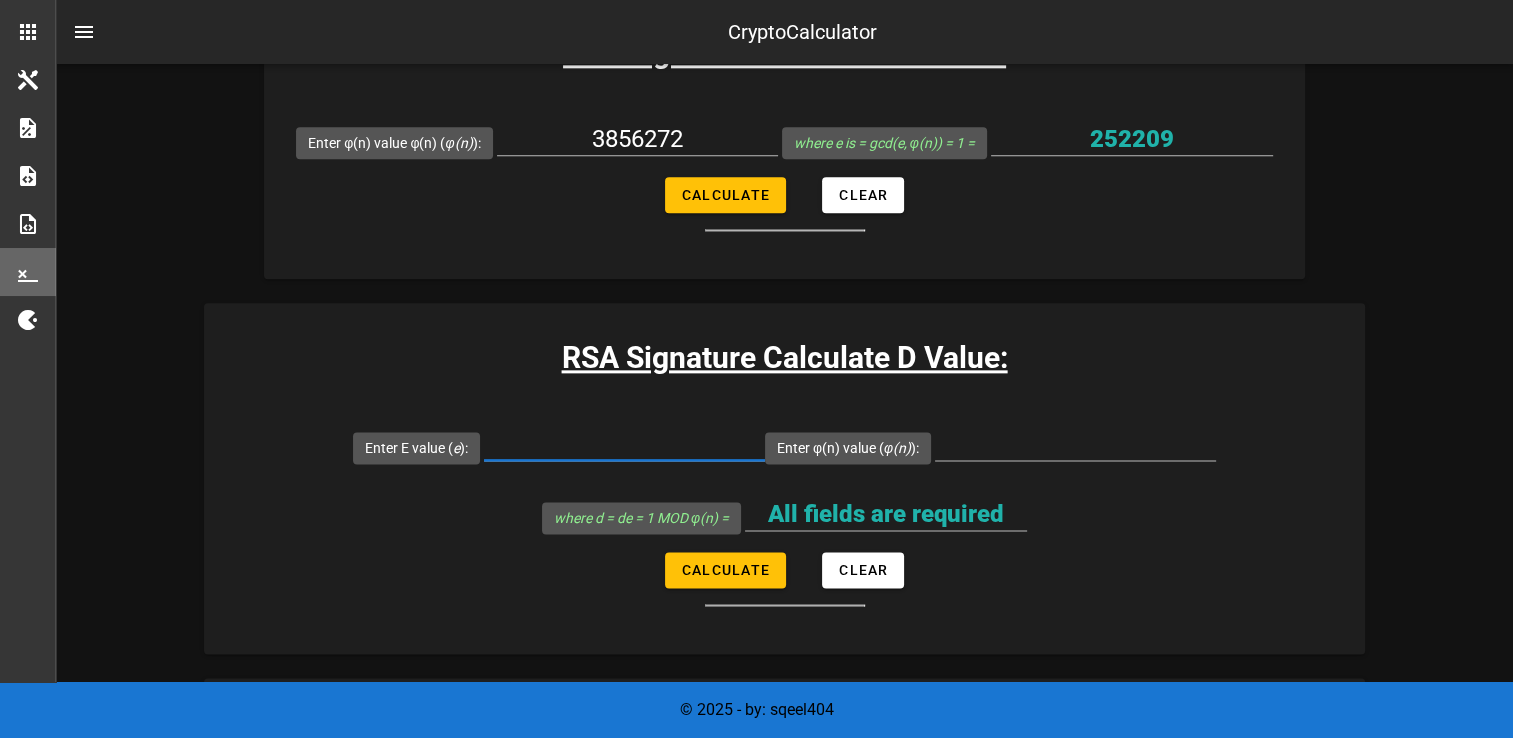 paste on "65537" 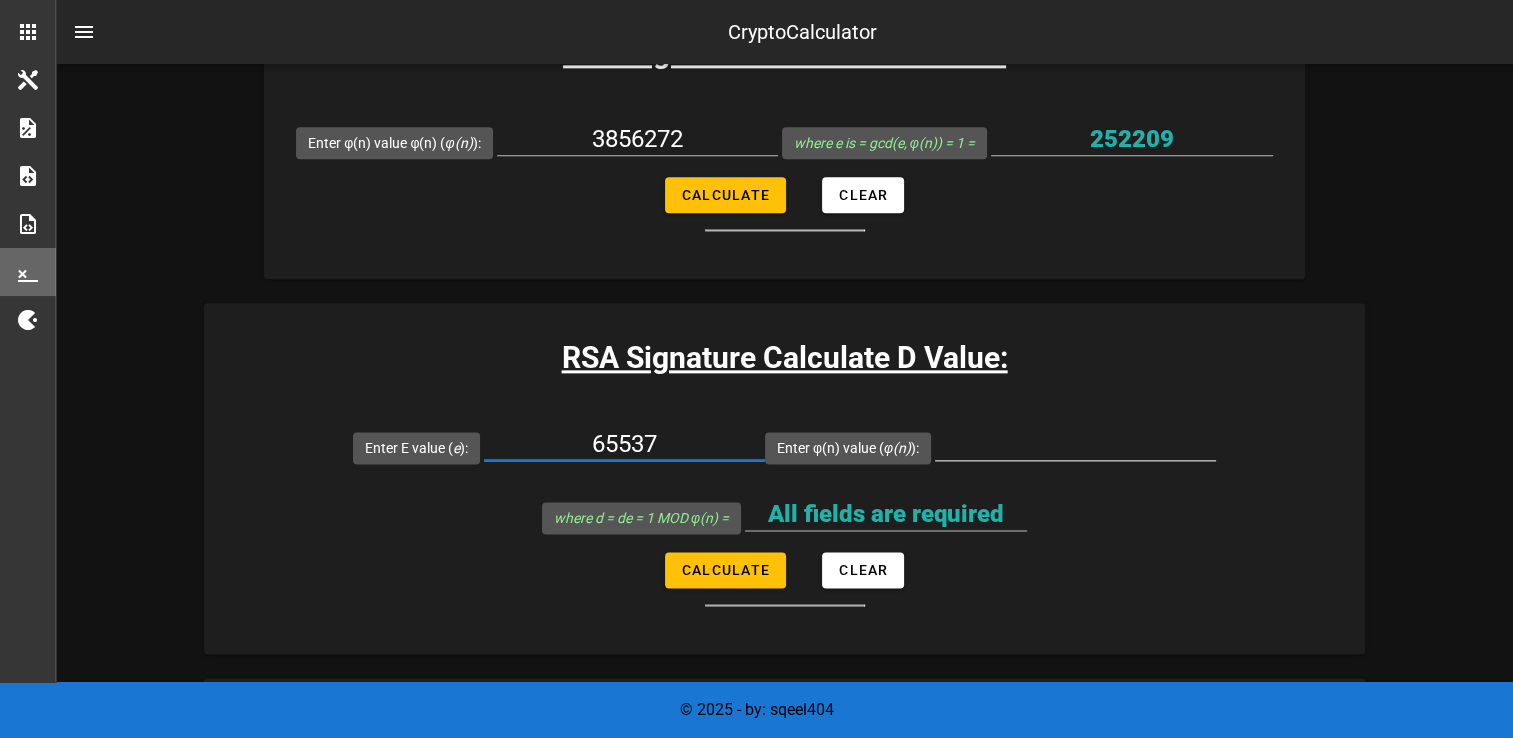 type on "65537" 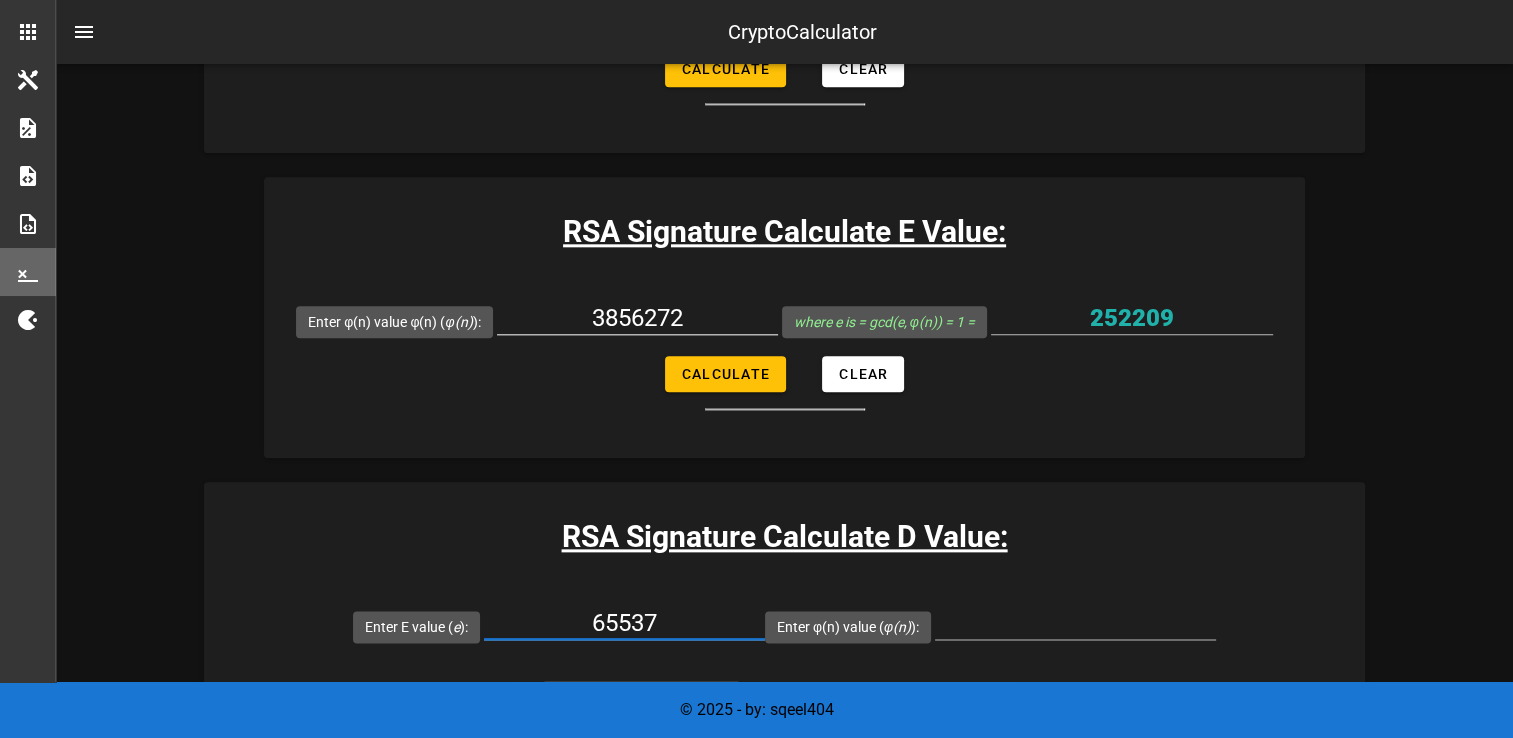 scroll, scrollTop: 2227, scrollLeft: 0, axis: vertical 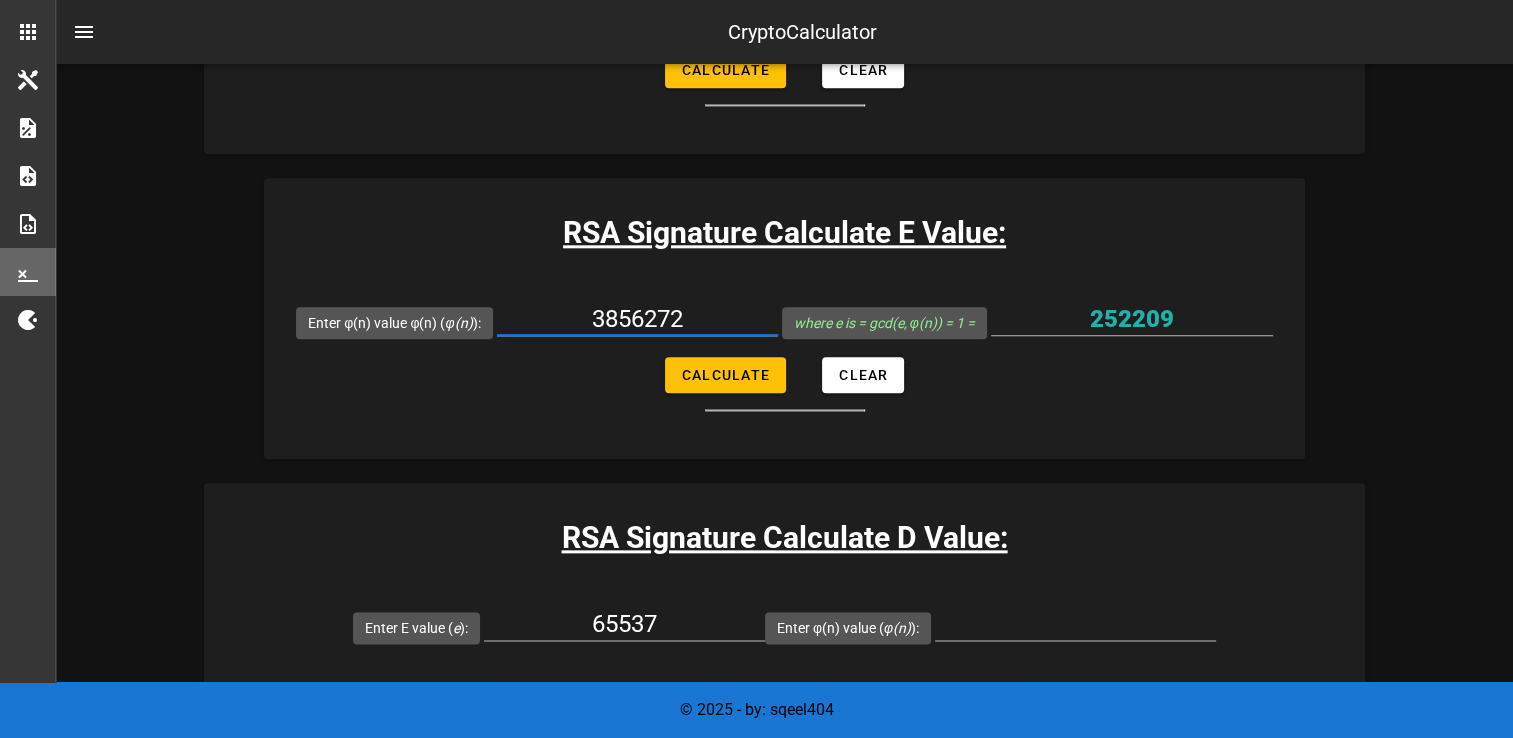 click on "3856272" at bounding box center [637, 319] 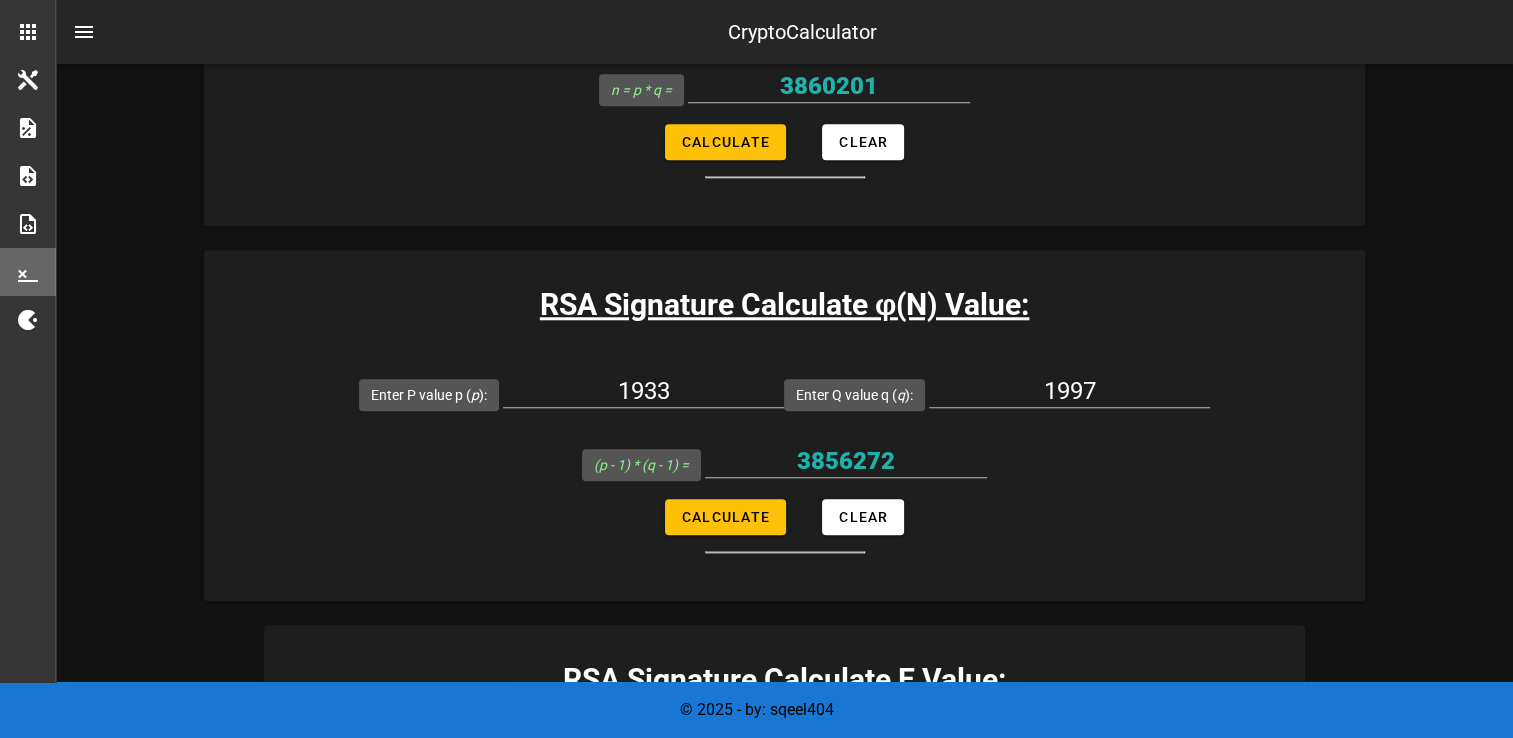 scroll, scrollTop: 1779, scrollLeft: 0, axis: vertical 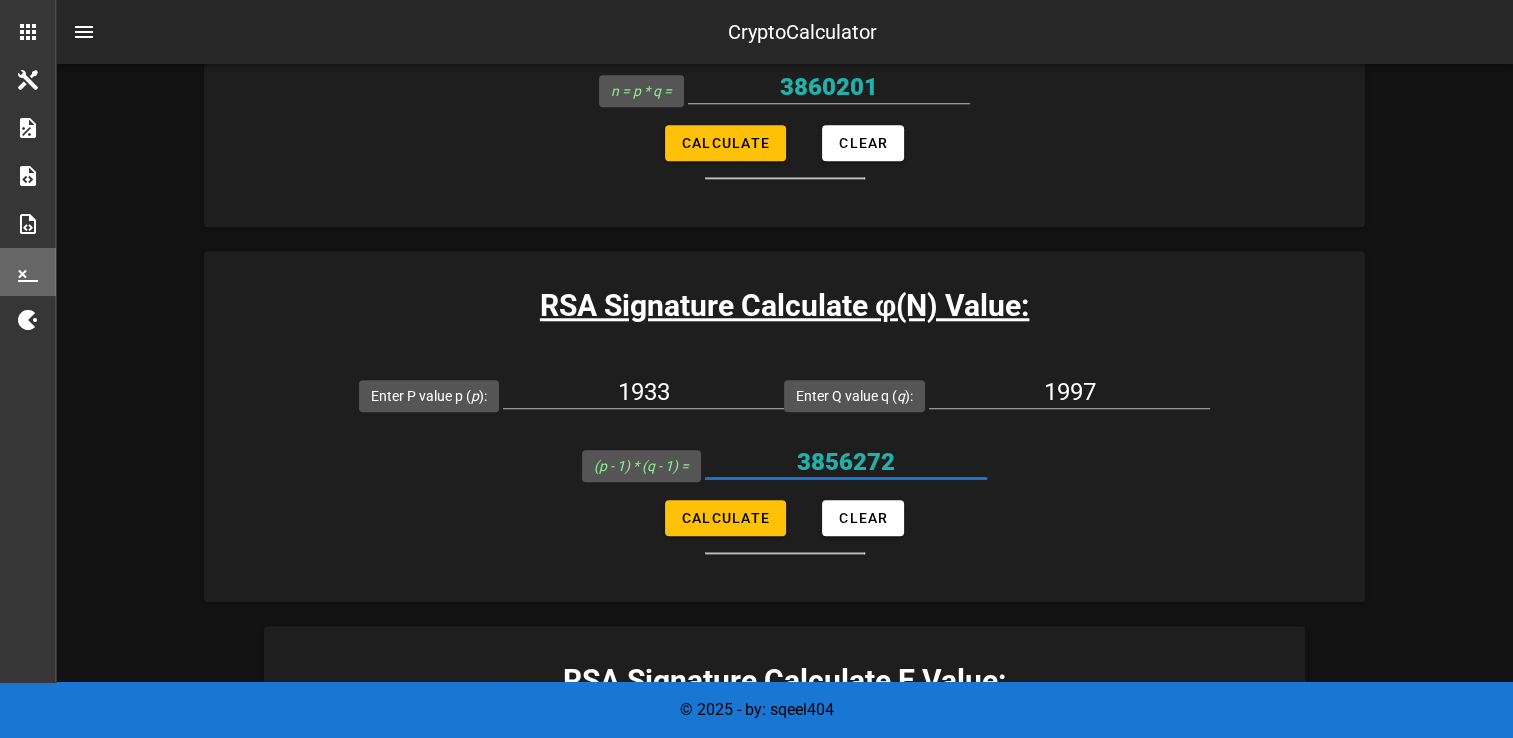 drag, startPoint x: 884, startPoint y: 462, endPoint x: 764, endPoint y: 458, distance: 120.06665 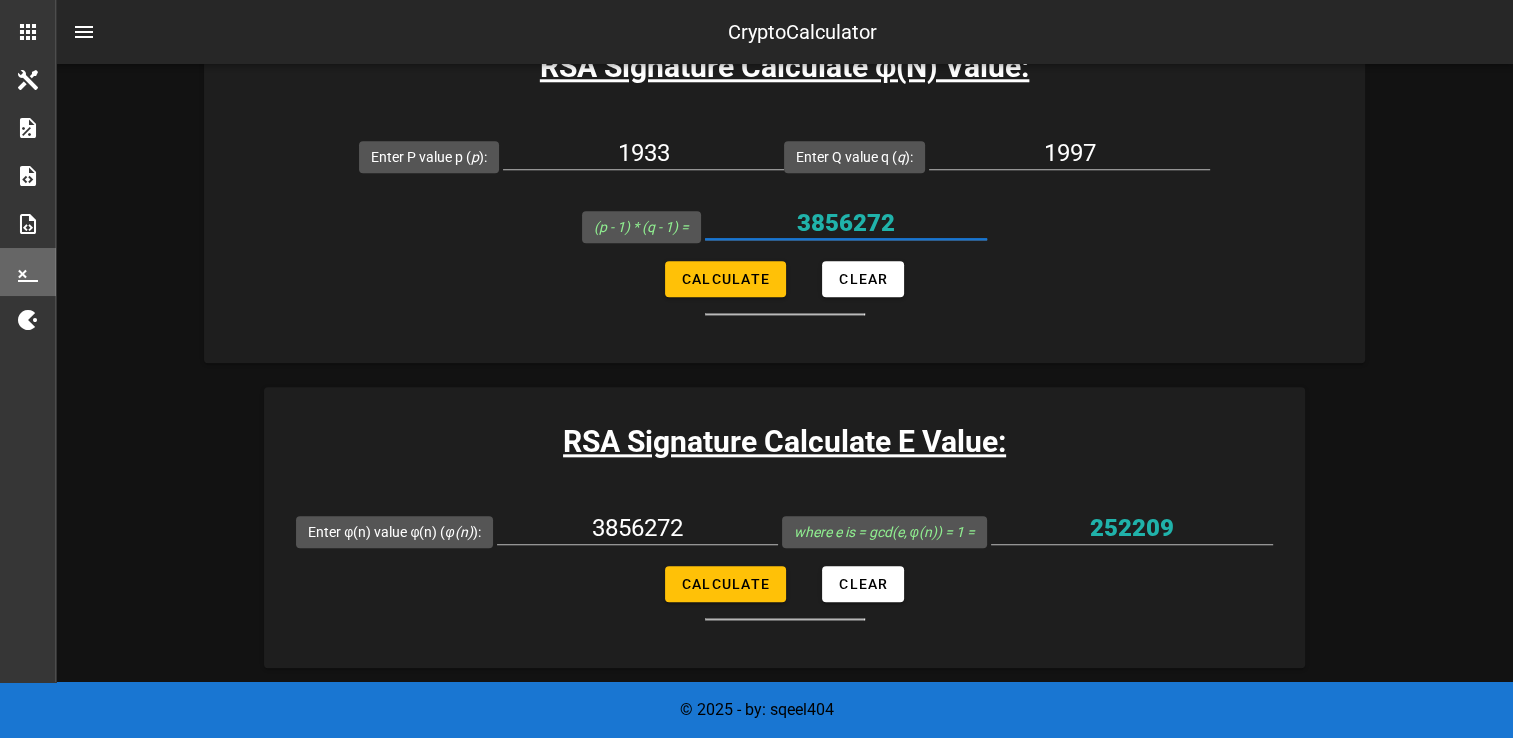 scroll, scrollTop: 2022, scrollLeft: 0, axis: vertical 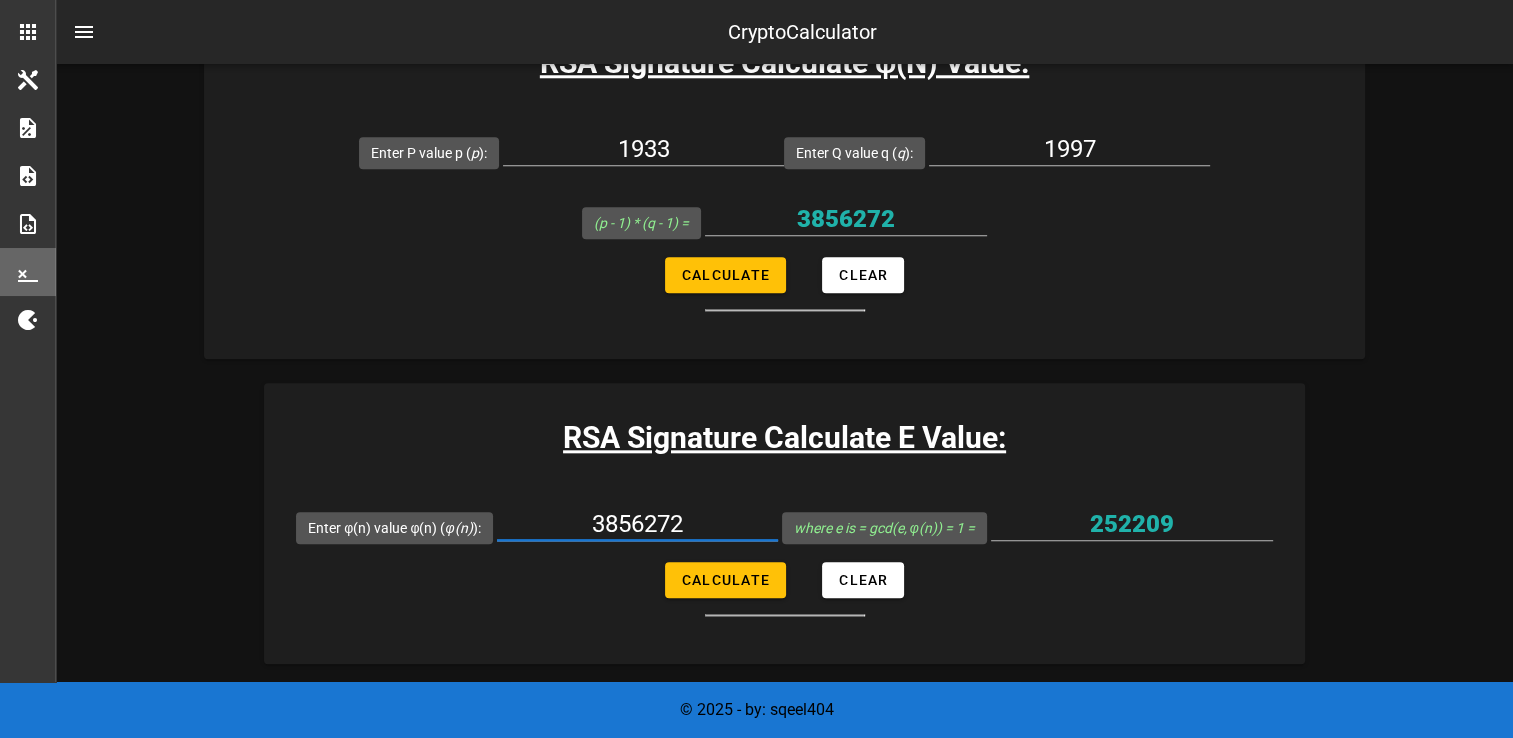 click on "3856272" at bounding box center [637, 524] 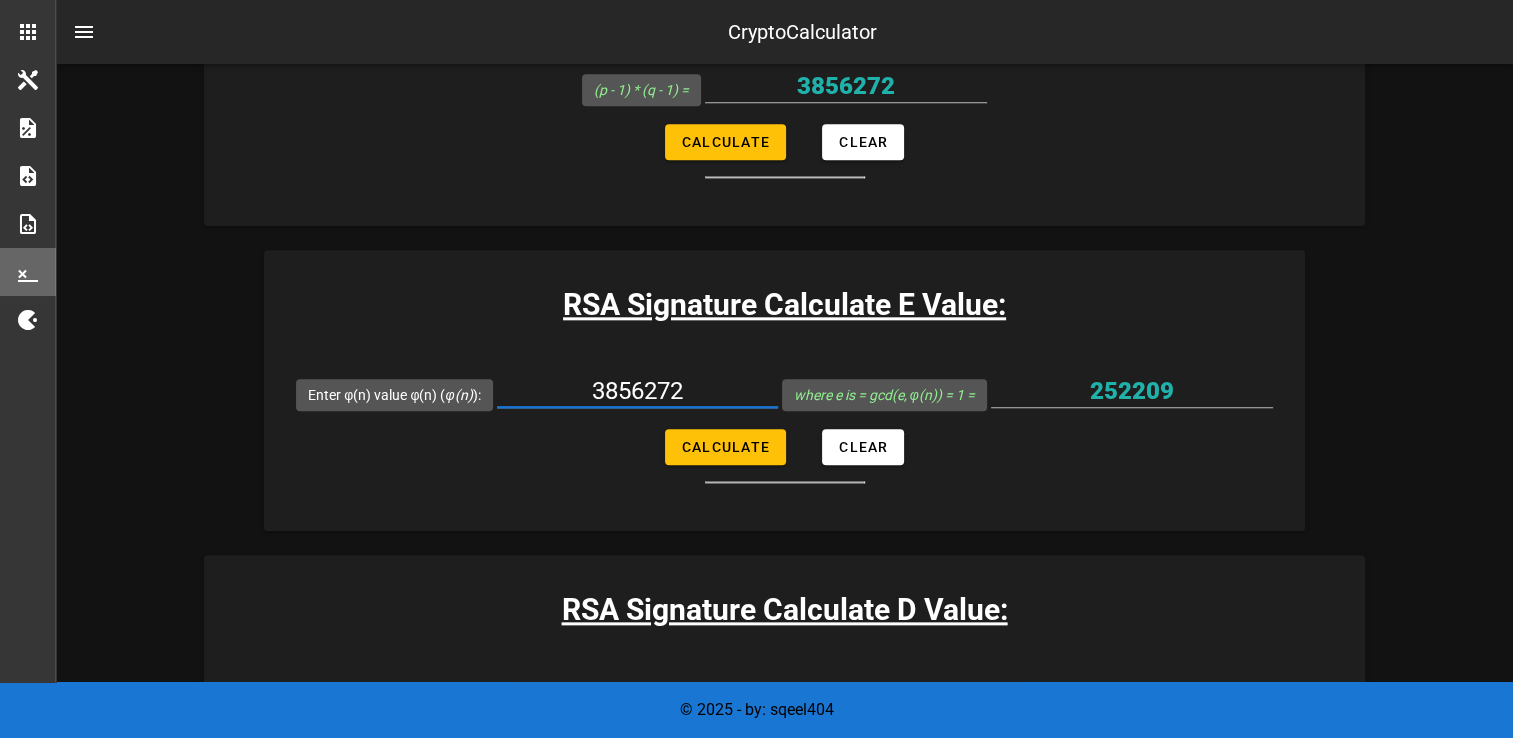 scroll, scrollTop: 2154, scrollLeft: 0, axis: vertical 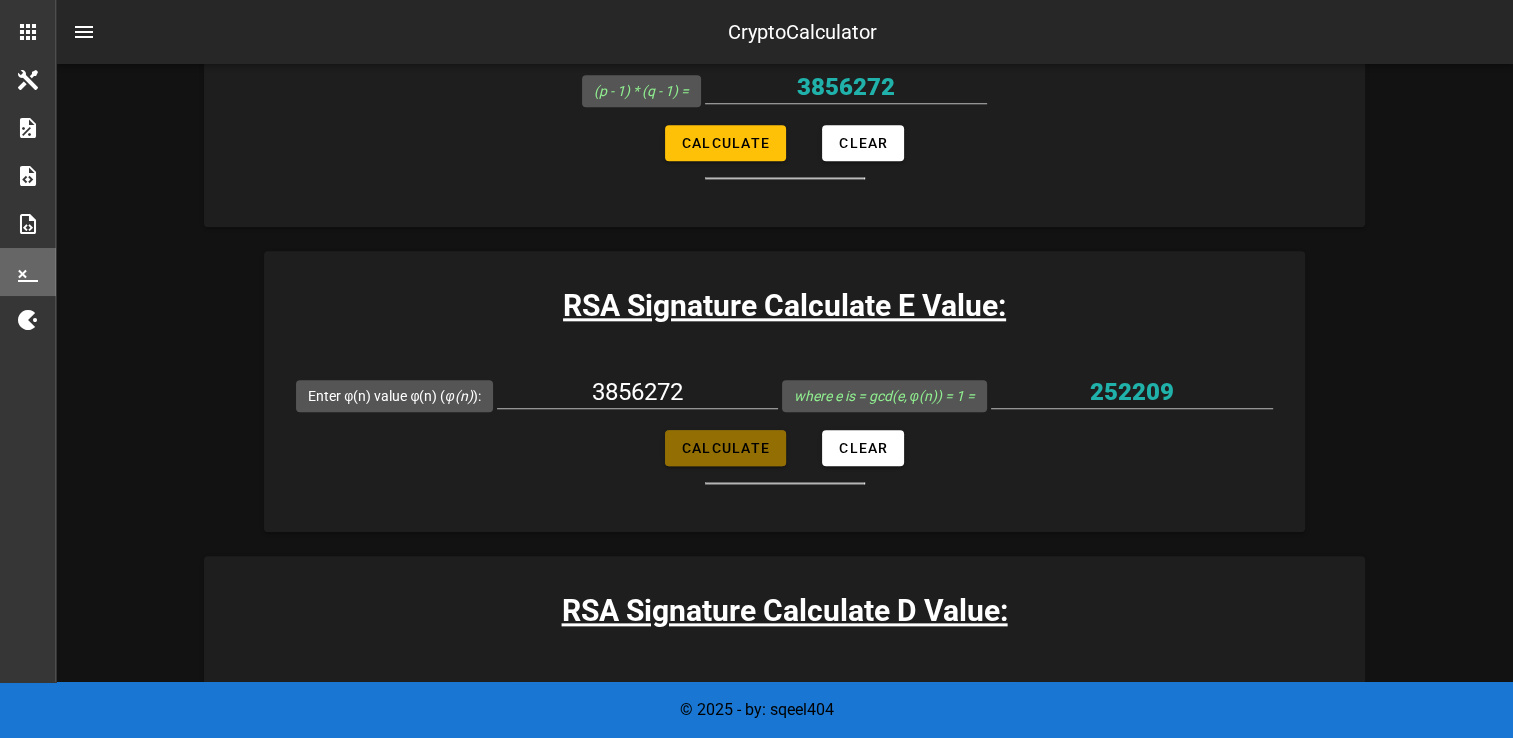 click on "Calculate" at bounding box center (725, 448) 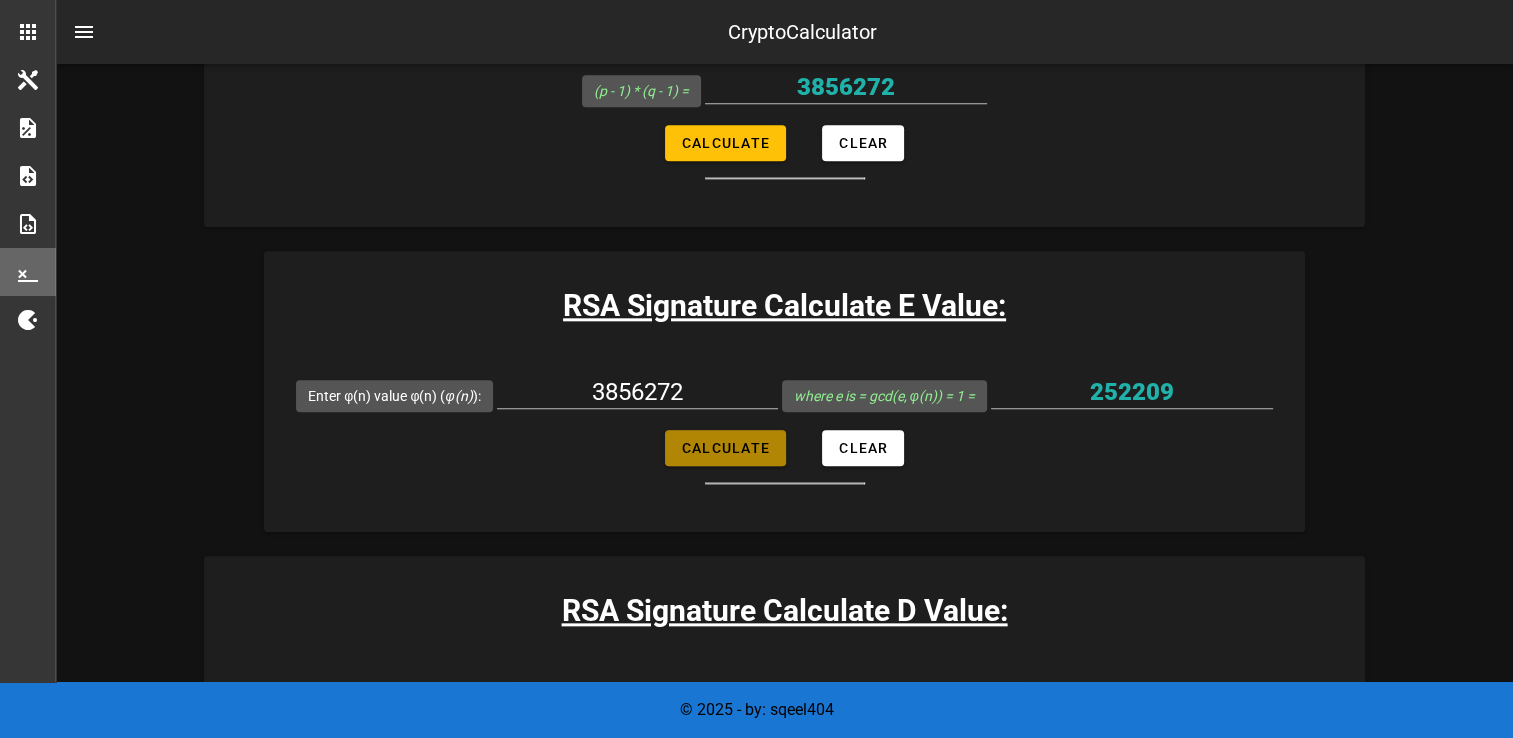 type on "1512083" 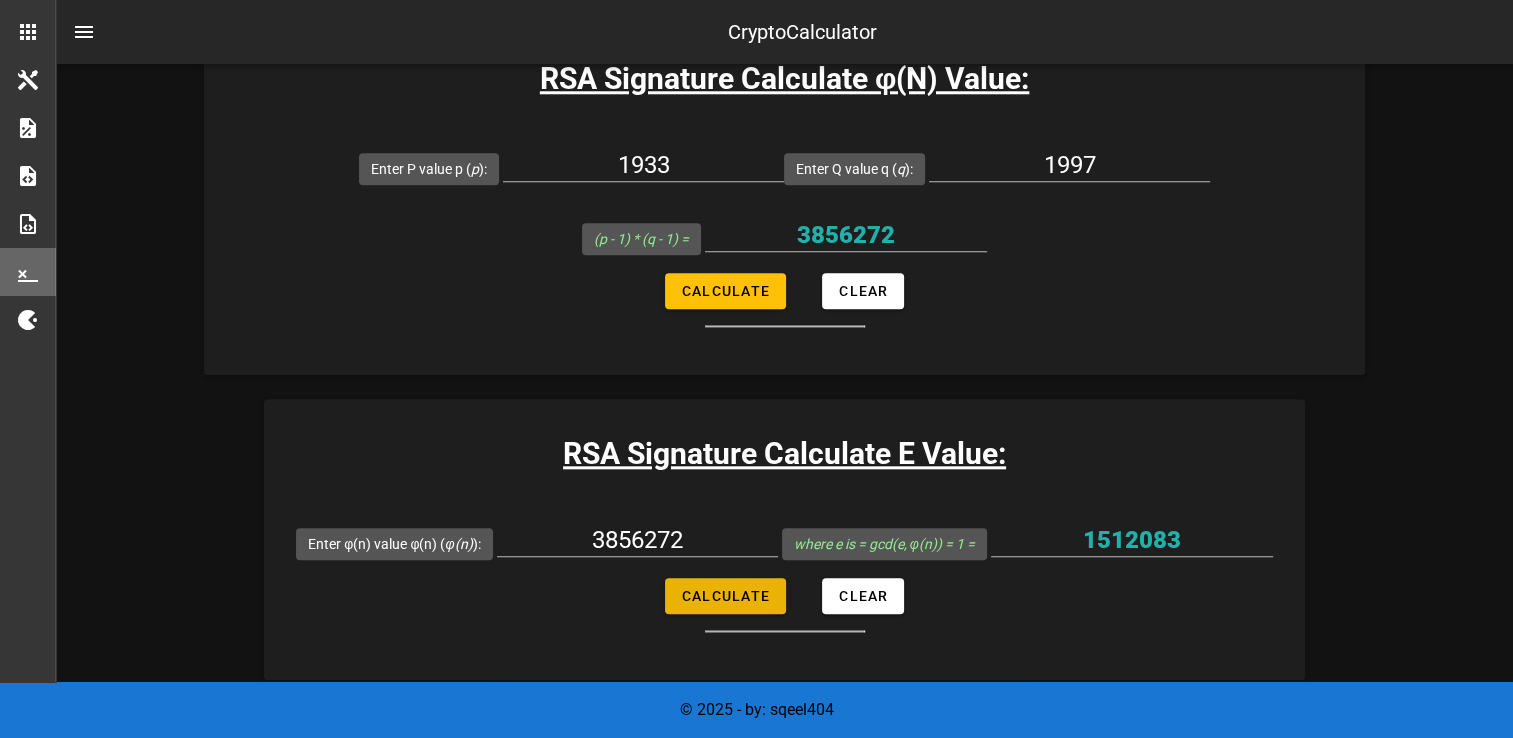 scroll, scrollTop: 2256, scrollLeft: 0, axis: vertical 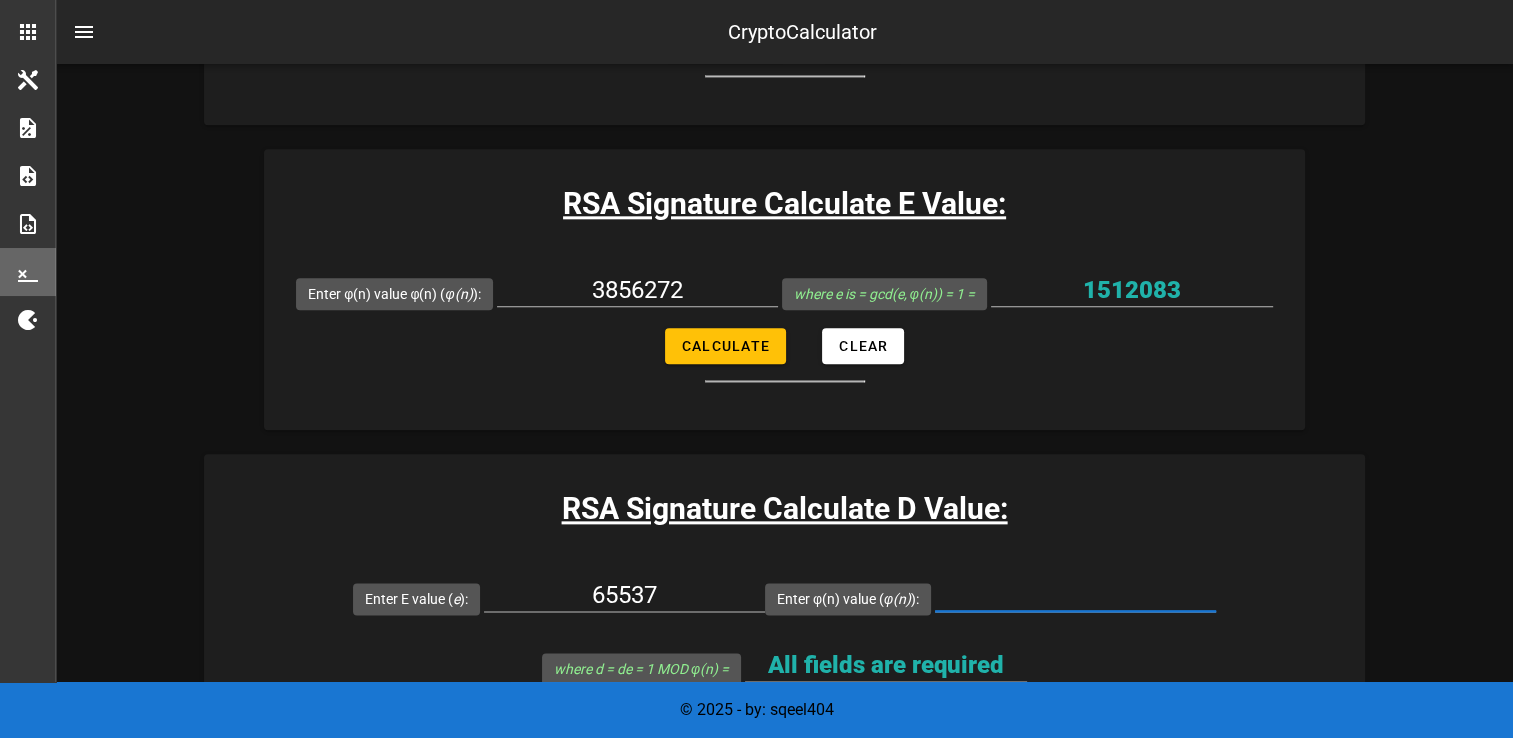 click on "Enter φ(n) value (  φ(n)  ):" at bounding box center [1075, 595] 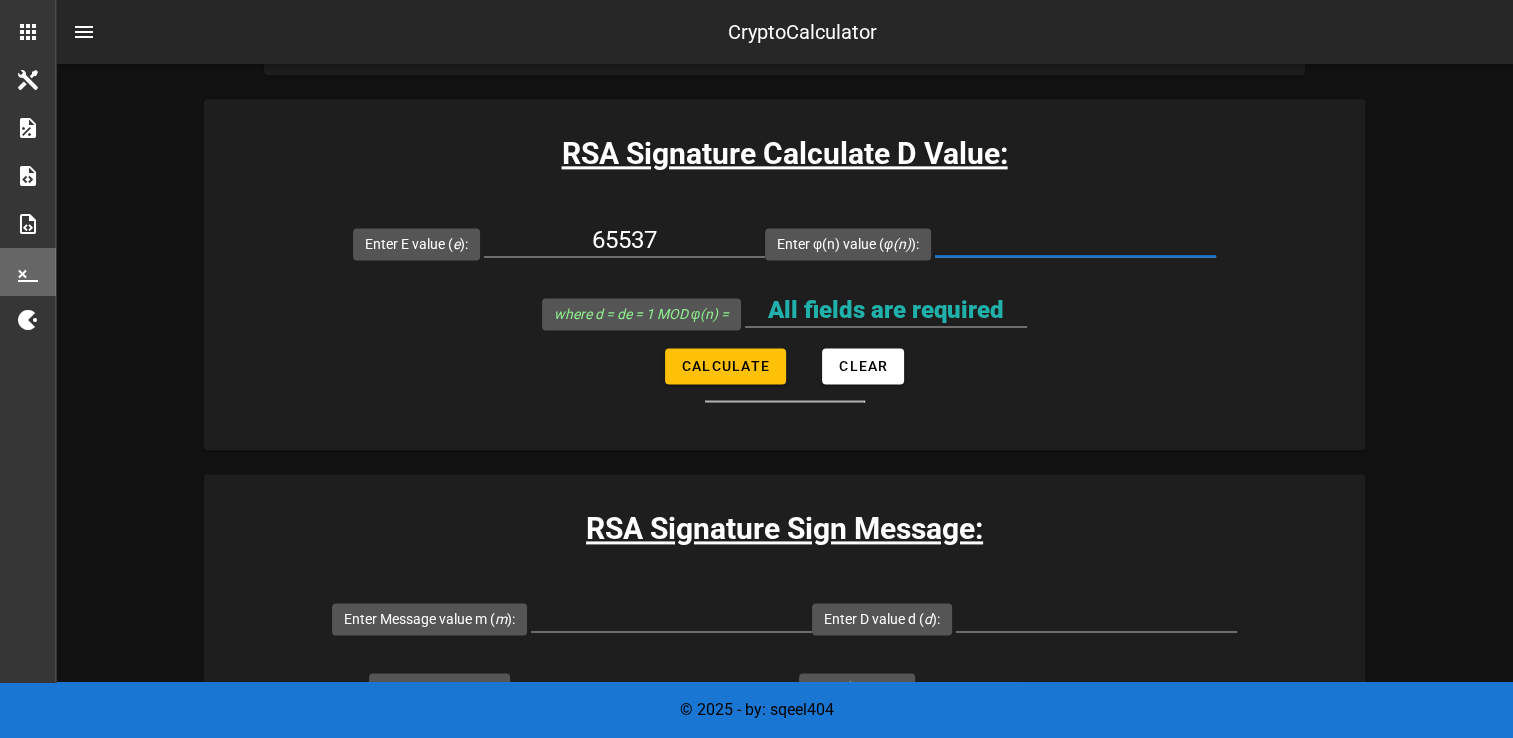scroll, scrollTop: 2612, scrollLeft: 0, axis: vertical 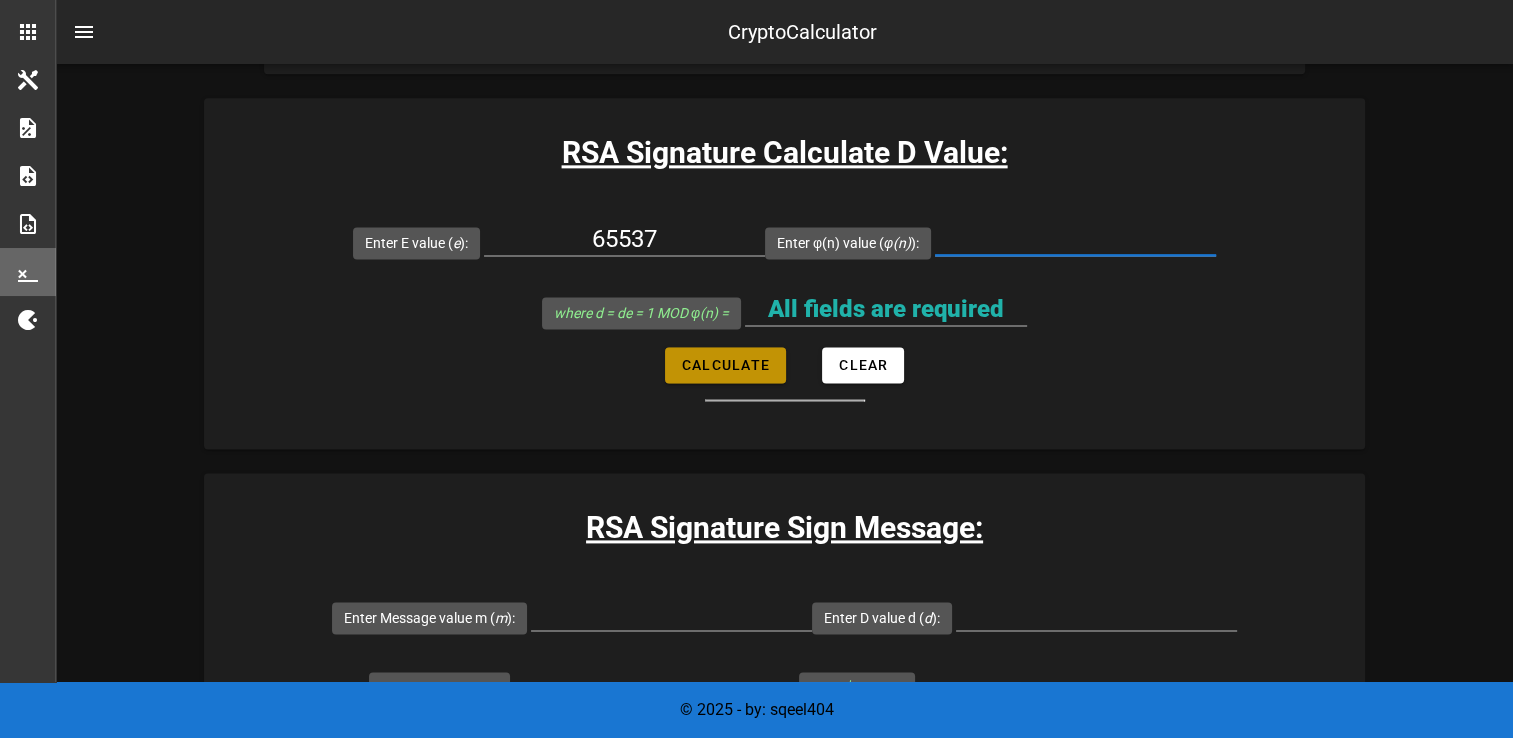 click on "Calculate" at bounding box center (725, 365) 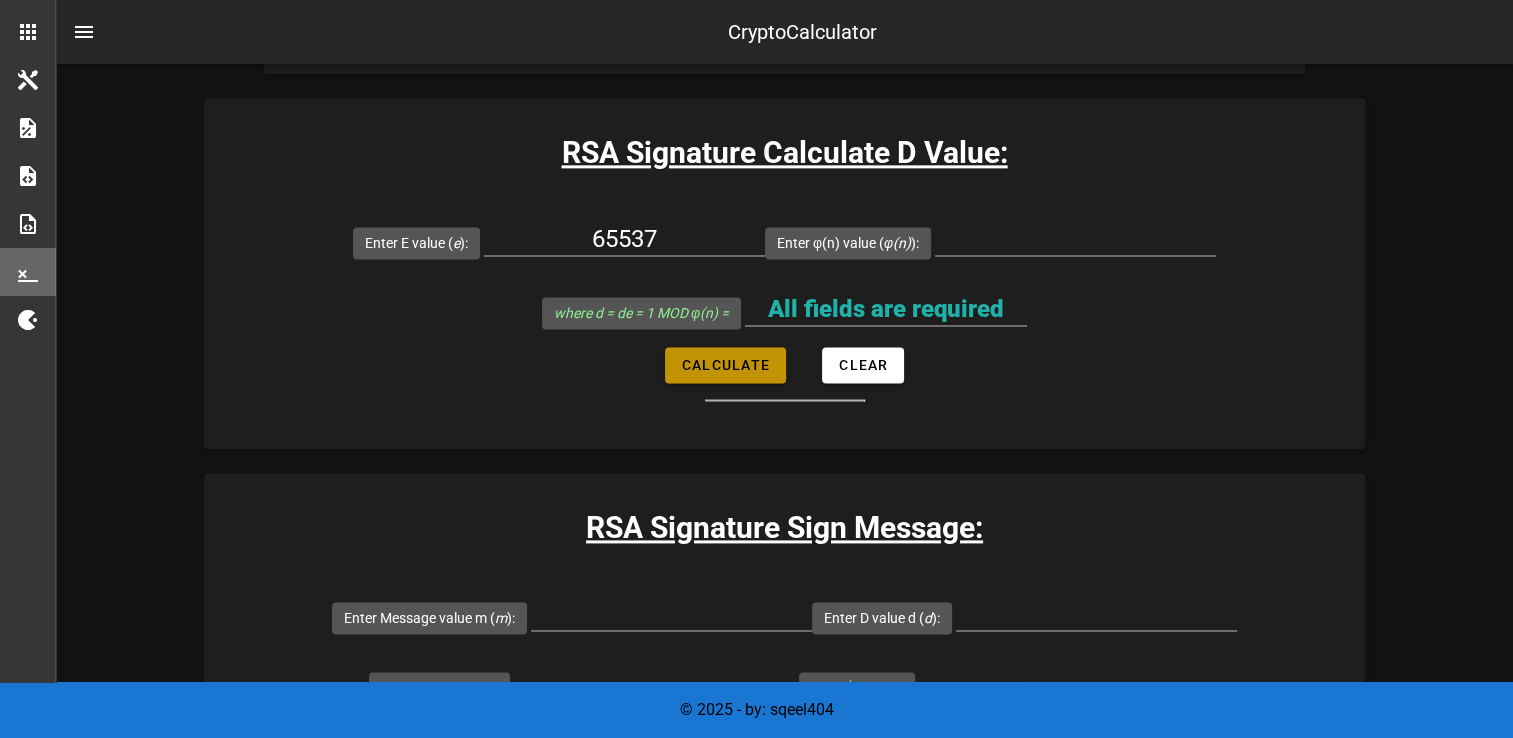 click on "Calculate" at bounding box center (725, 365) 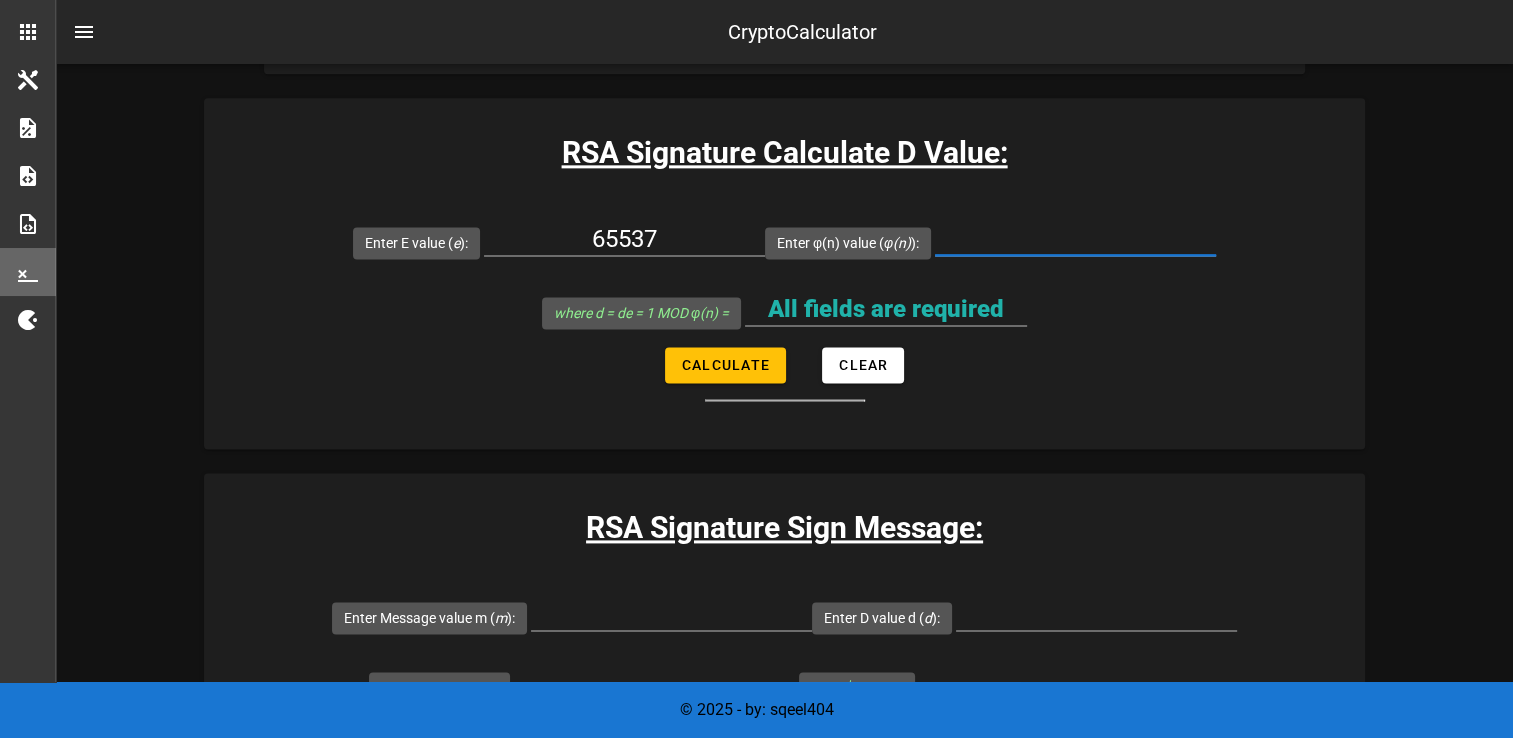 click on "Enter φ(n) value (  φ(n)  ):" at bounding box center (1075, 239) 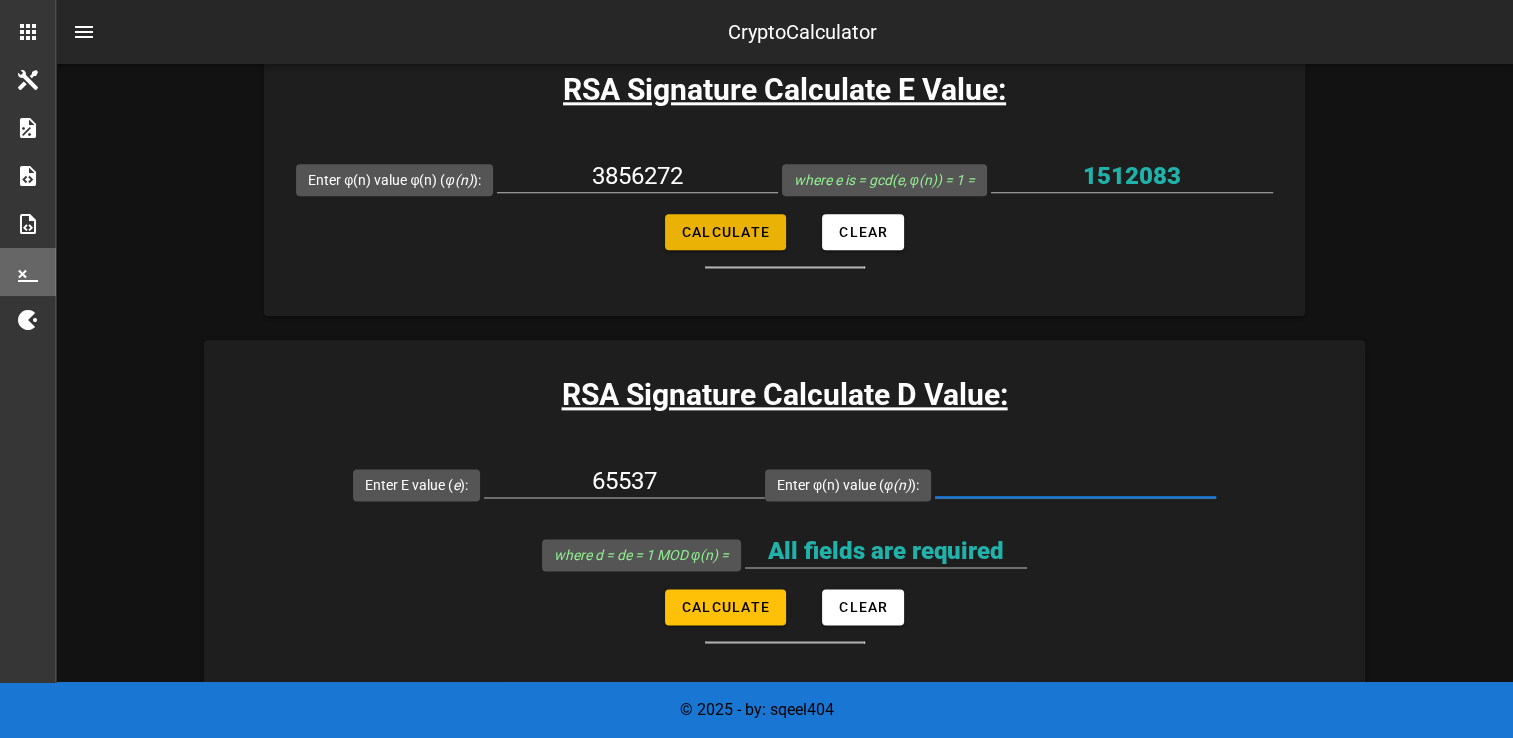 scroll, scrollTop: 2367, scrollLeft: 0, axis: vertical 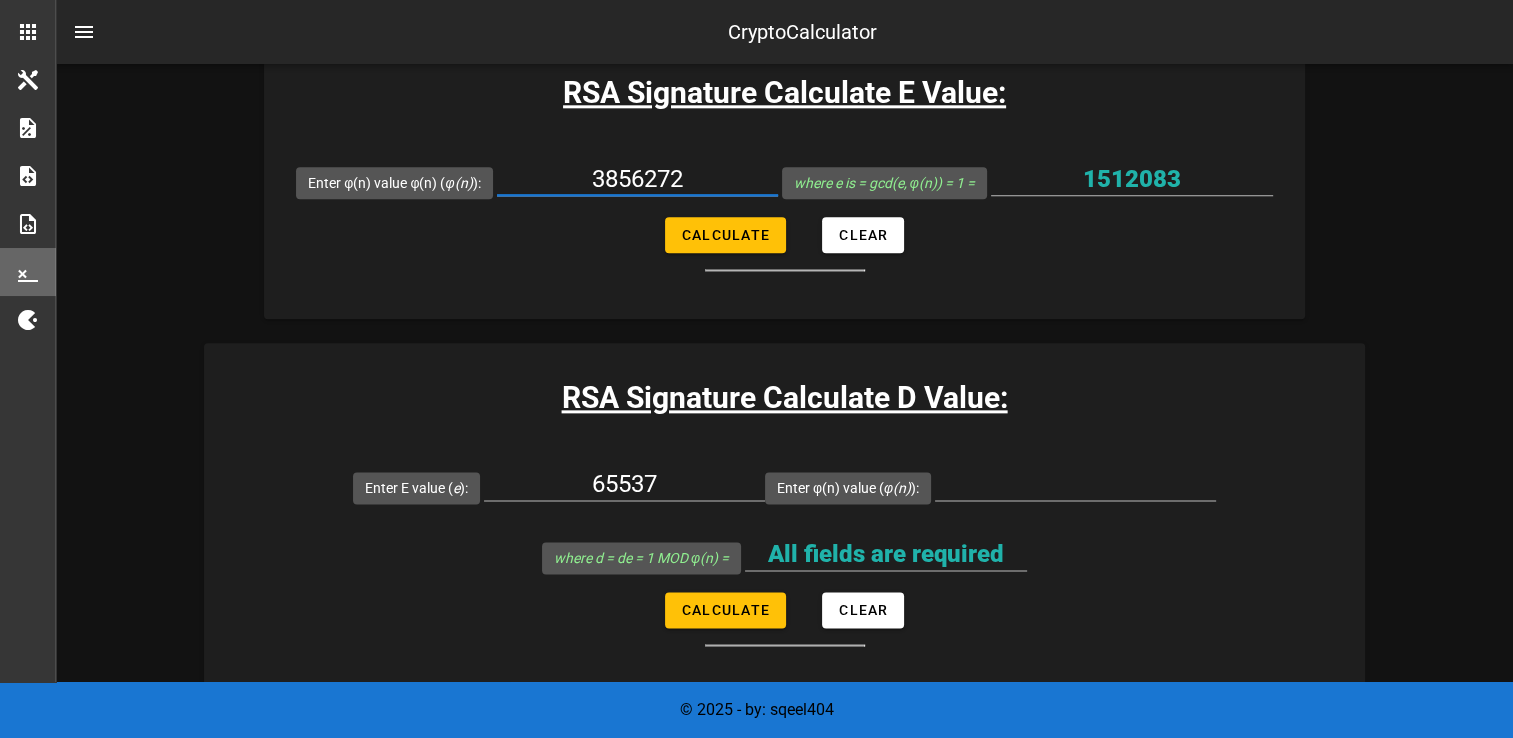 drag, startPoint x: 693, startPoint y: 180, endPoint x: 549, endPoint y: 184, distance: 144.05554 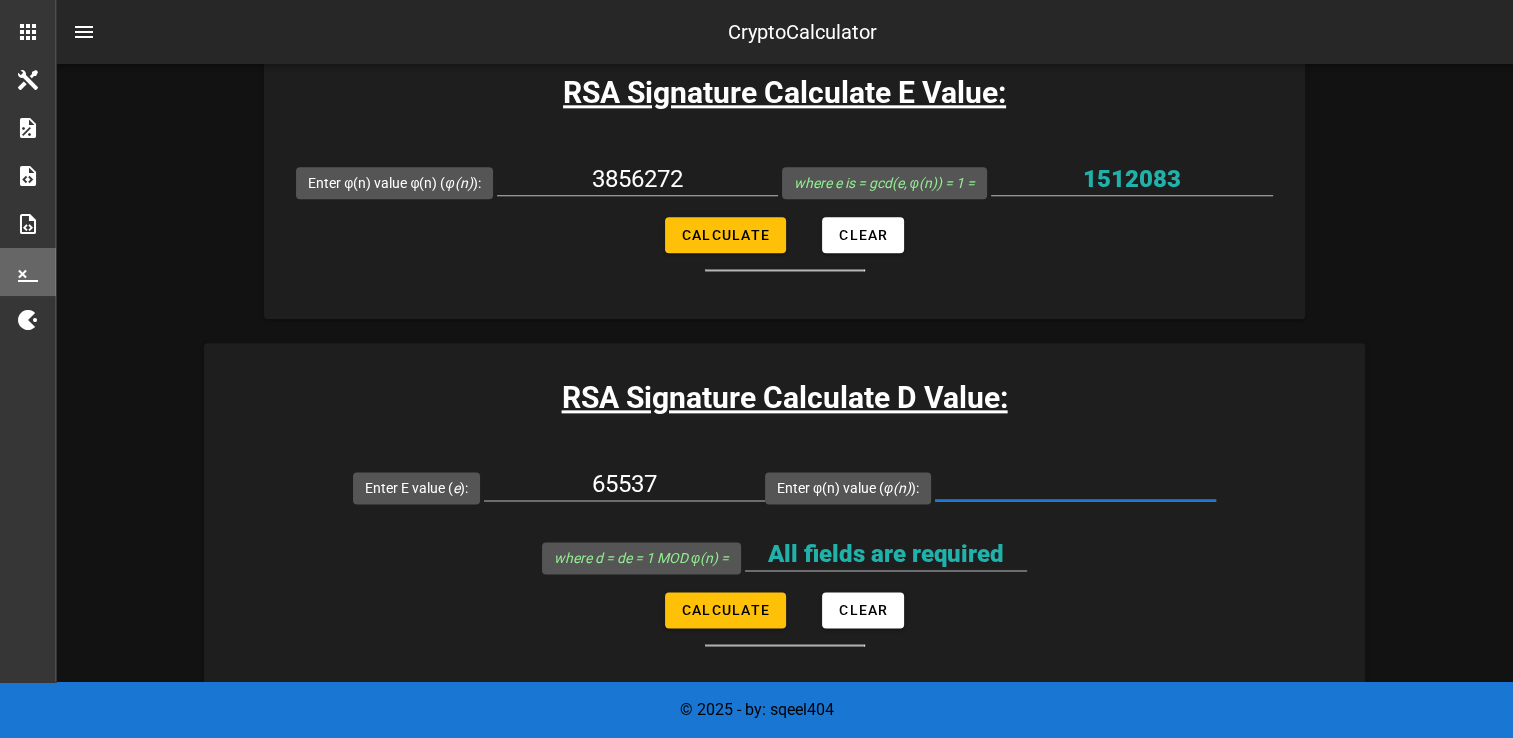 click on "Enter φ(n) value (  φ(n)  ):" at bounding box center (1075, 484) 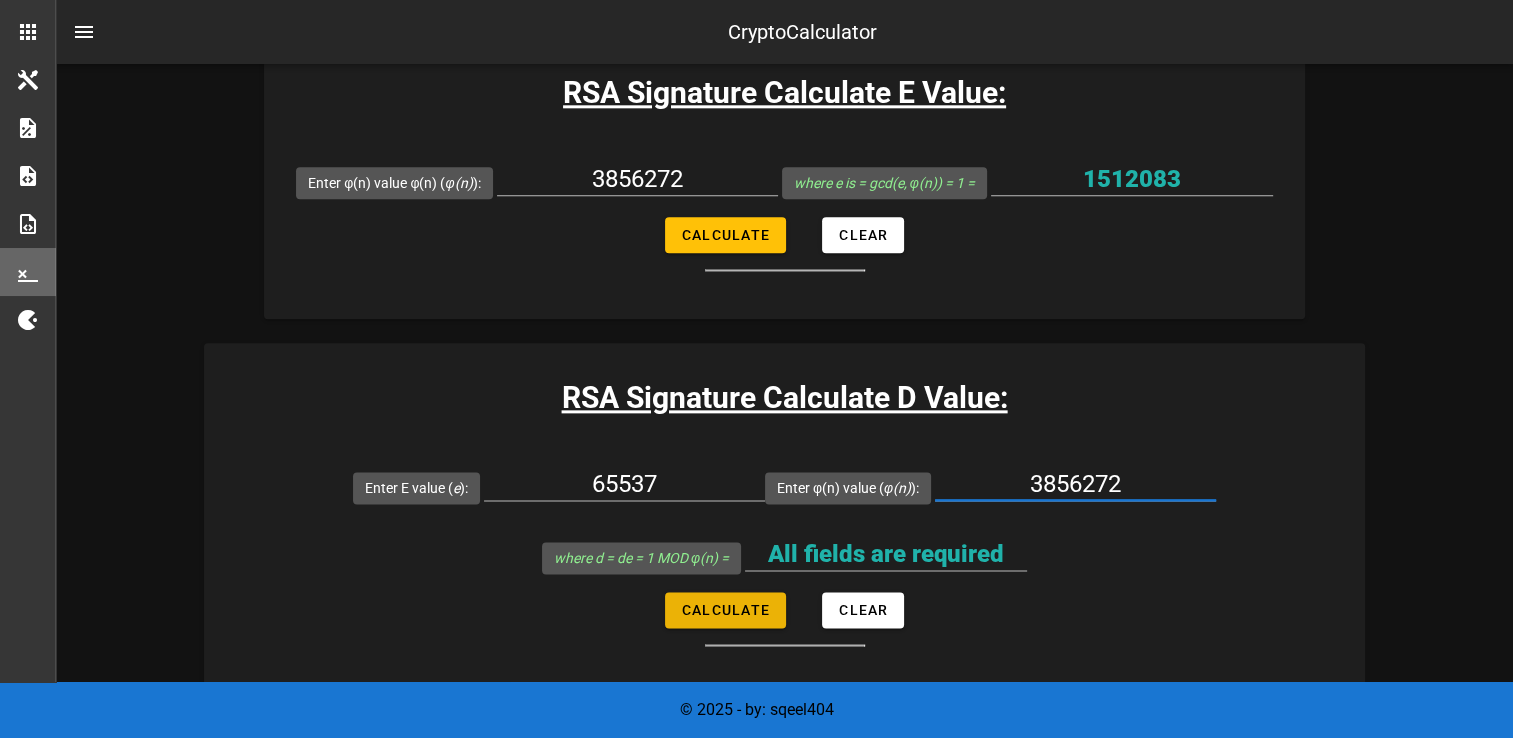 type on "3856272" 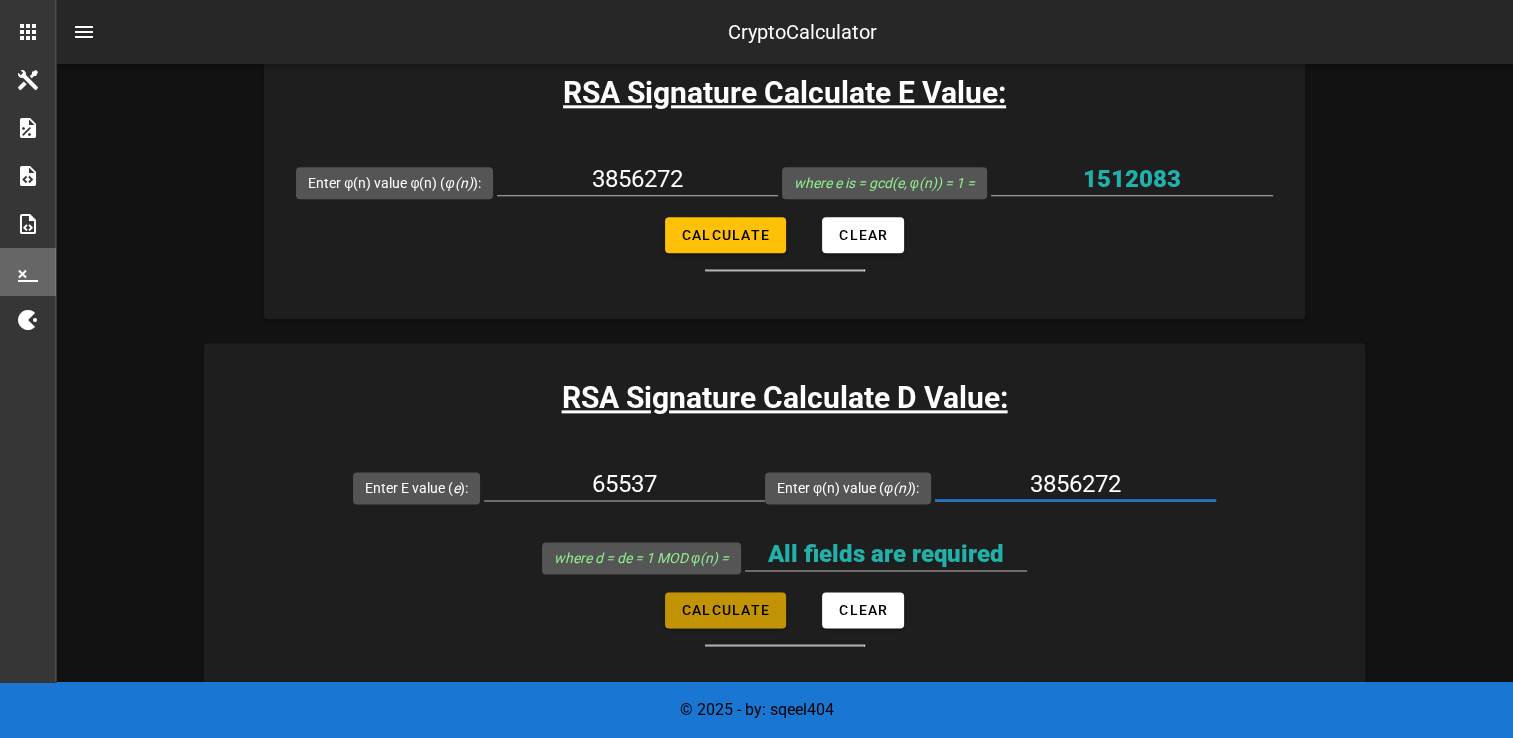 click on "Calculate" at bounding box center (725, 610) 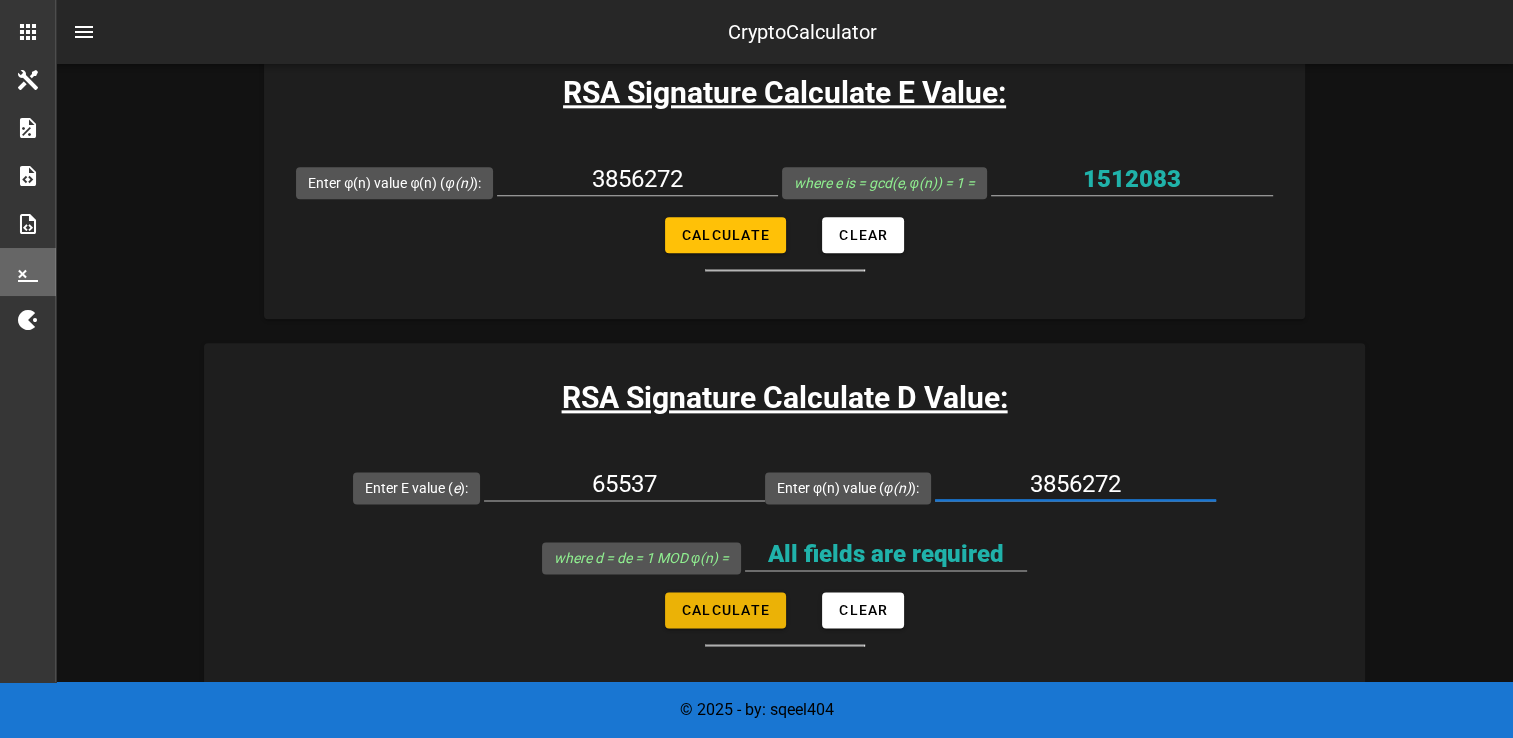 type on "1496801" 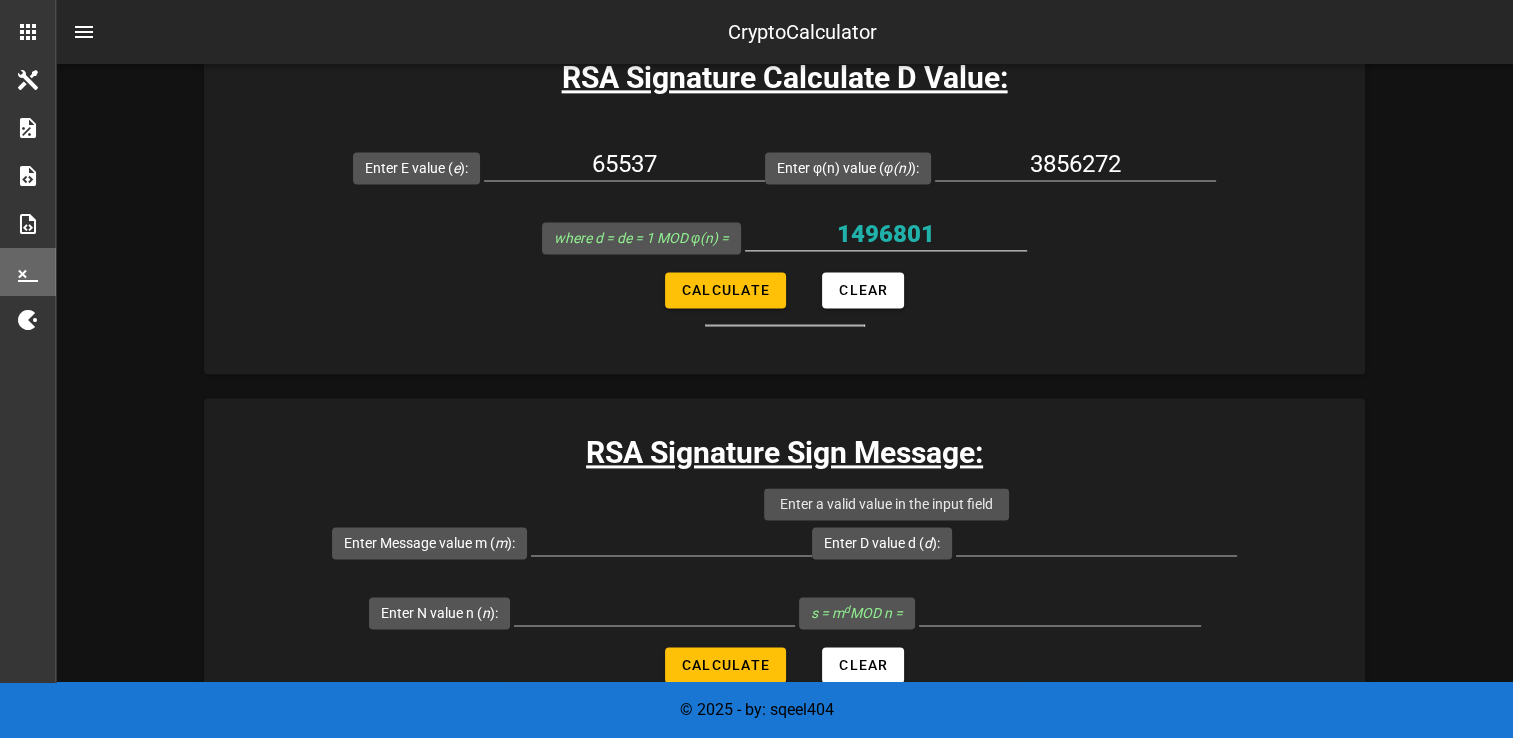 scroll, scrollTop: 2808, scrollLeft: 0, axis: vertical 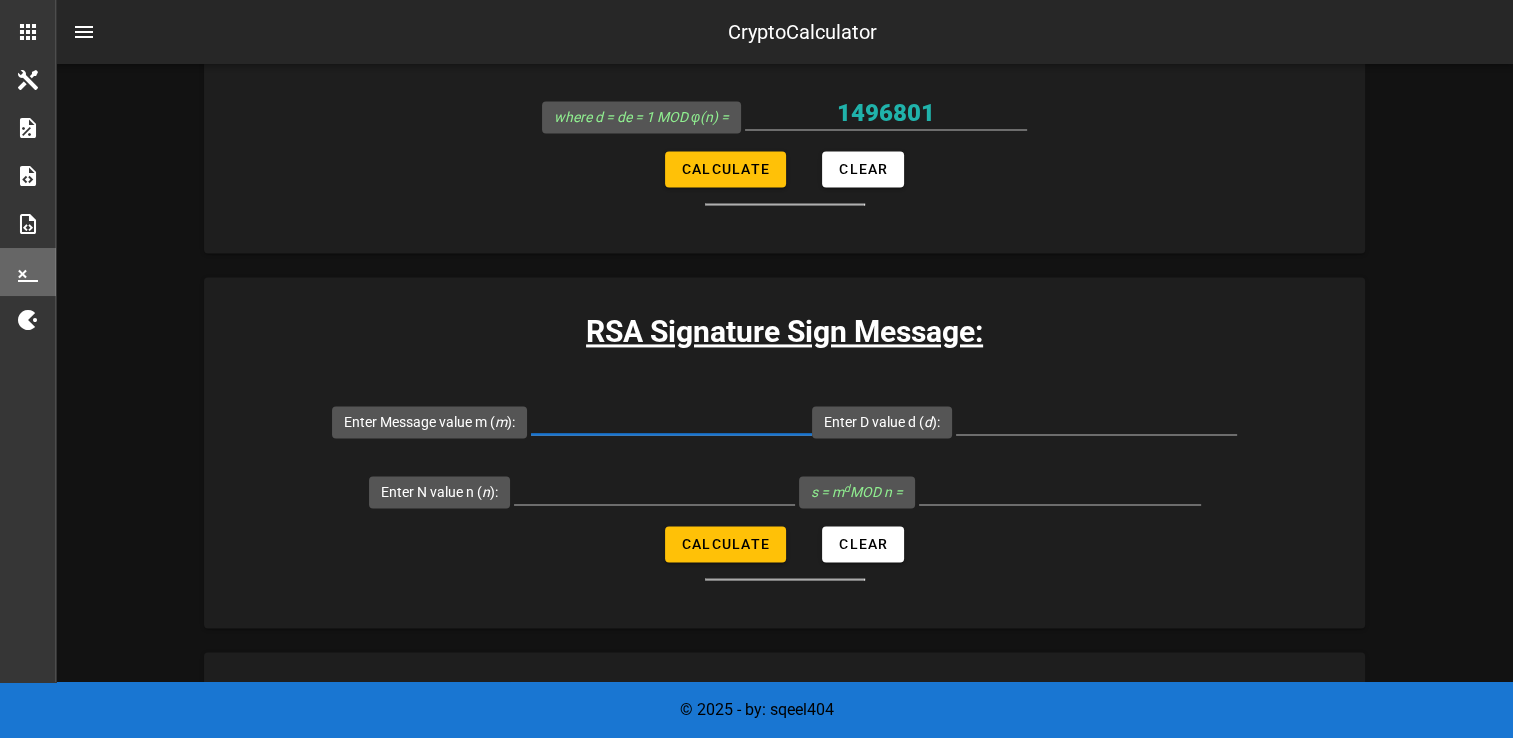 click on "Enter Message value m (  m  ):" at bounding box center (671, 418) 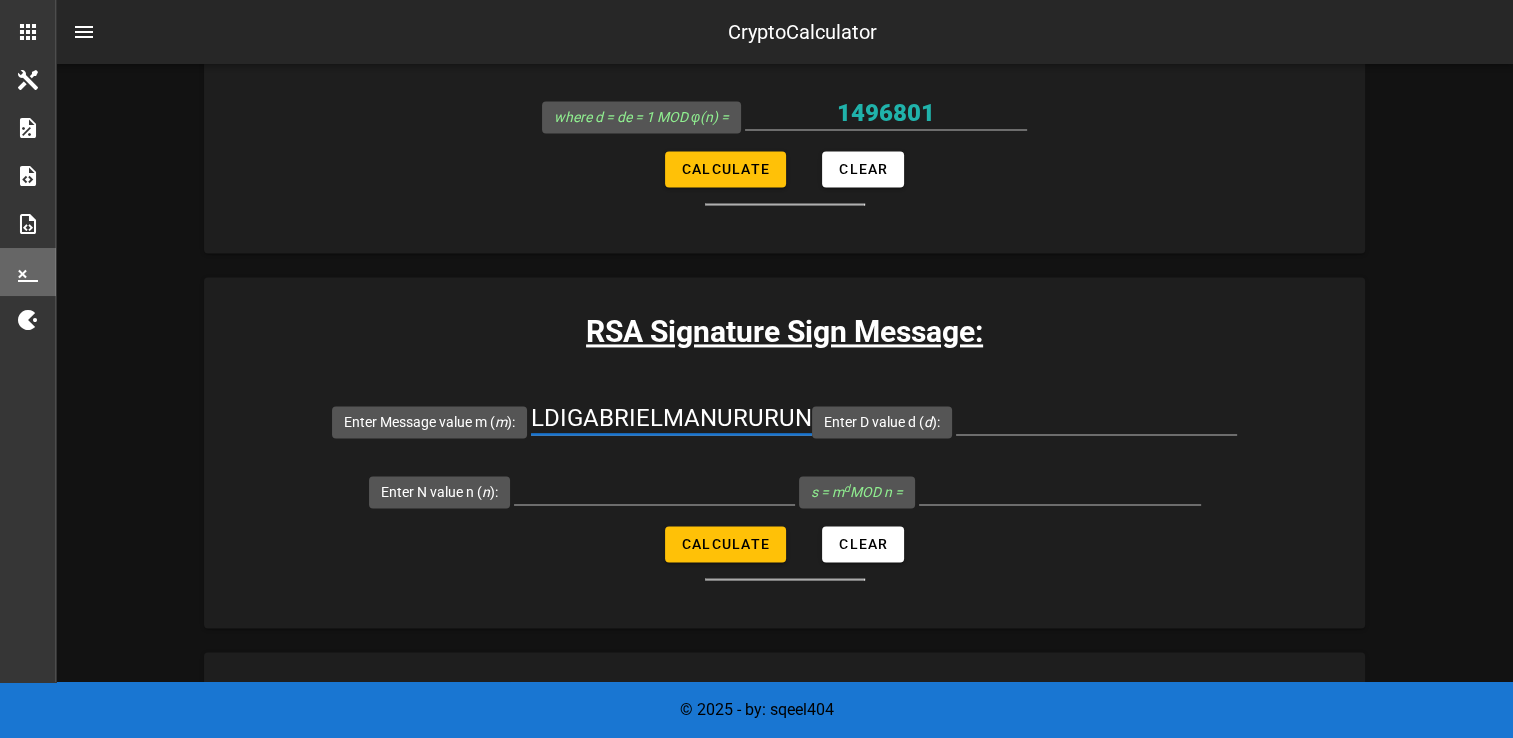 scroll, scrollTop: 0, scrollLeft: 205, axis: horizontal 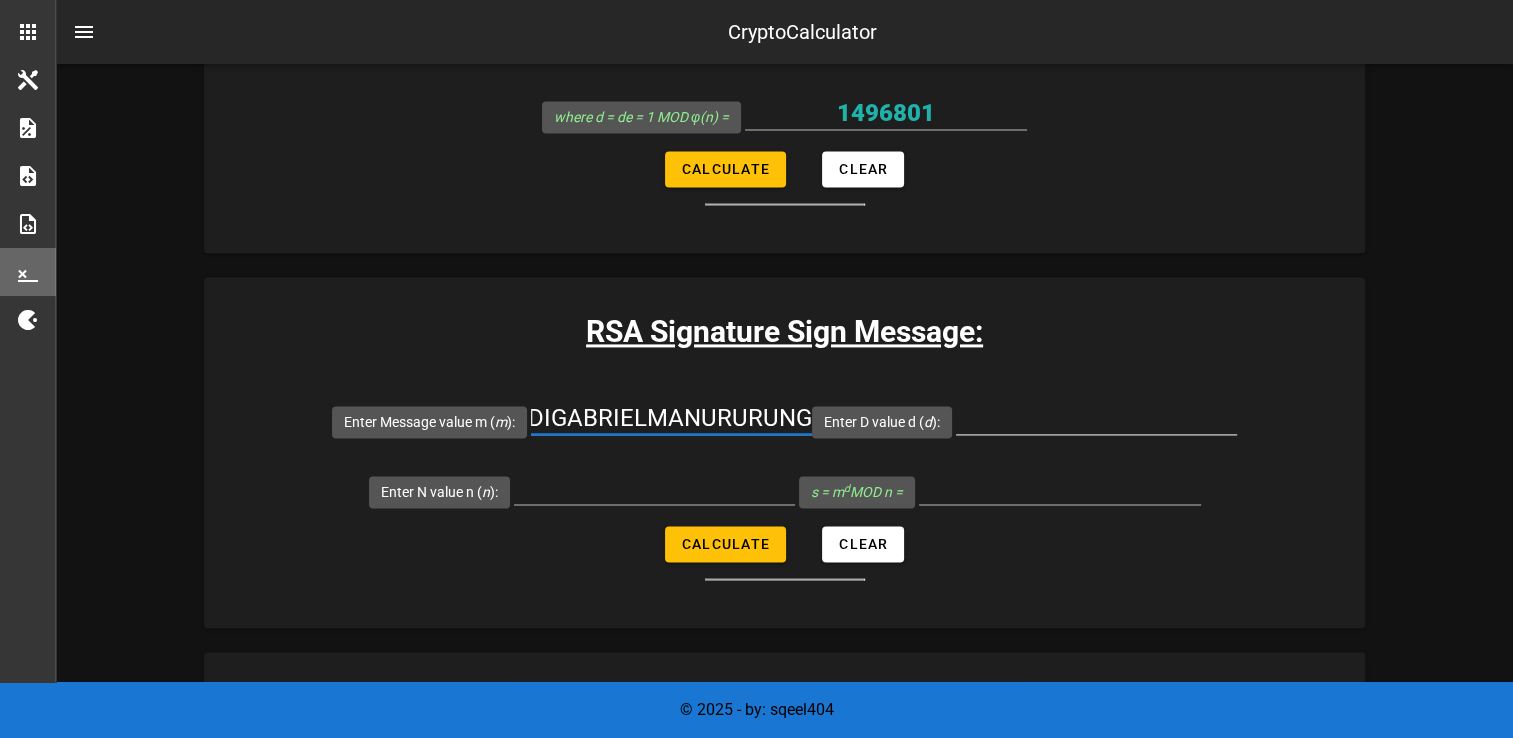 type on "221112090VIVALDIGABRIELMANURURUNG" 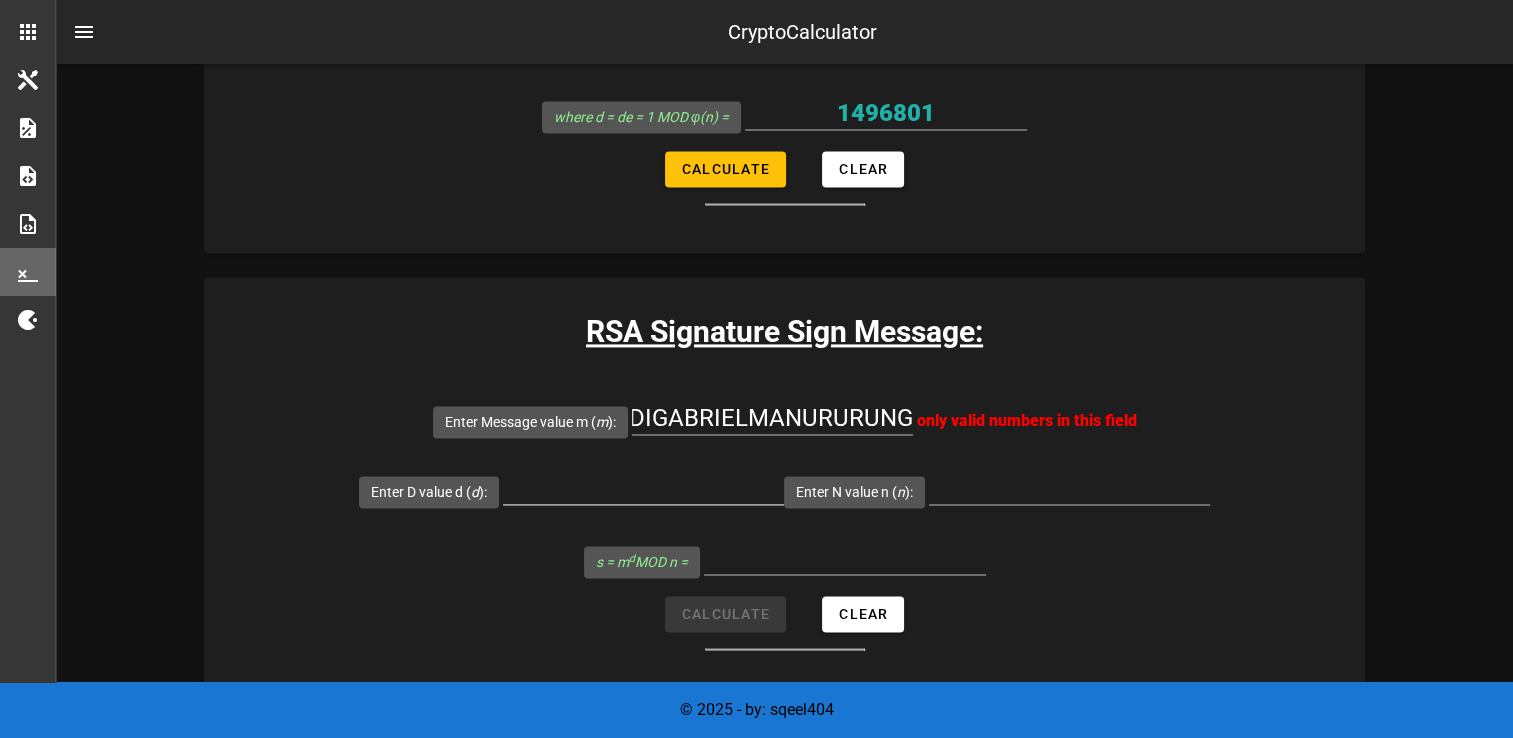 scroll, scrollTop: 0, scrollLeft: 0, axis: both 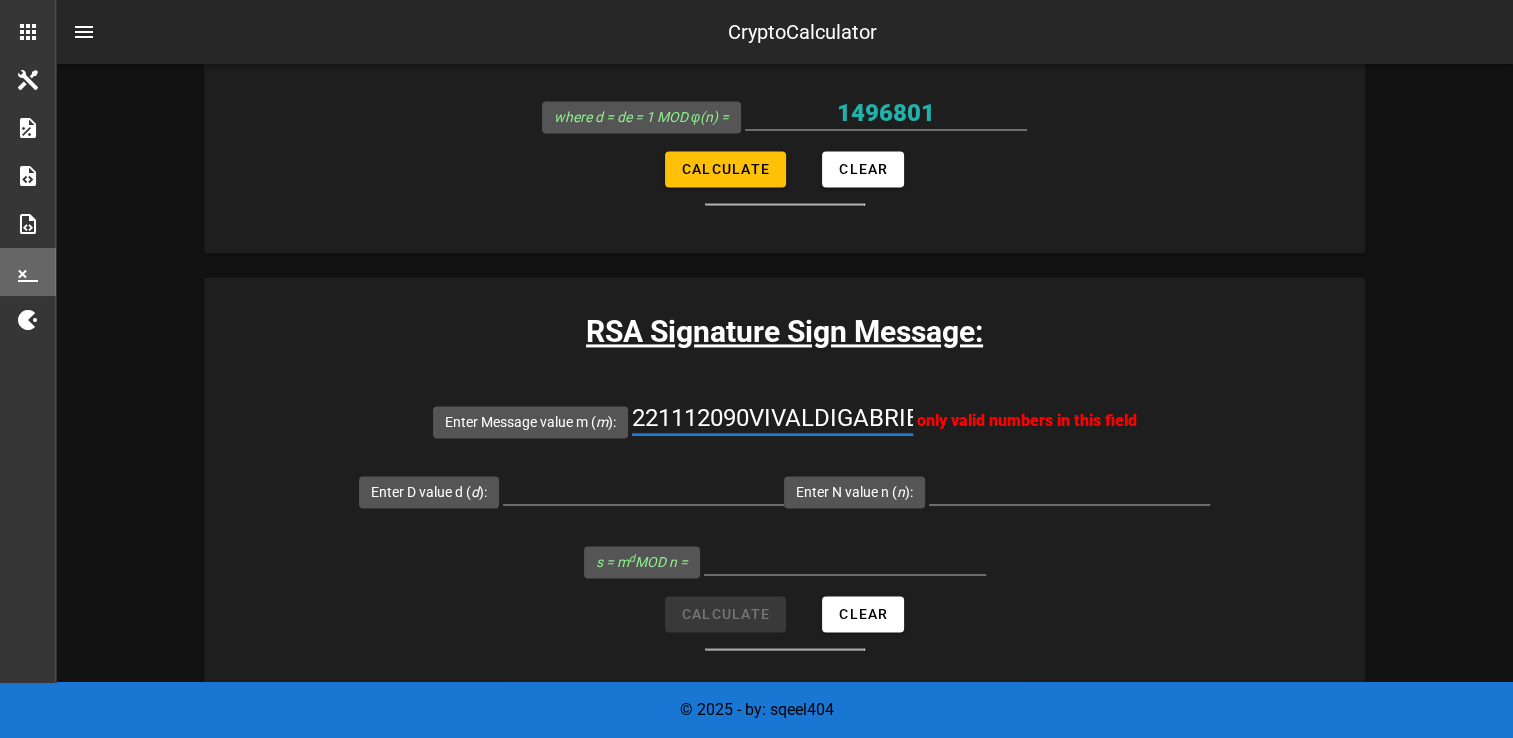 click at bounding box center [772, 449] 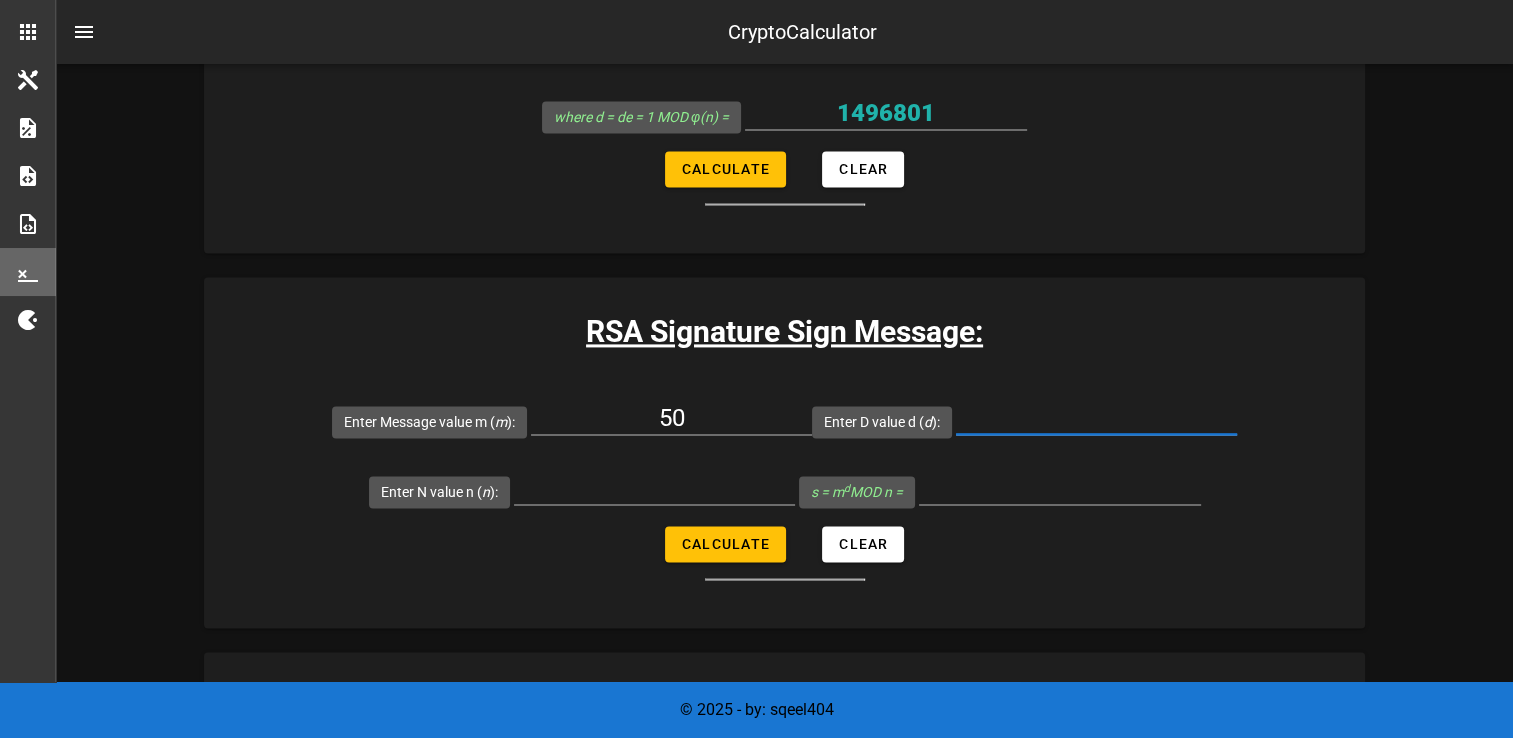 click on "Enter D value d (  d  ):" at bounding box center (1096, 418) 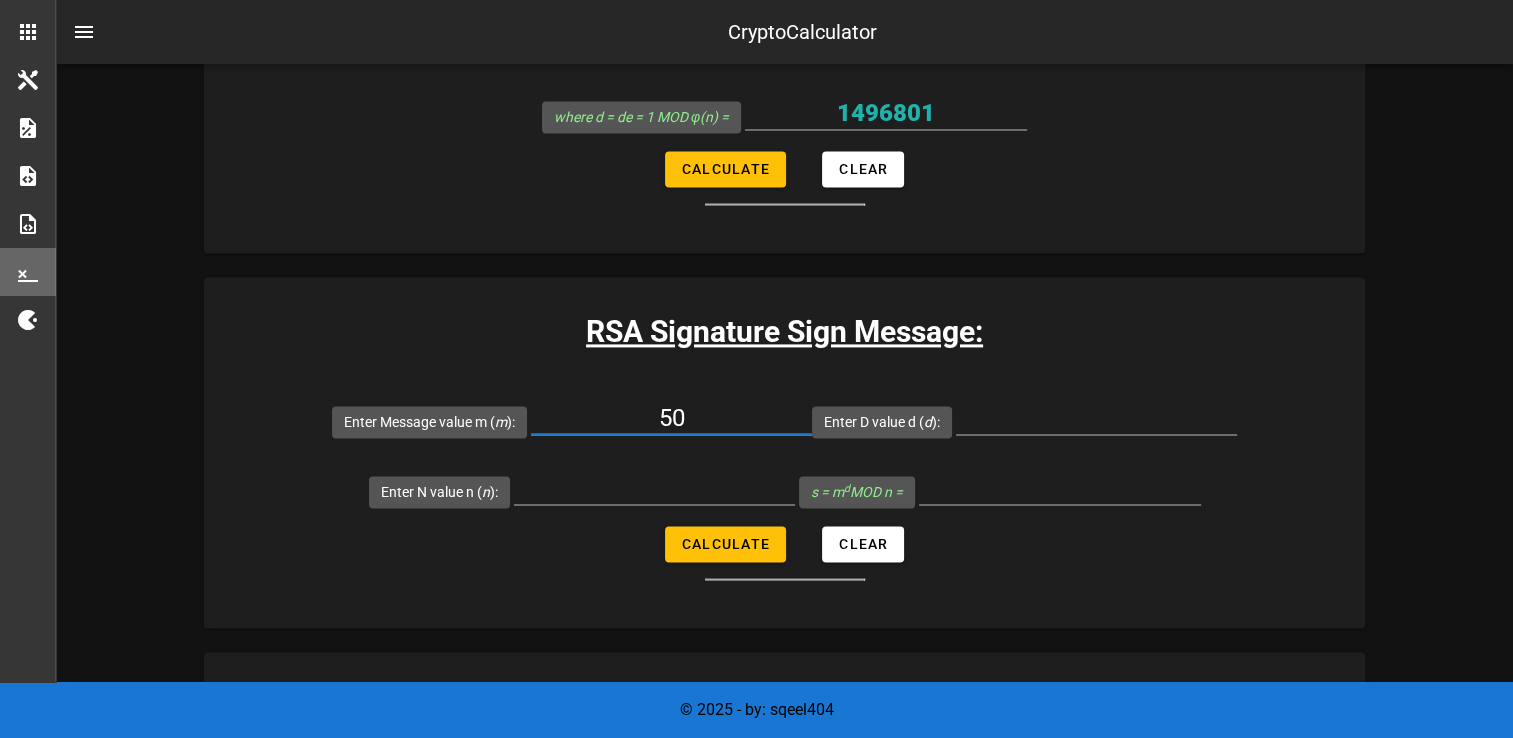 click on "50" at bounding box center (671, 418) 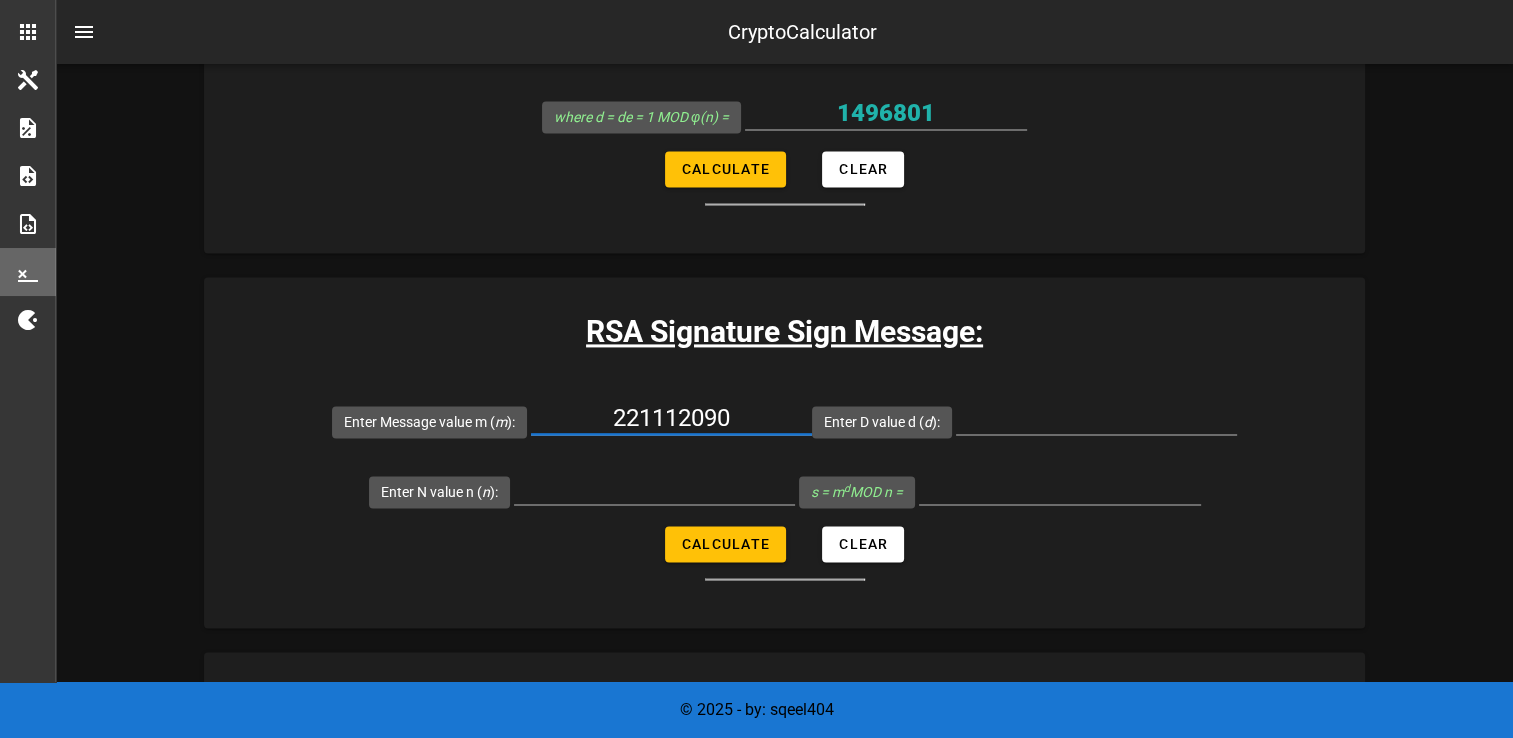 type on "221112090" 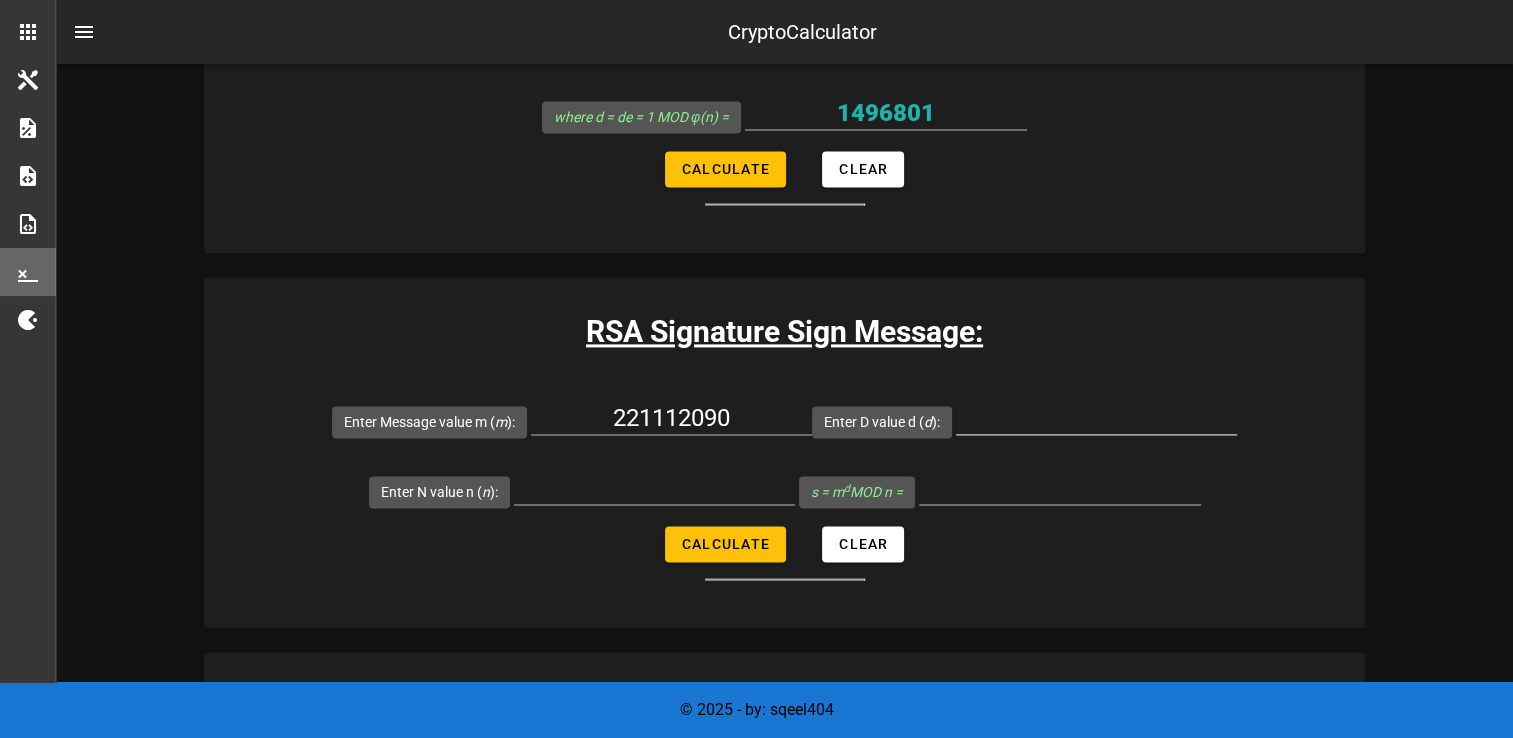 click at bounding box center [1096, 423] 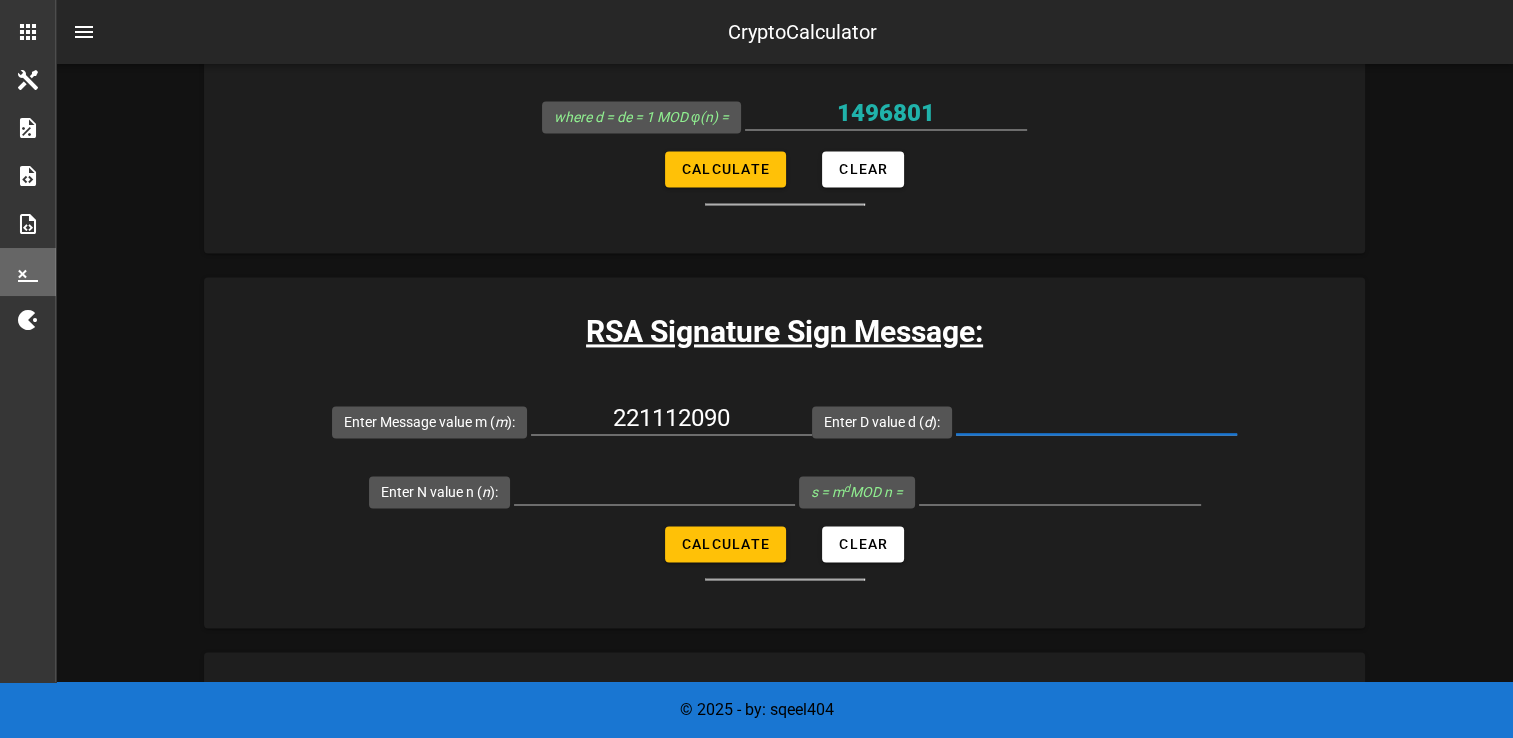 click on "Enter D value d (  d  ):" at bounding box center [1096, 418] 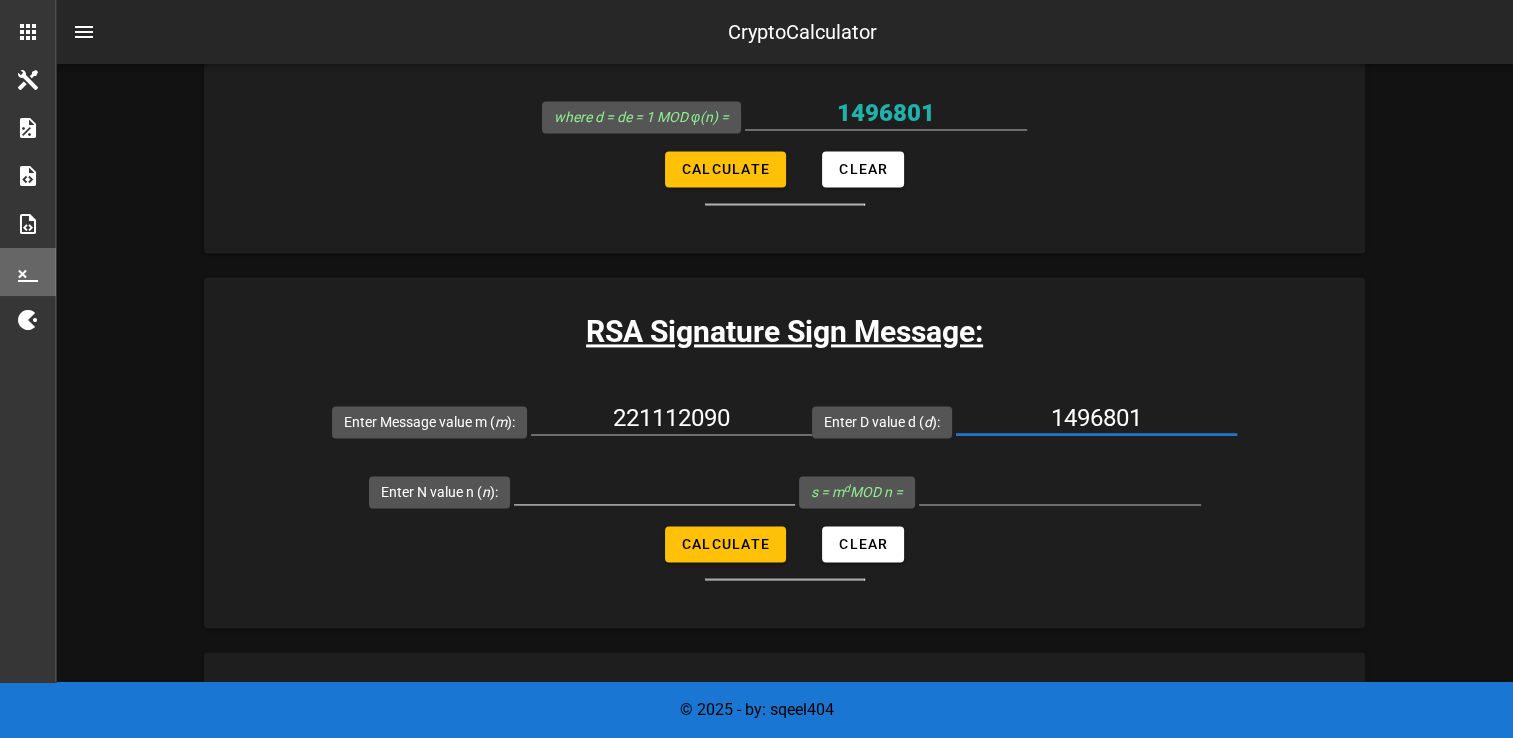 type on "1496801" 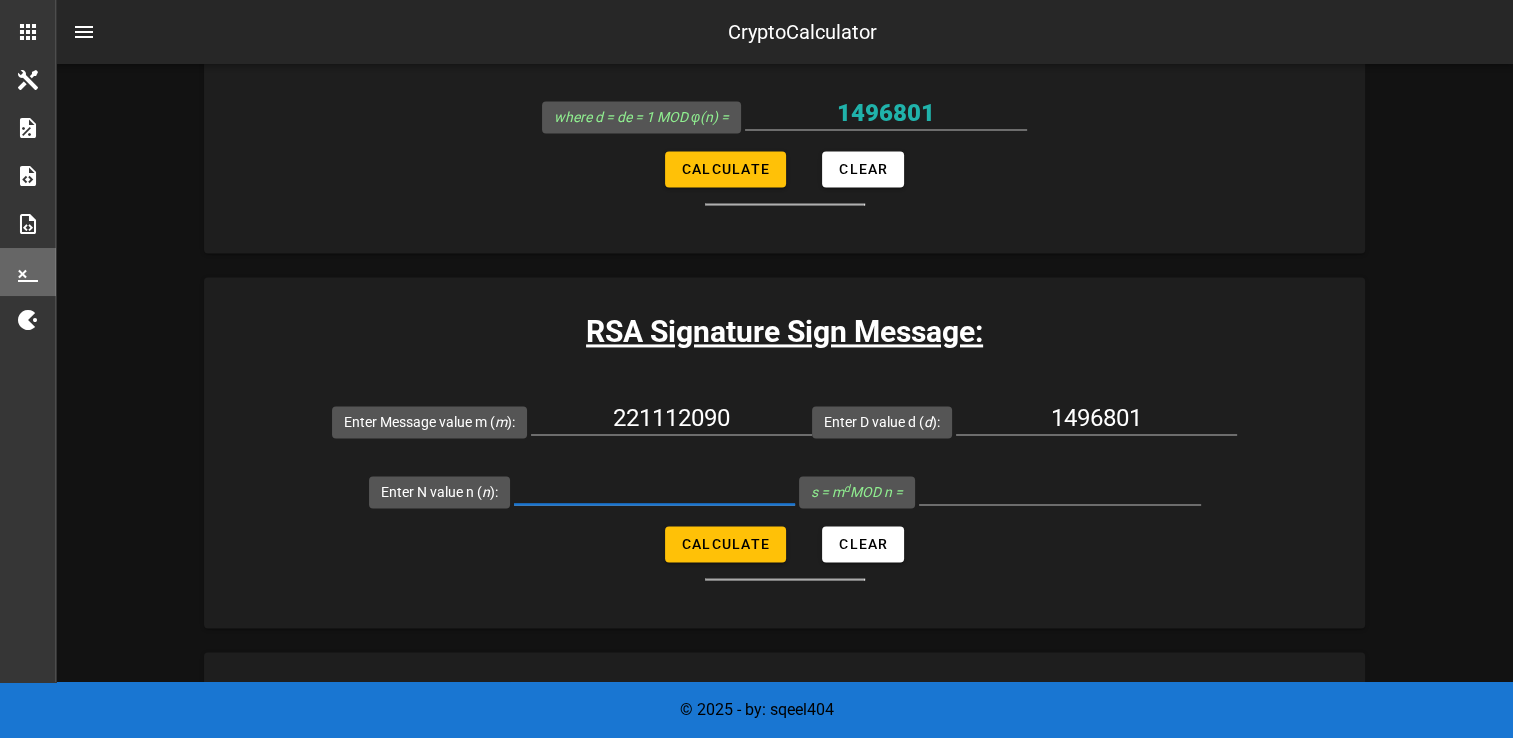 click on "Enter N value n (  n  ):" at bounding box center [654, 488] 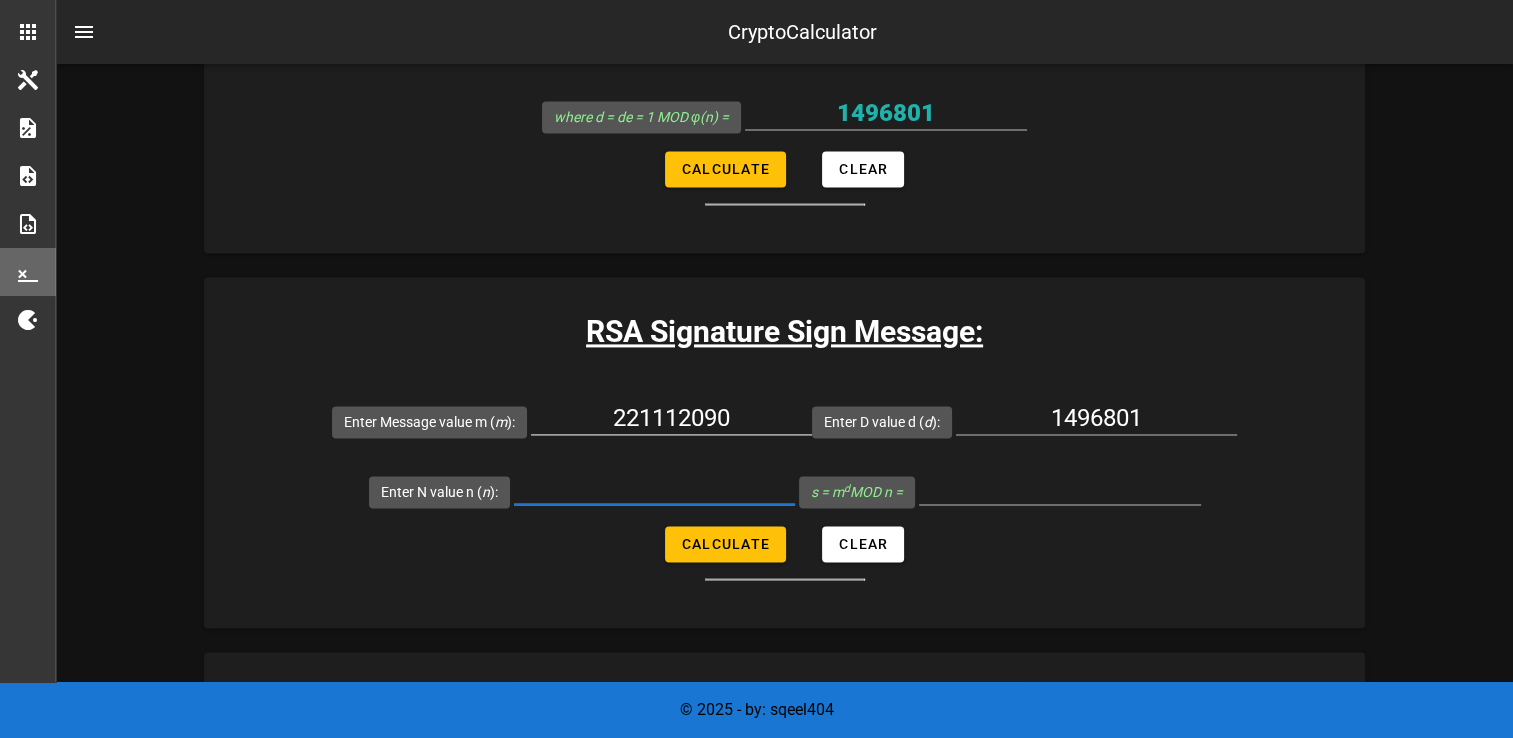 paste on "3860201" 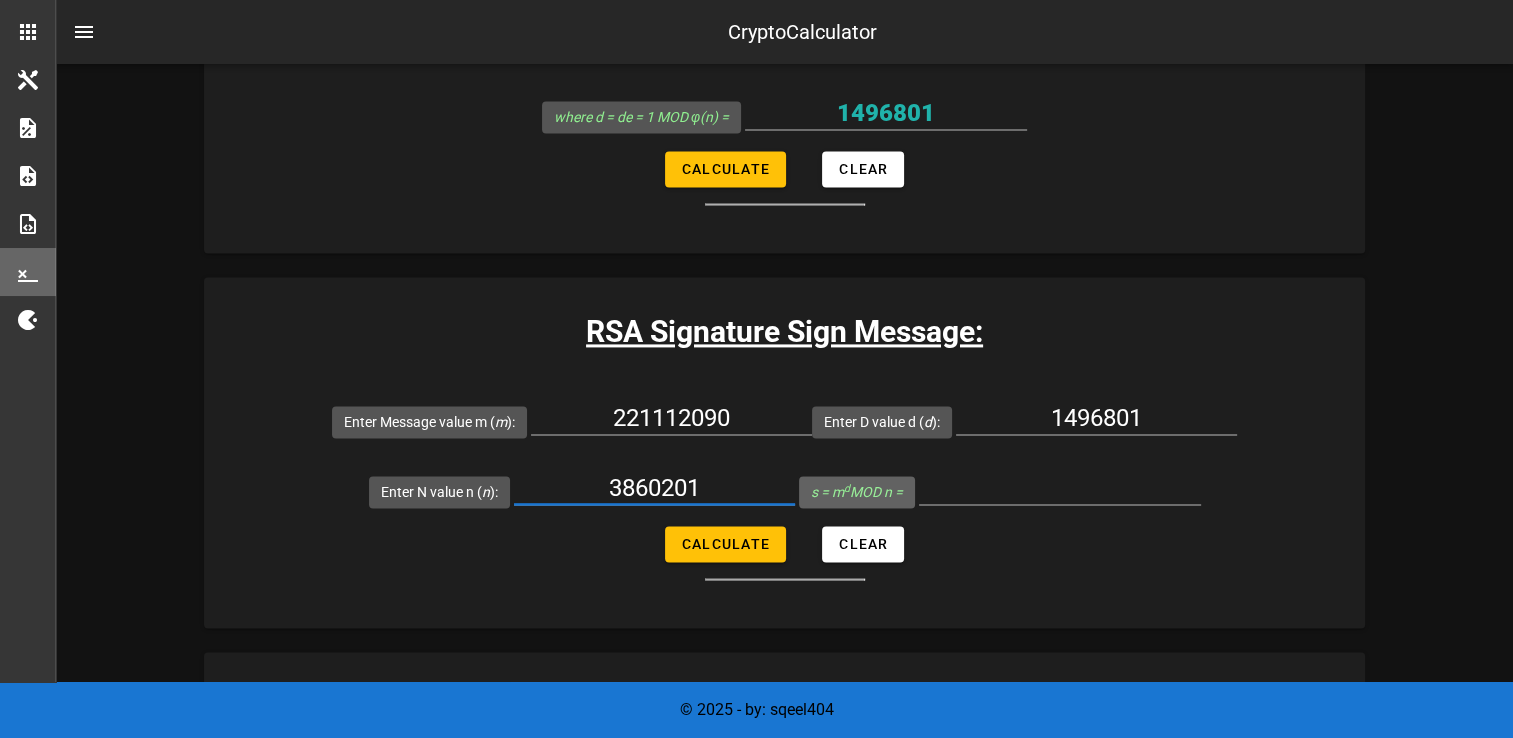 type on "3860201" 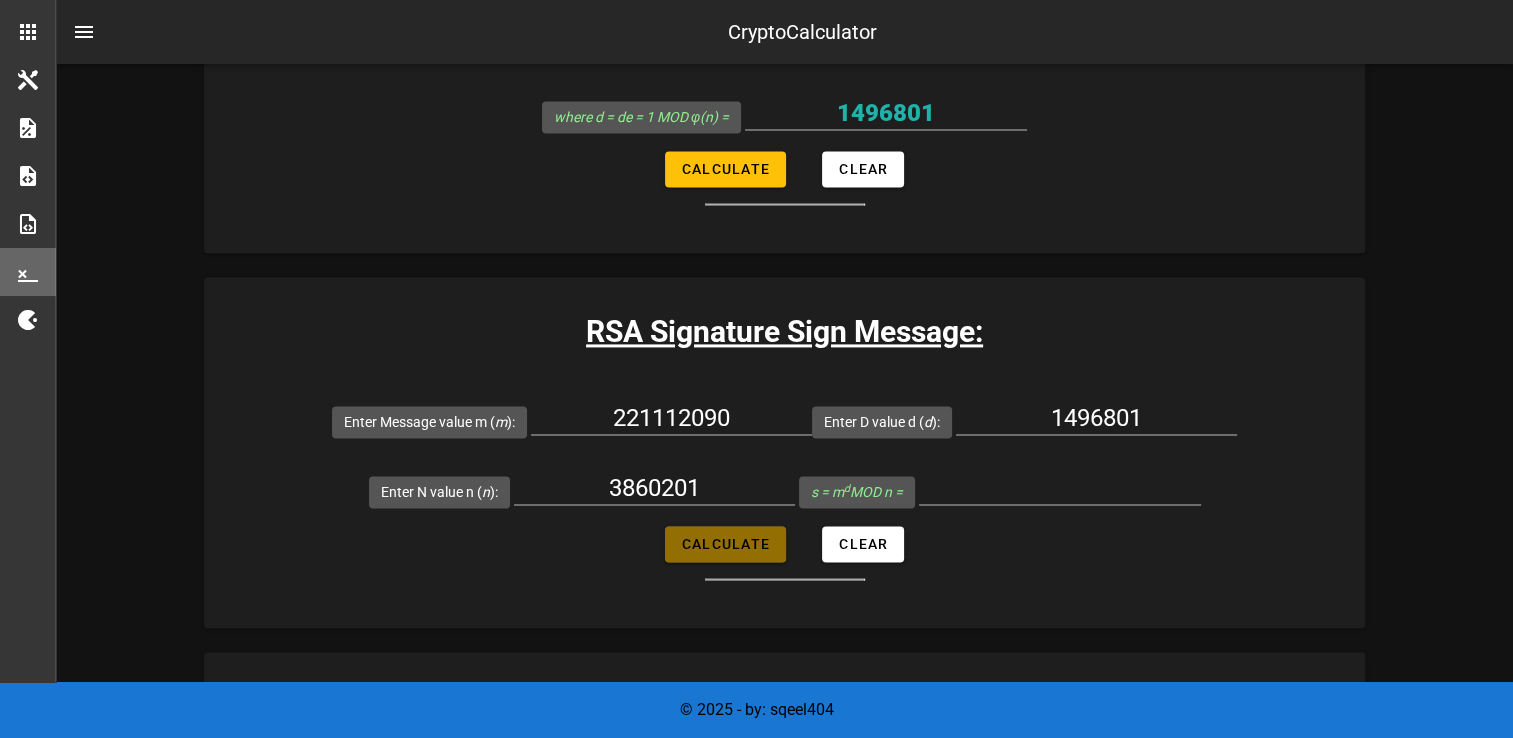 click on "Calculate" at bounding box center [725, 544] 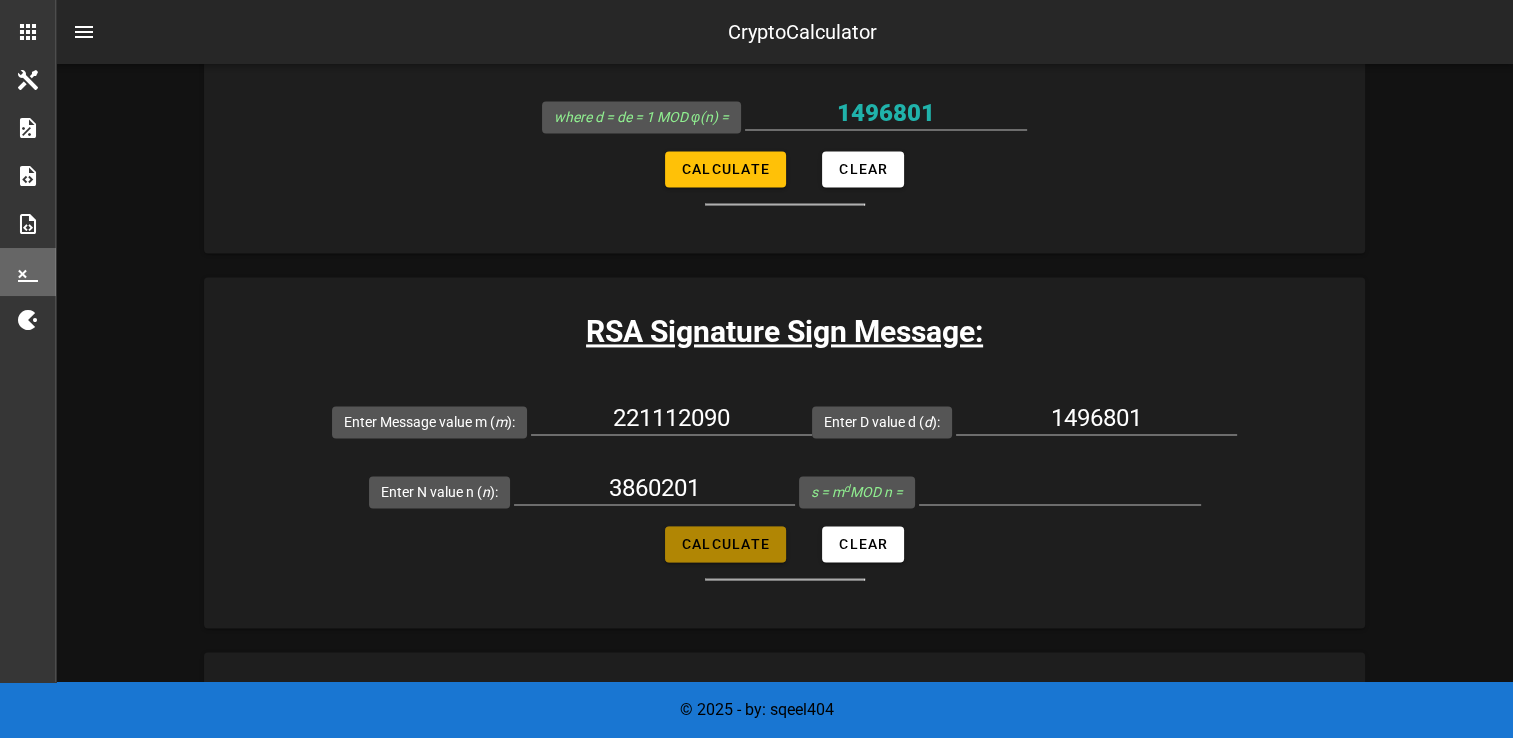 type on "3480120" 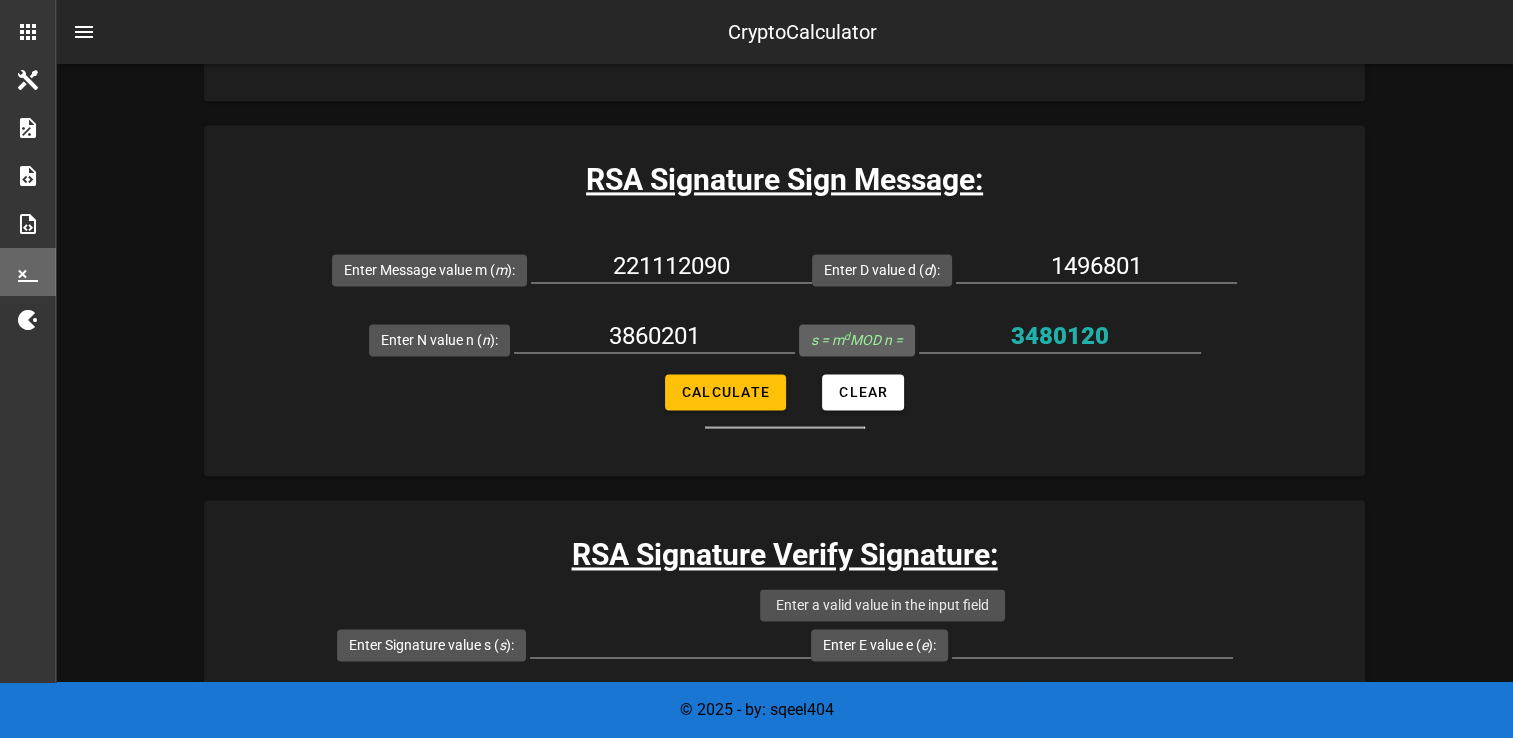 scroll, scrollTop: 2943, scrollLeft: 0, axis: vertical 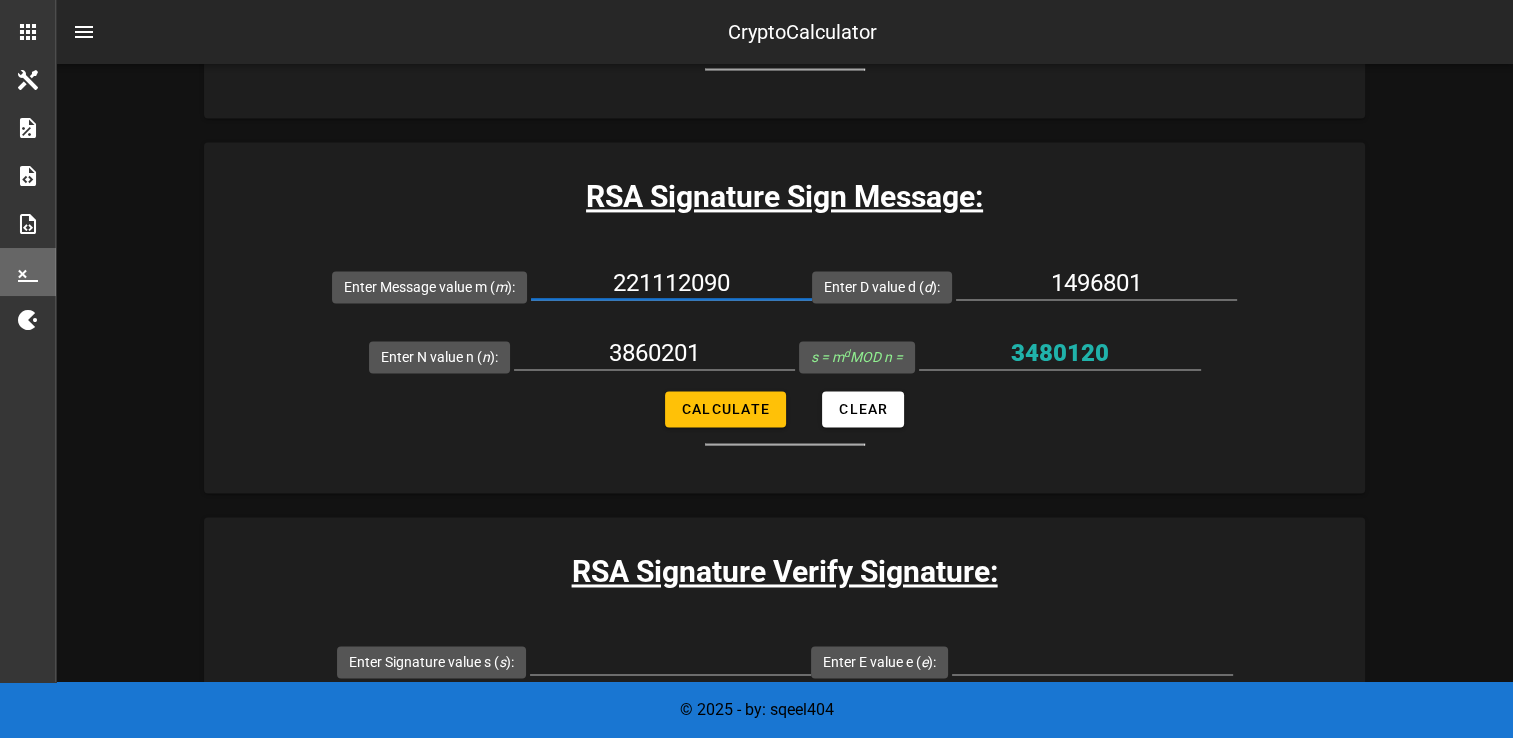 drag, startPoint x: 746, startPoint y: 273, endPoint x: 609, endPoint y: 270, distance: 137.03284 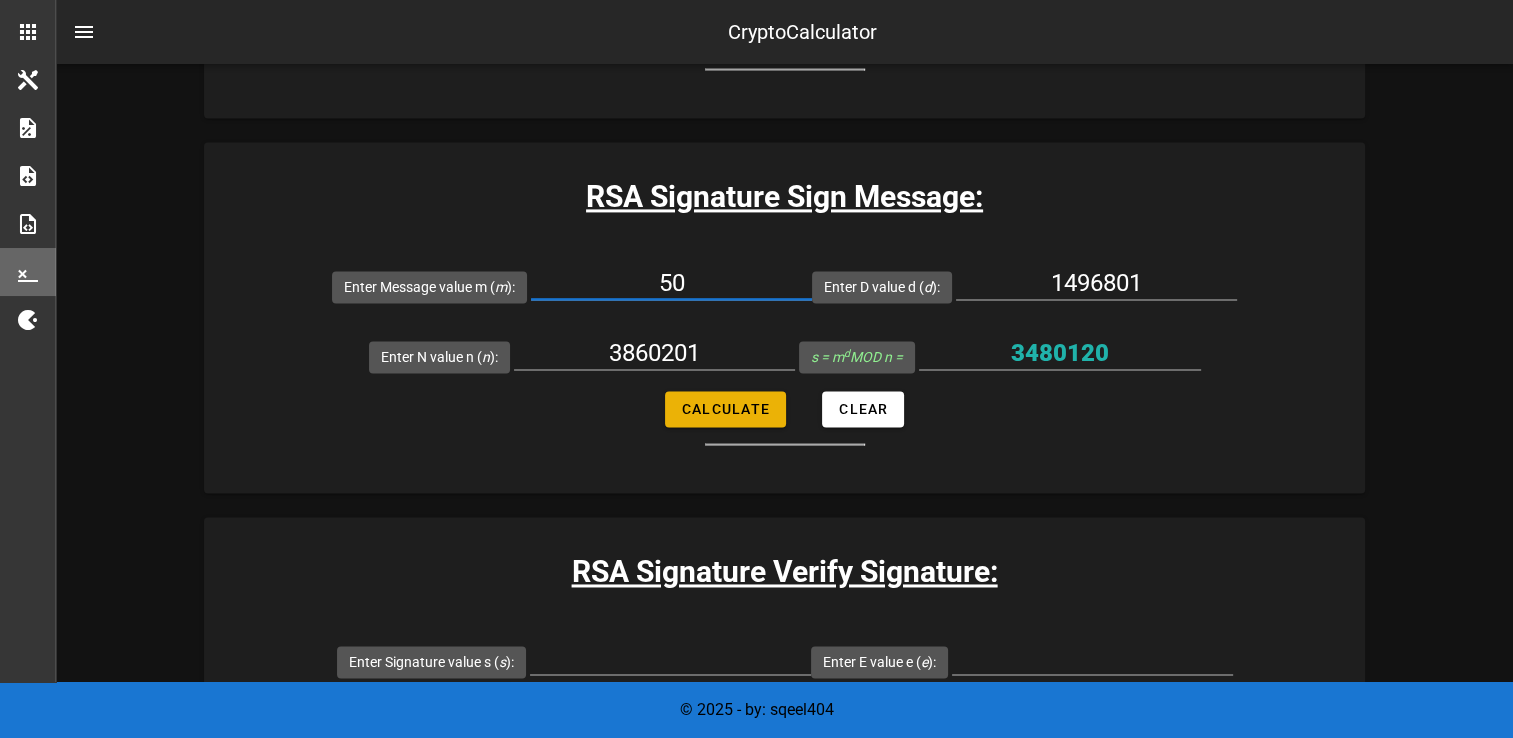 type on "50" 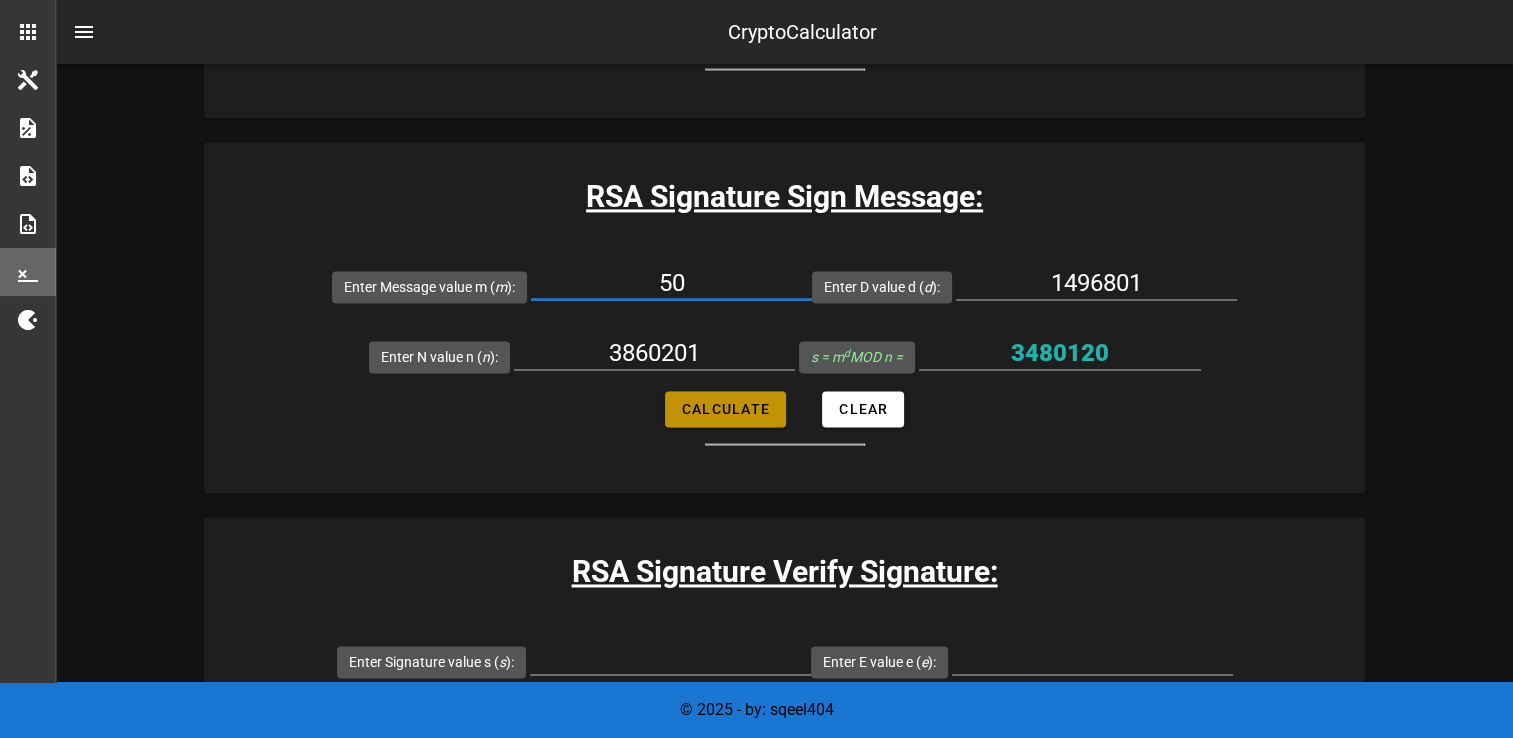 click on "Calculate" at bounding box center (725, 409) 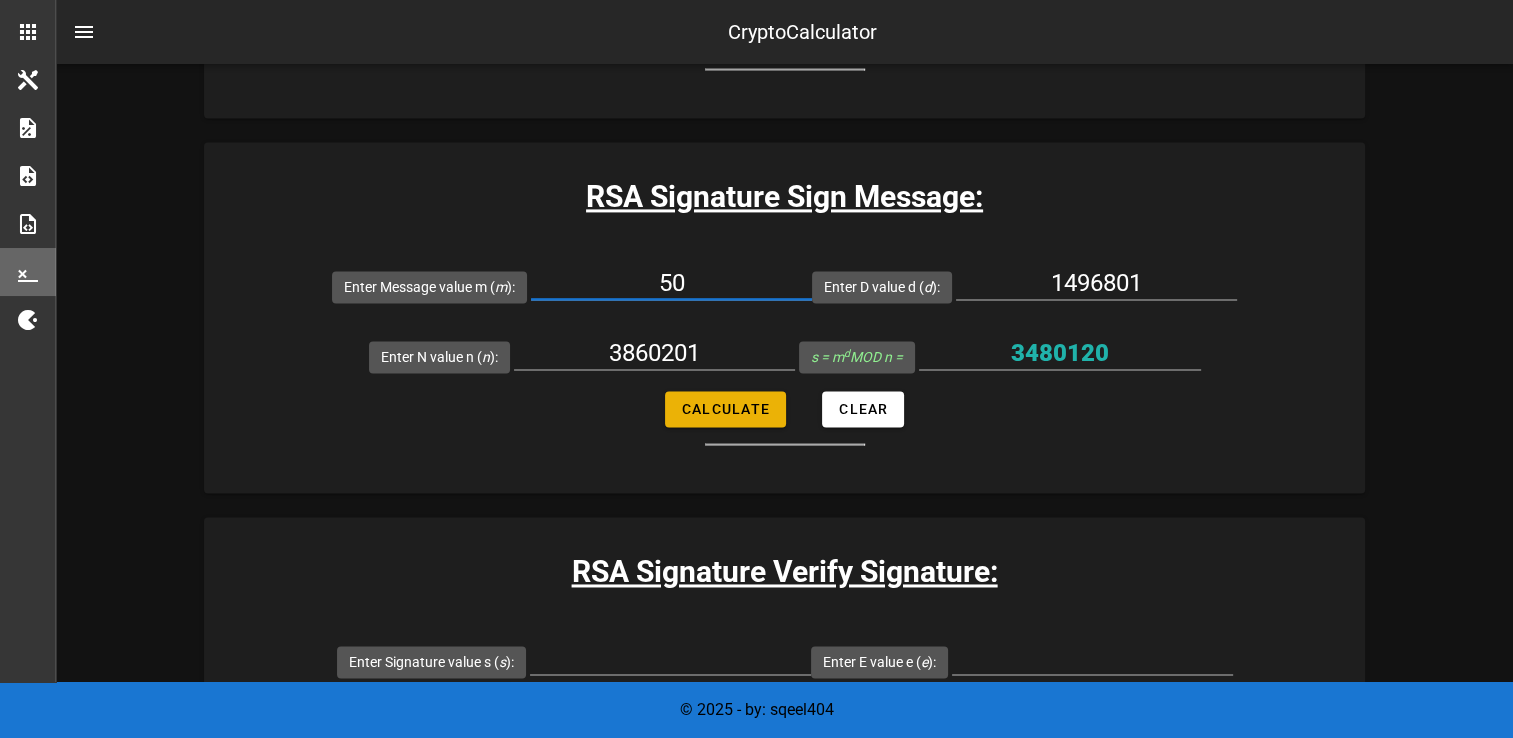 type on "47821" 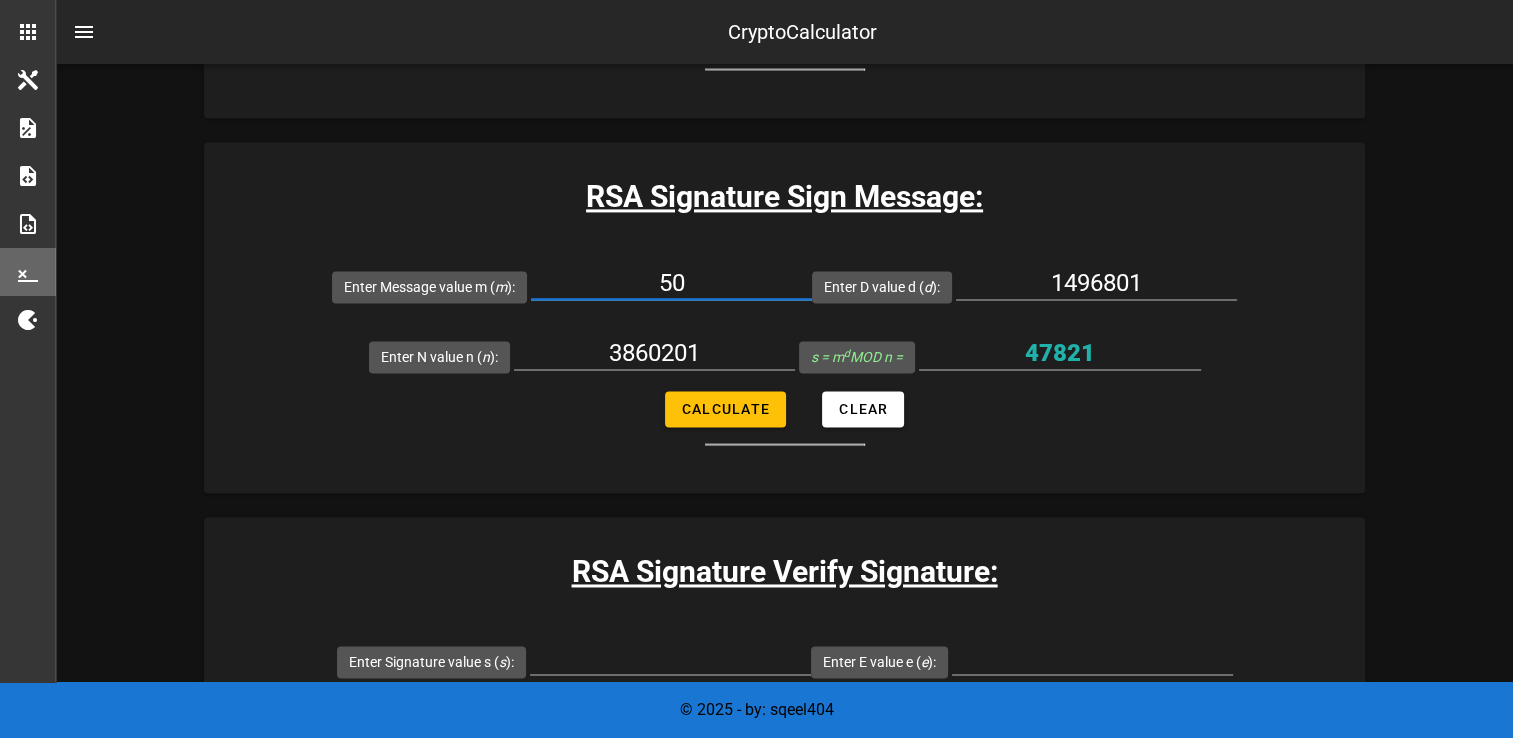 click on "50" at bounding box center (671, 283) 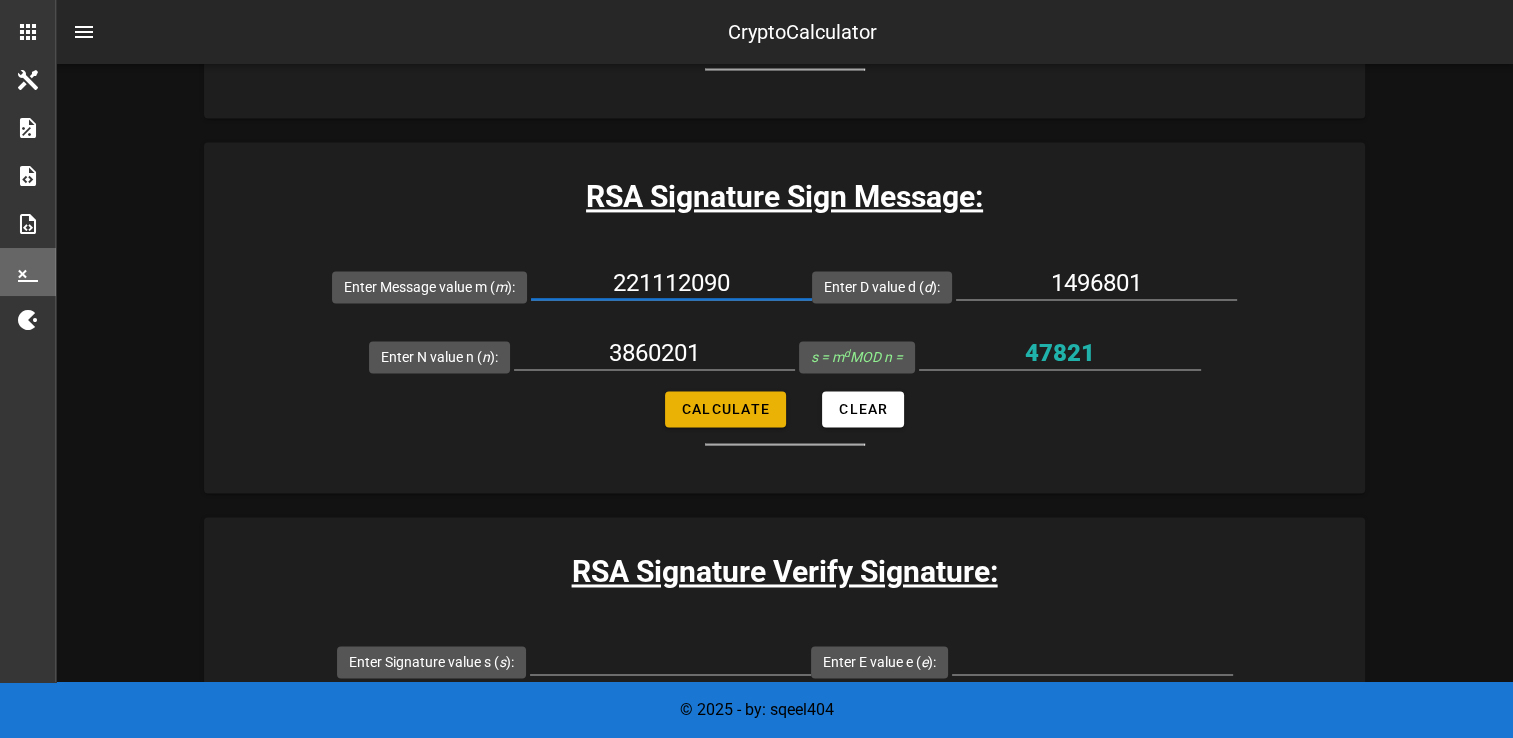 type on "221112090" 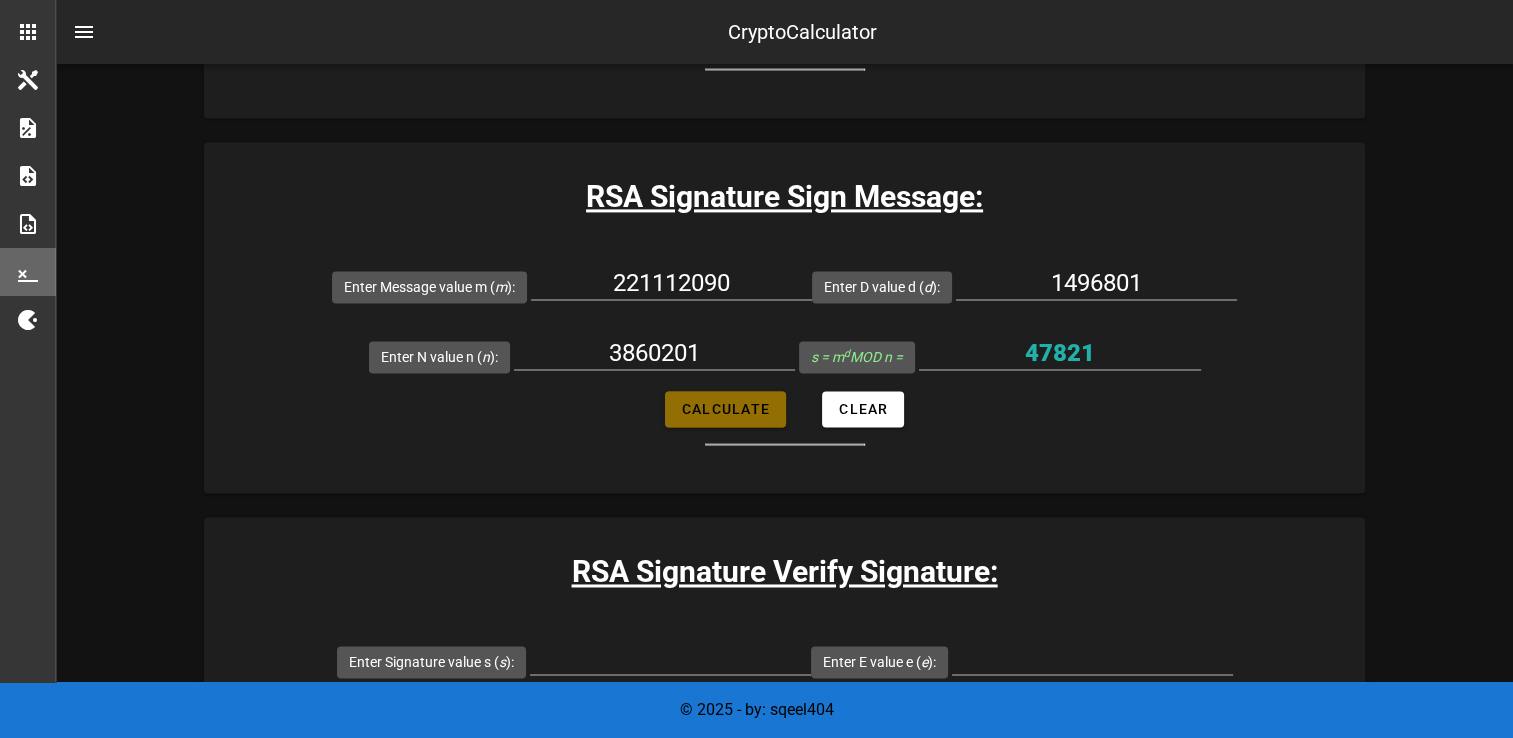 click on "Calculate" at bounding box center [725, 409] 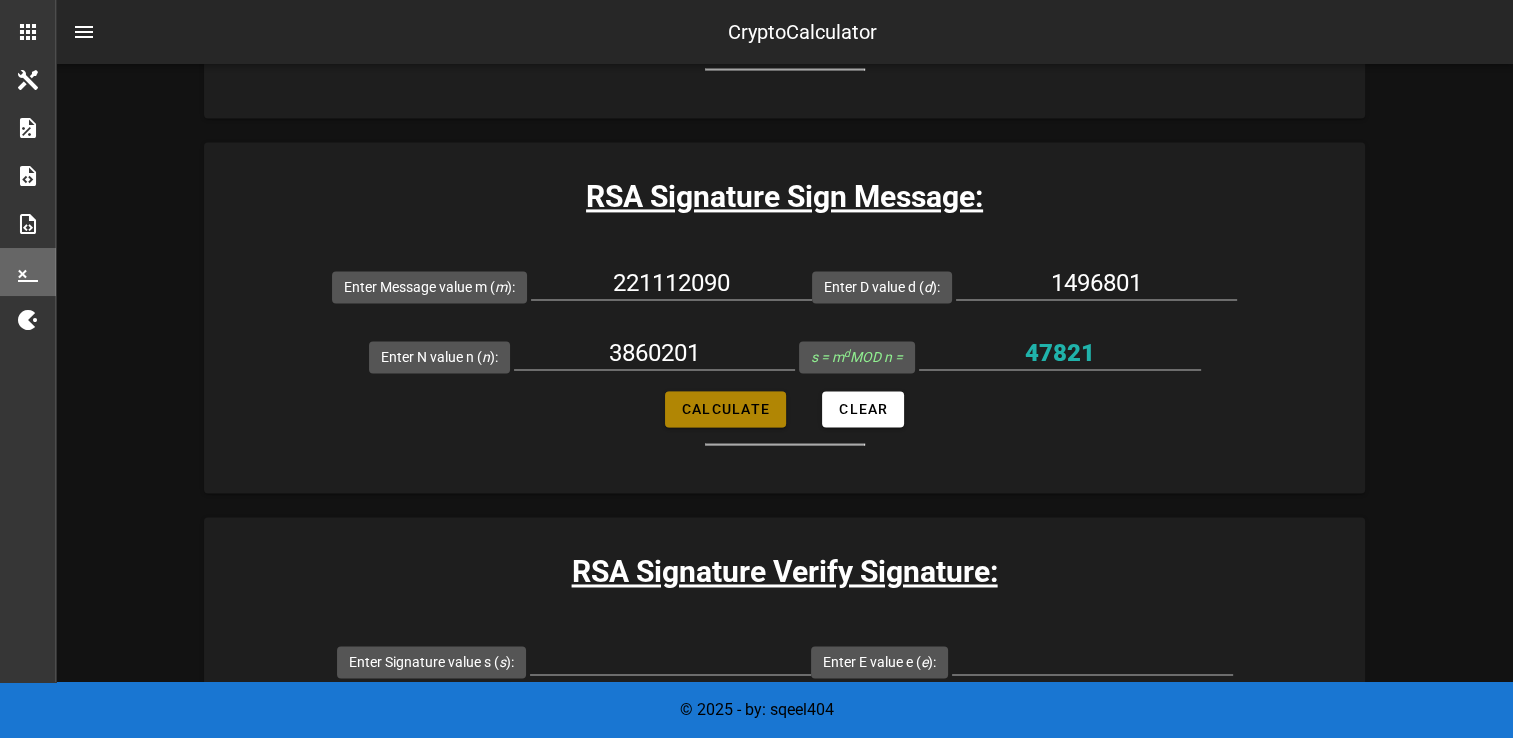 type on "3480120" 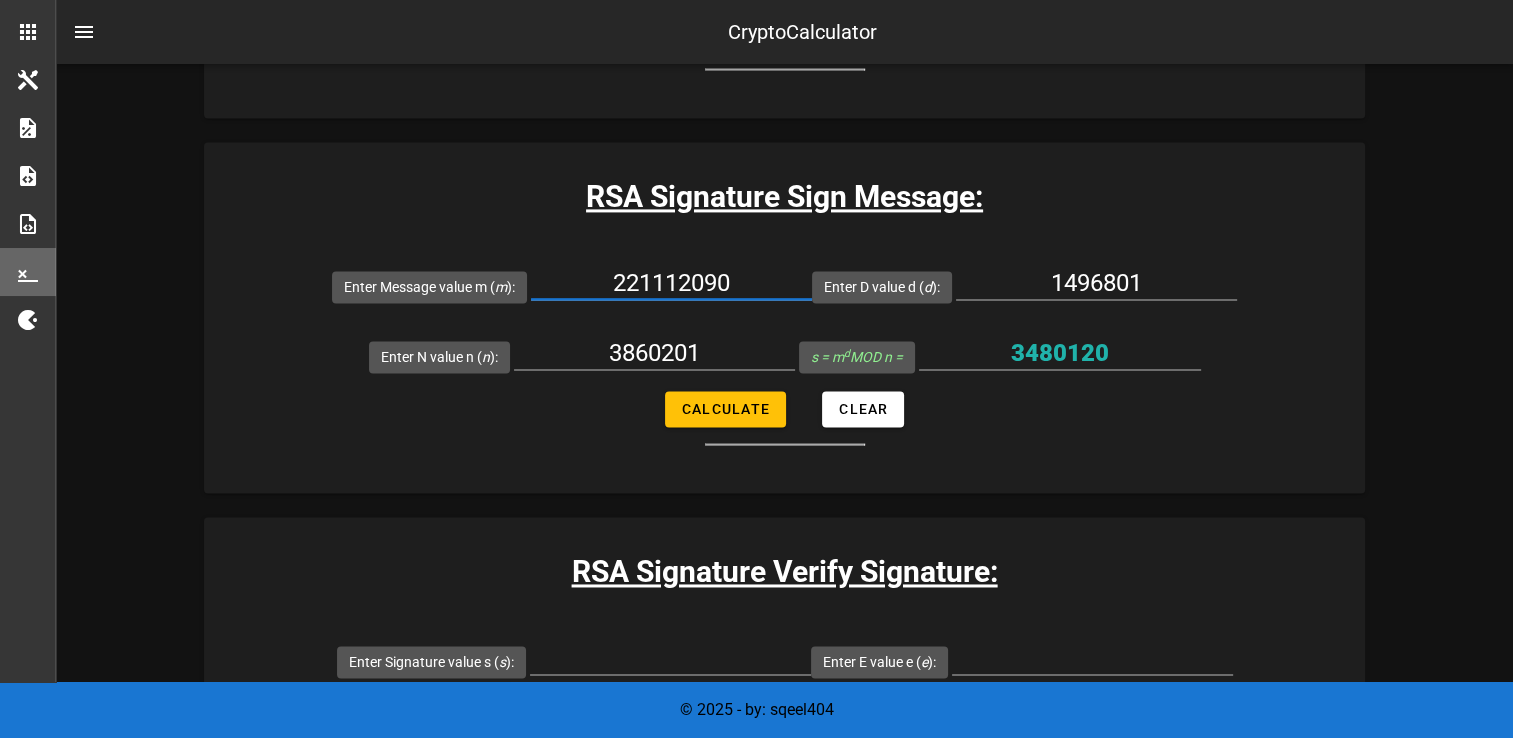 click on "221112090" at bounding box center [671, 283] 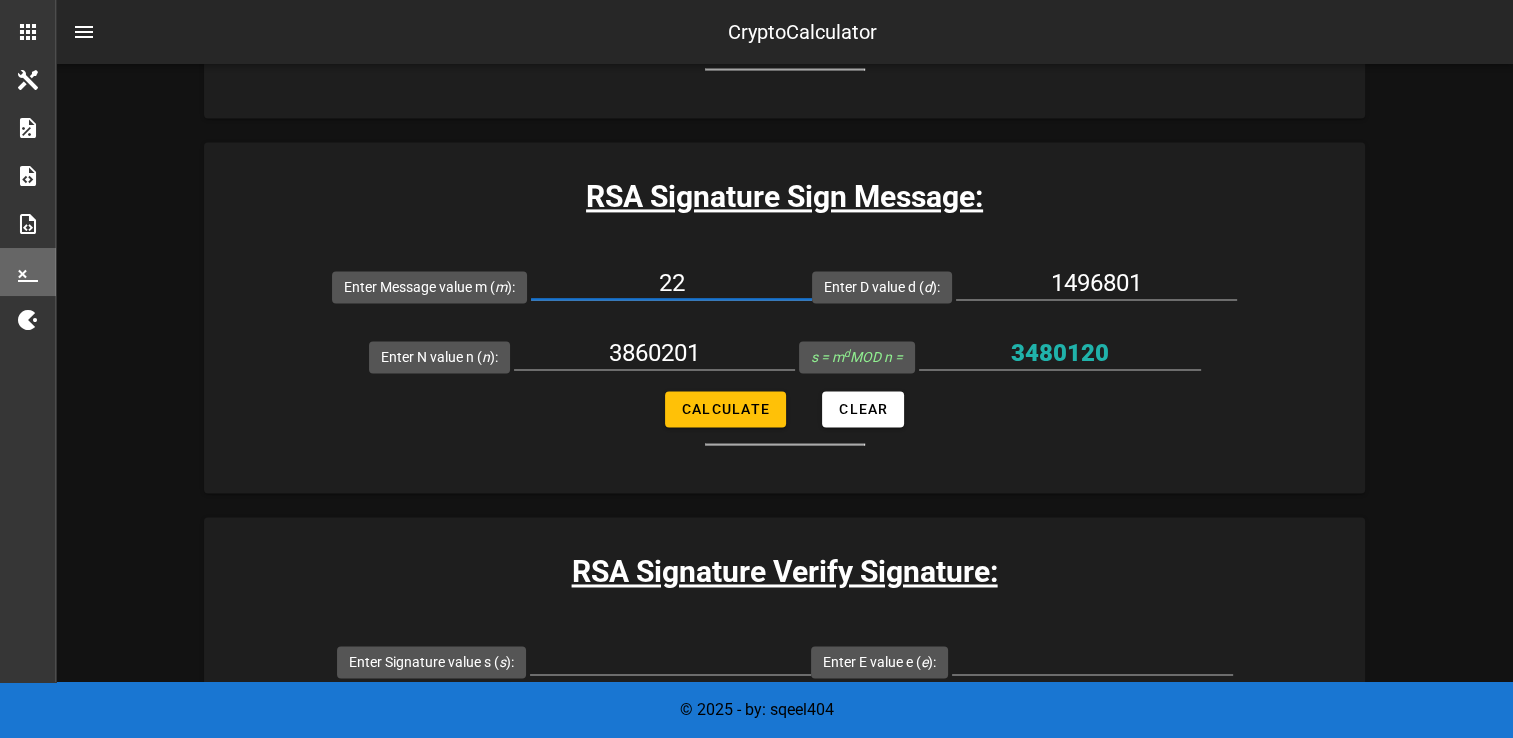 type on "2" 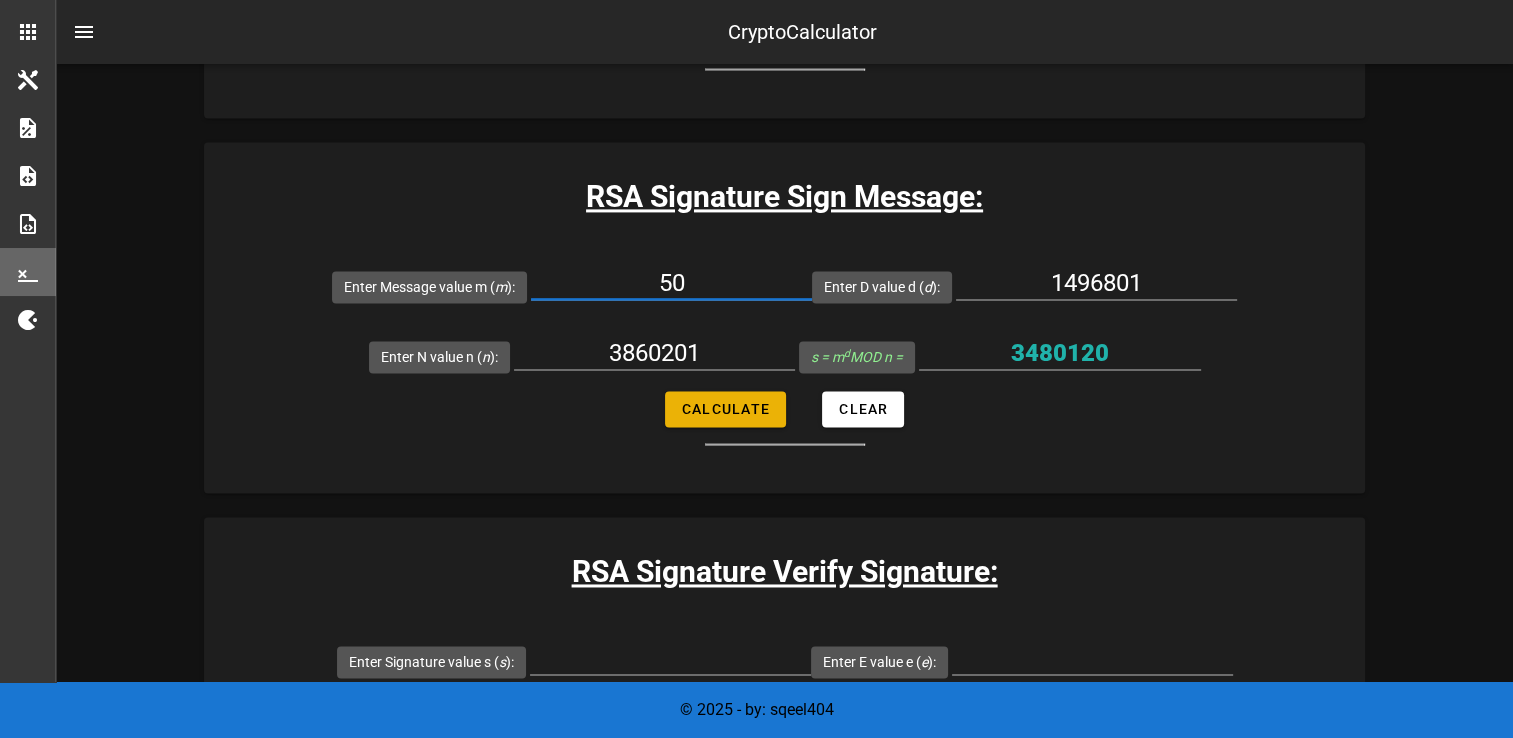type on "50" 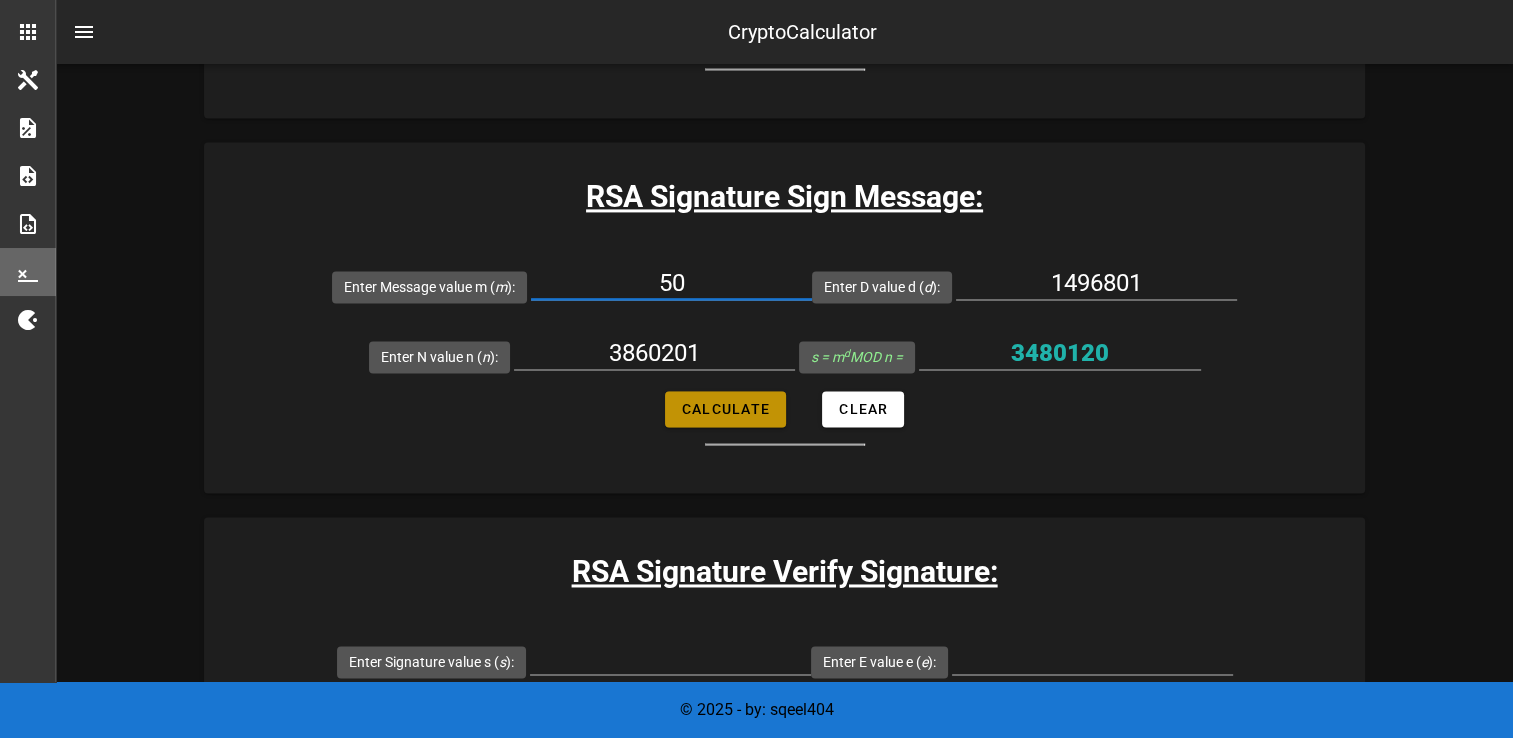 click on "Calculate" at bounding box center [725, 409] 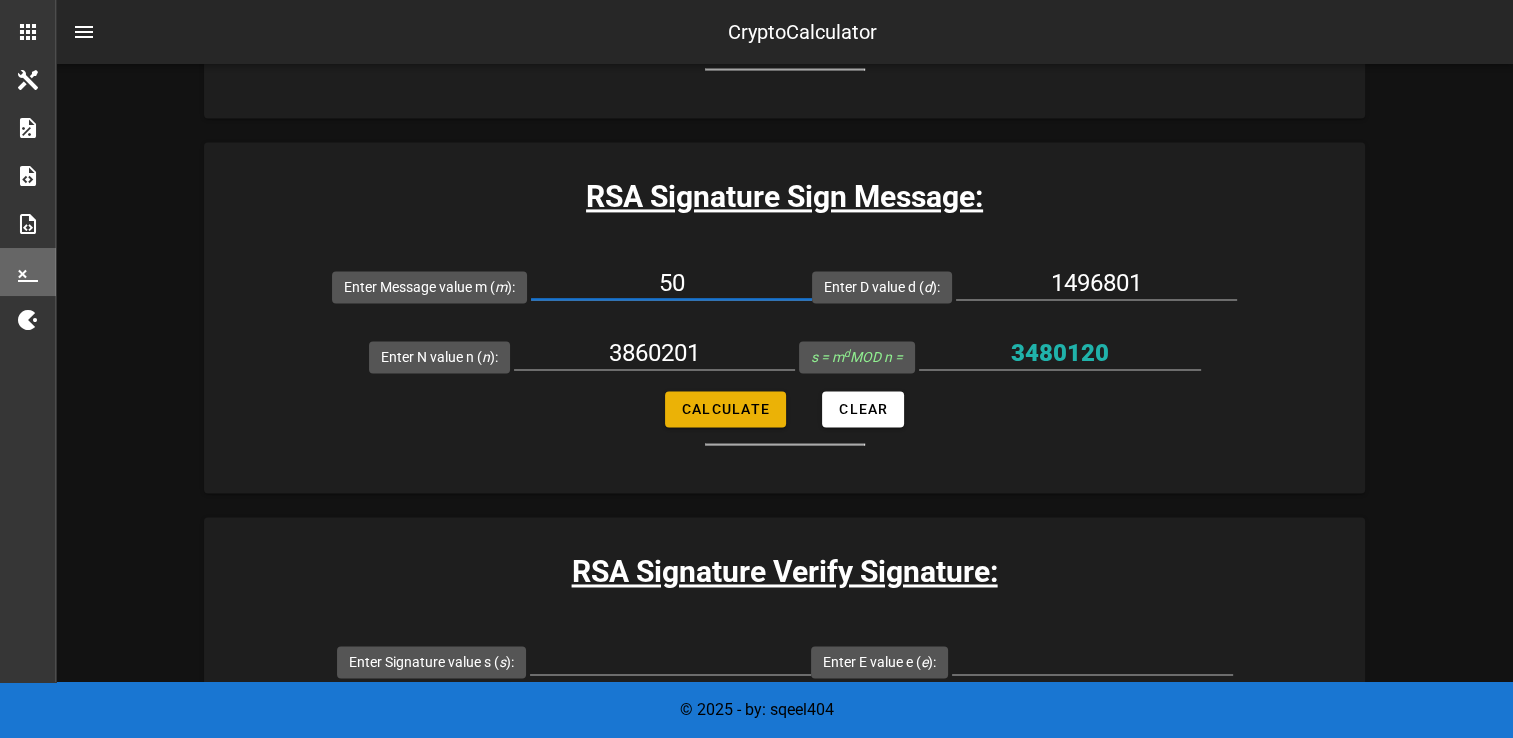 type on "47821" 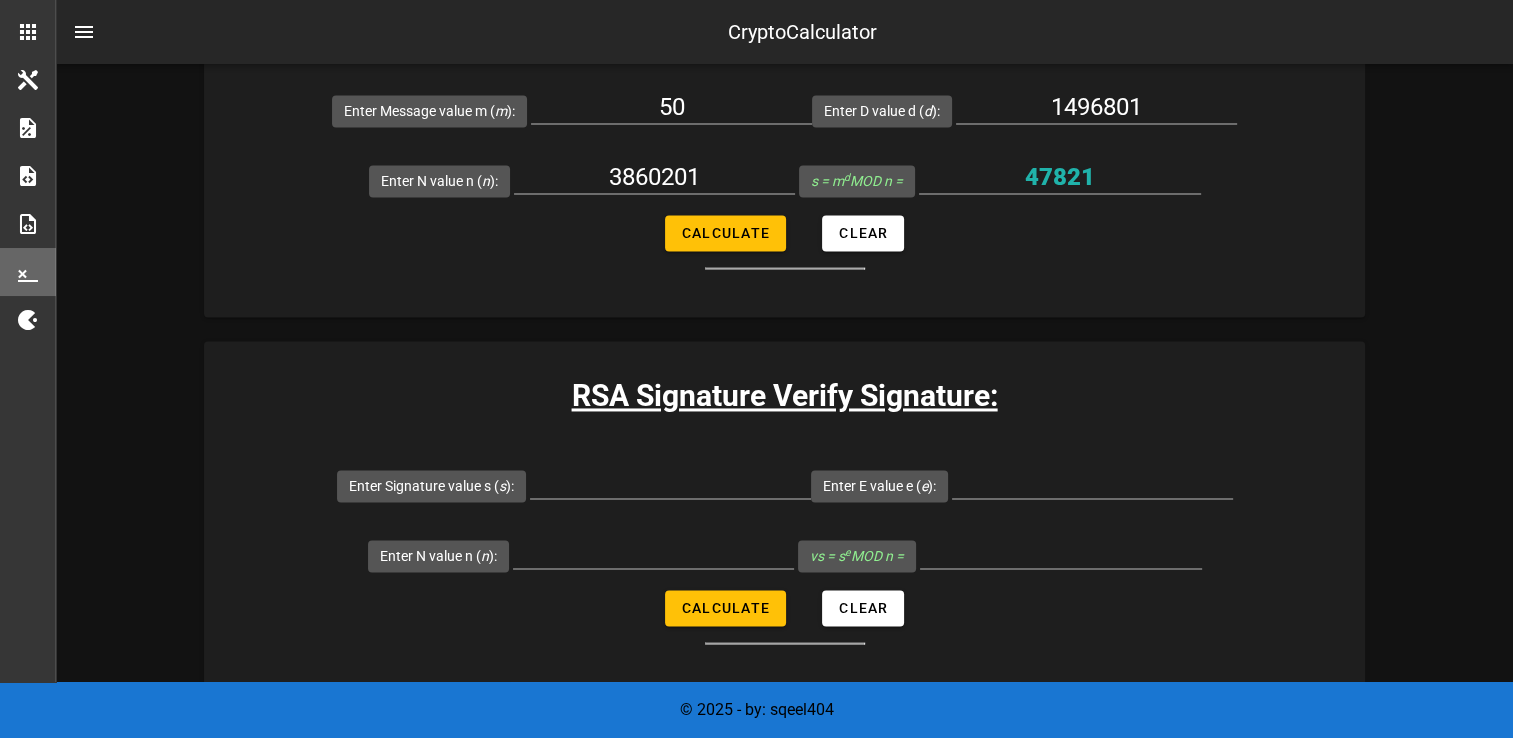 scroll, scrollTop: 3120, scrollLeft: 0, axis: vertical 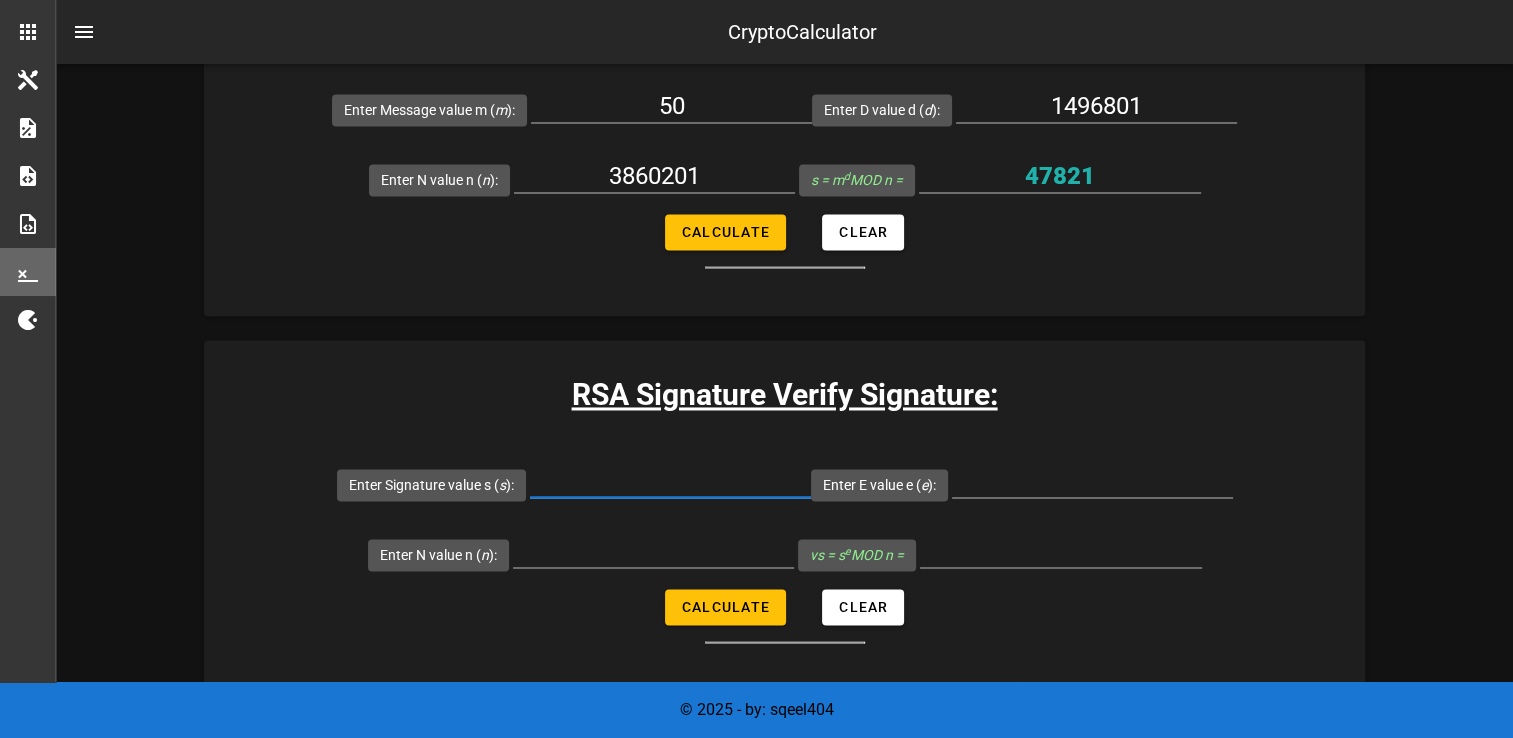 click on "Enter Signature value s (  s  ):" at bounding box center [670, 481] 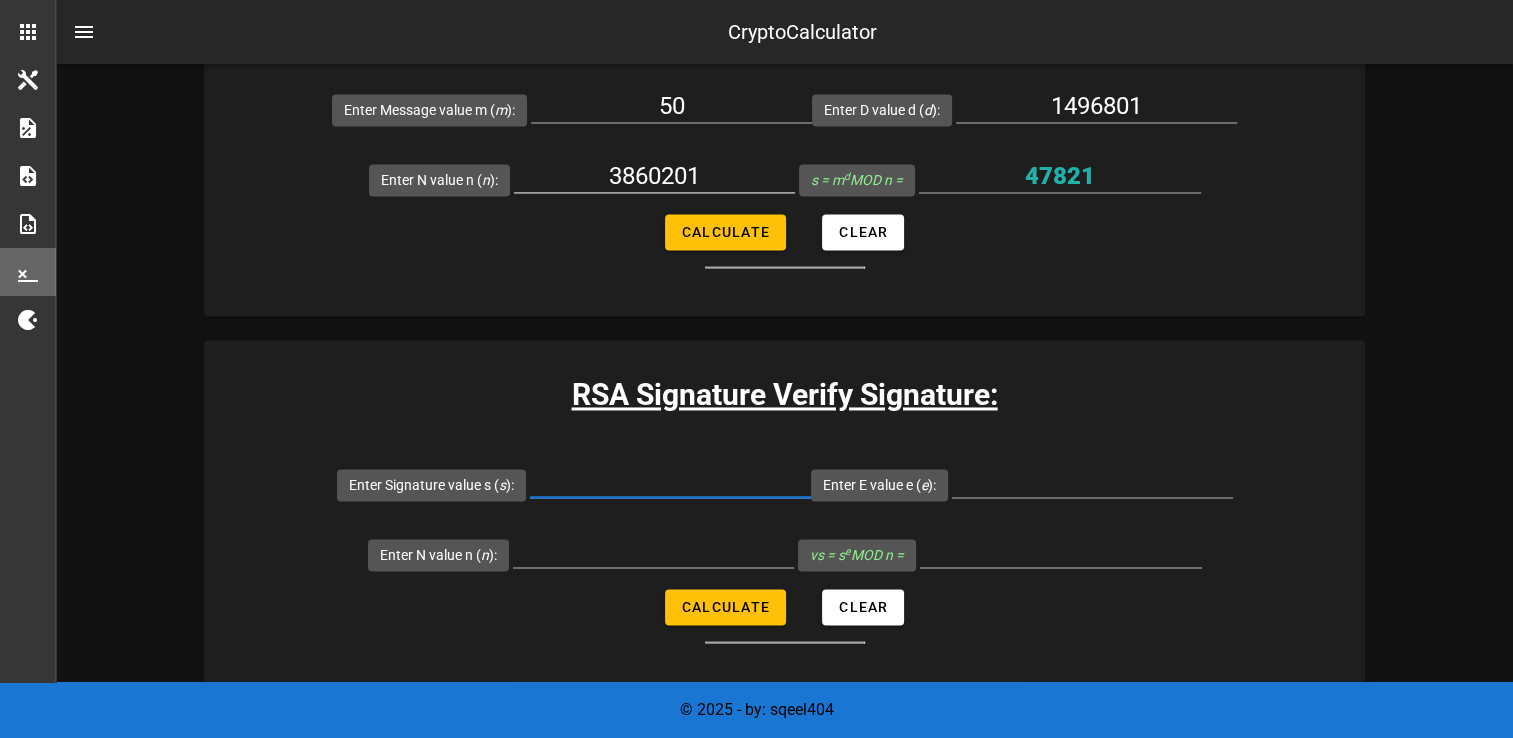 scroll, scrollTop: 3072, scrollLeft: 0, axis: vertical 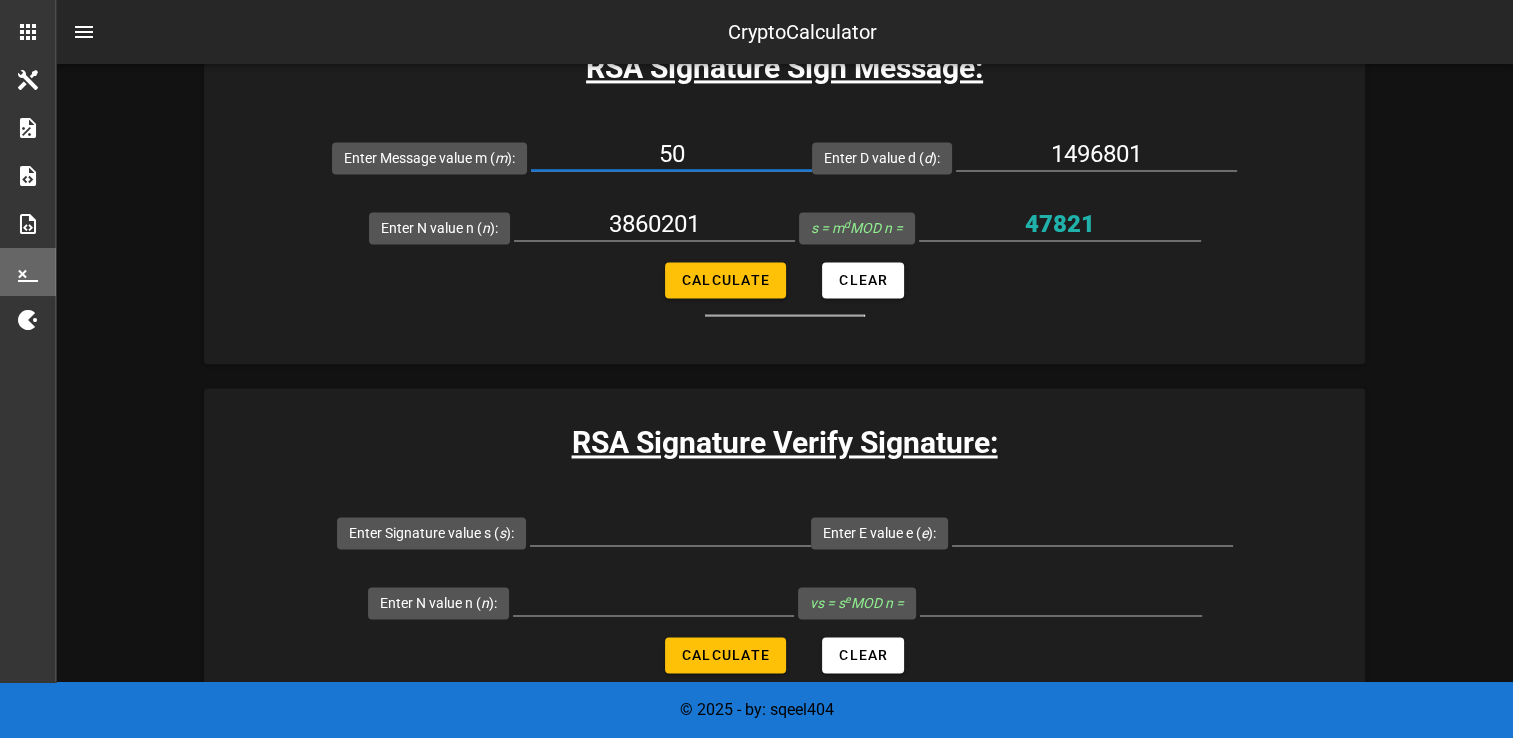 drag, startPoint x: 705, startPoint y: 161, endPoint x: 665, endPoint y: 163, distance: 40.04997 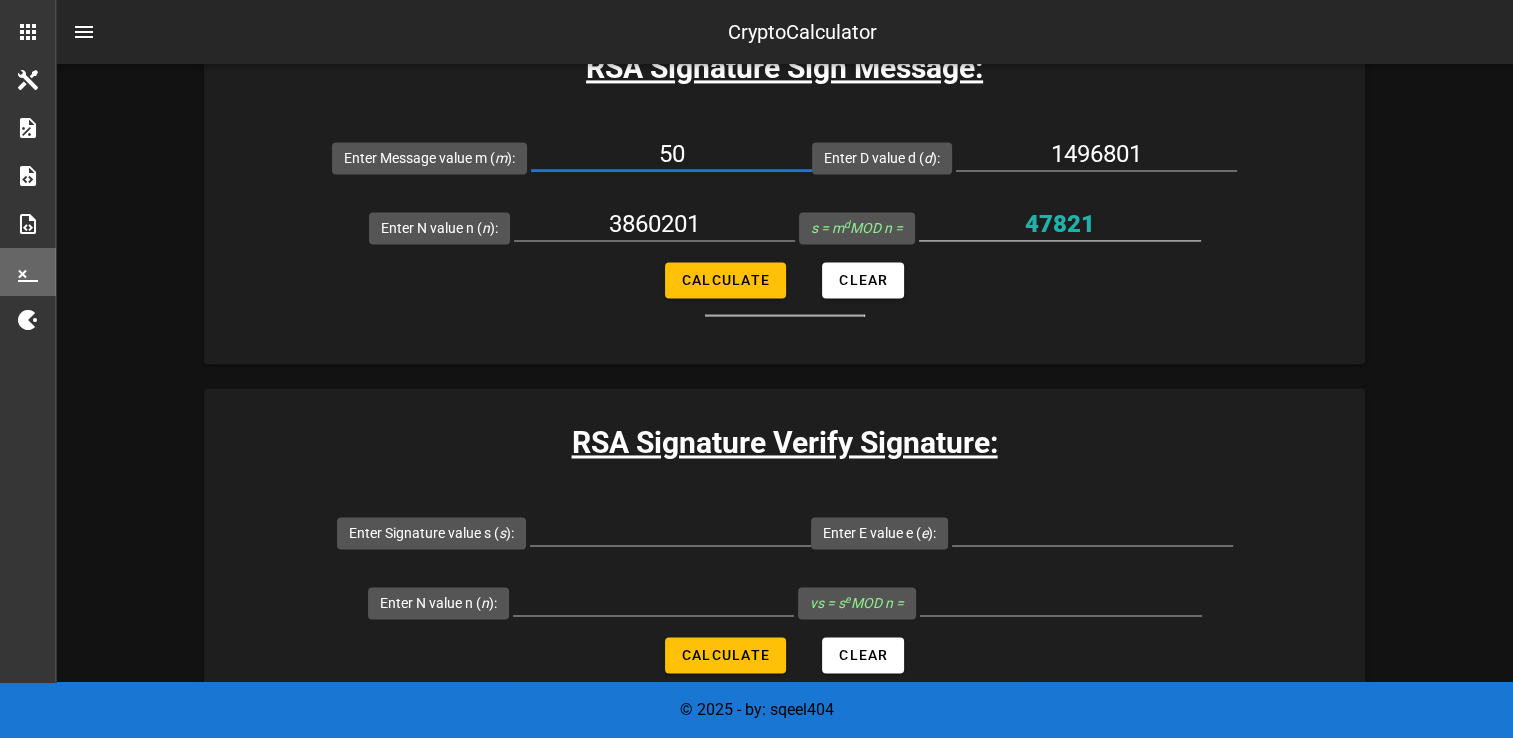 click on "47821" at bounding box center [1060, 224] 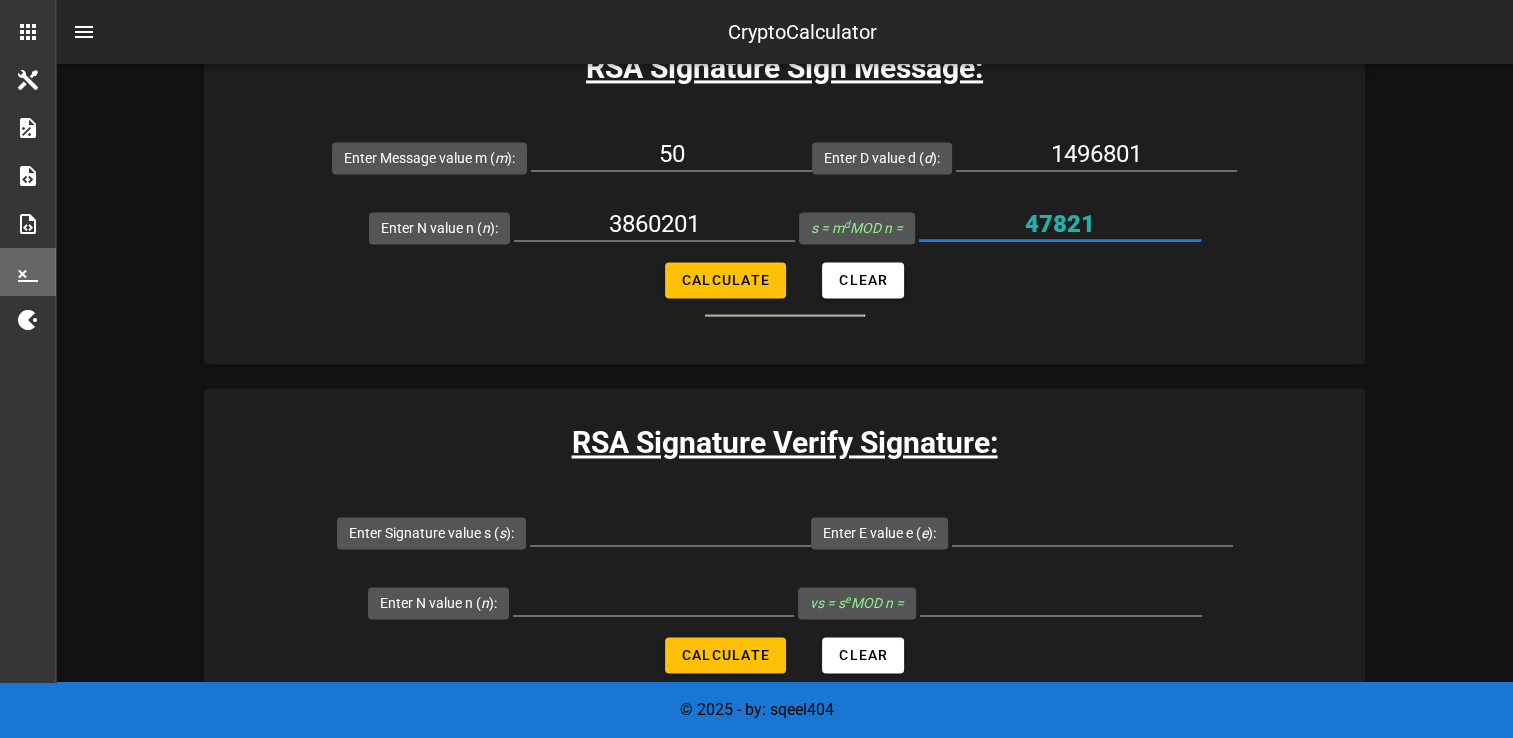drag, startPoint x: 1137, startPoint y: 226, endPoint x: 963, endPoint y: 214, distance: 174.4133 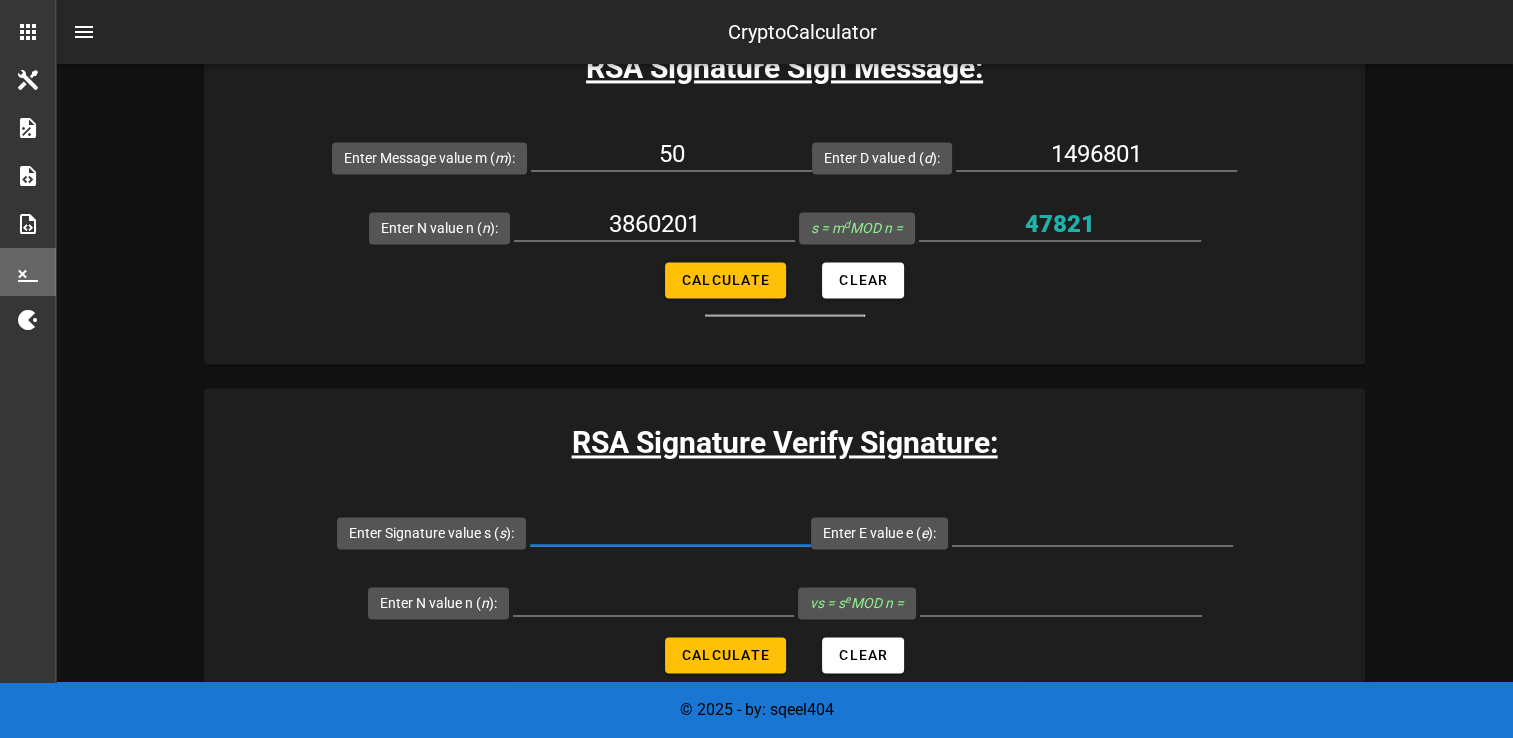 click on "Enter Signature value s (  s  ):" at bounding box center (670, 529) 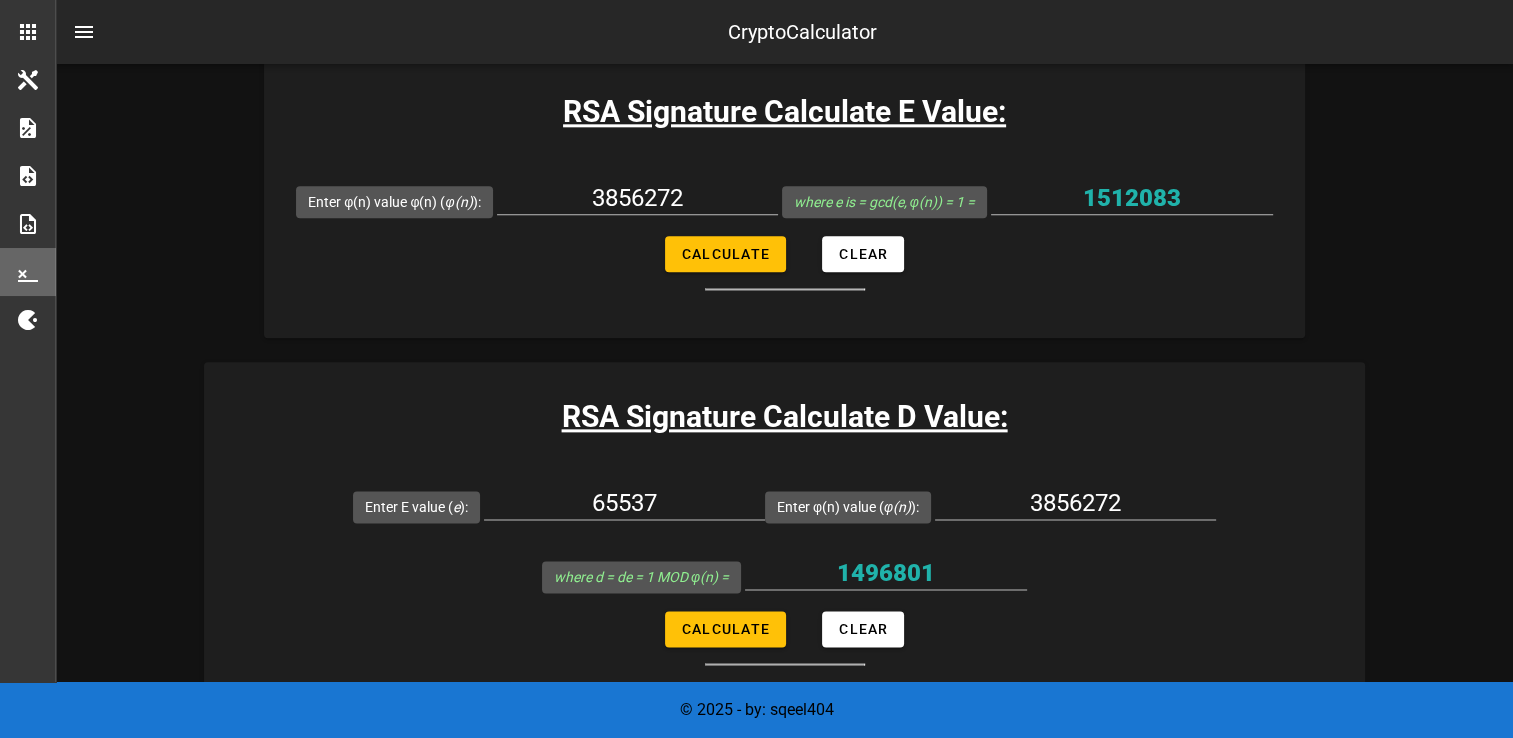 scroll, scrollTop: 2300, scrollLeft: 0, axis: vertical 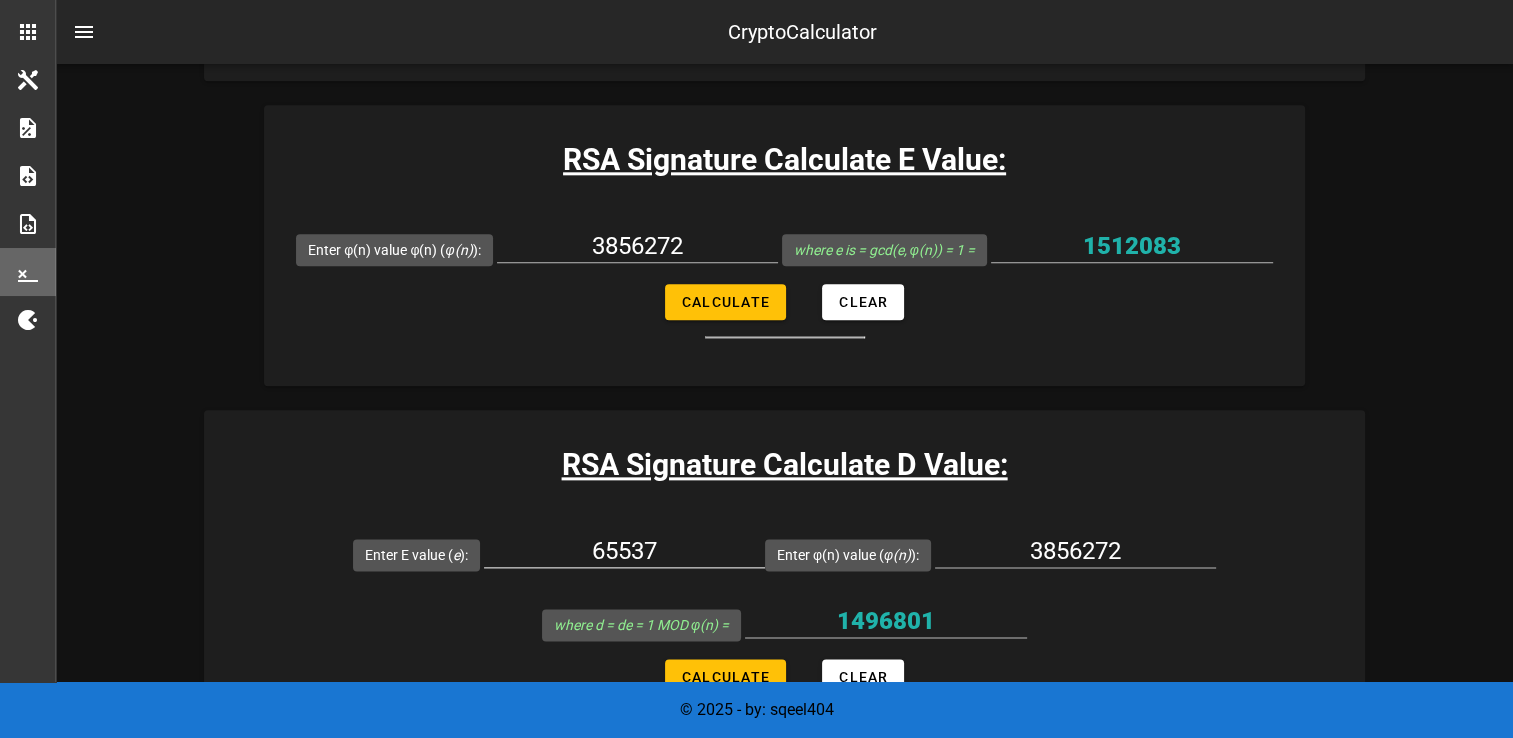 type on "47821" 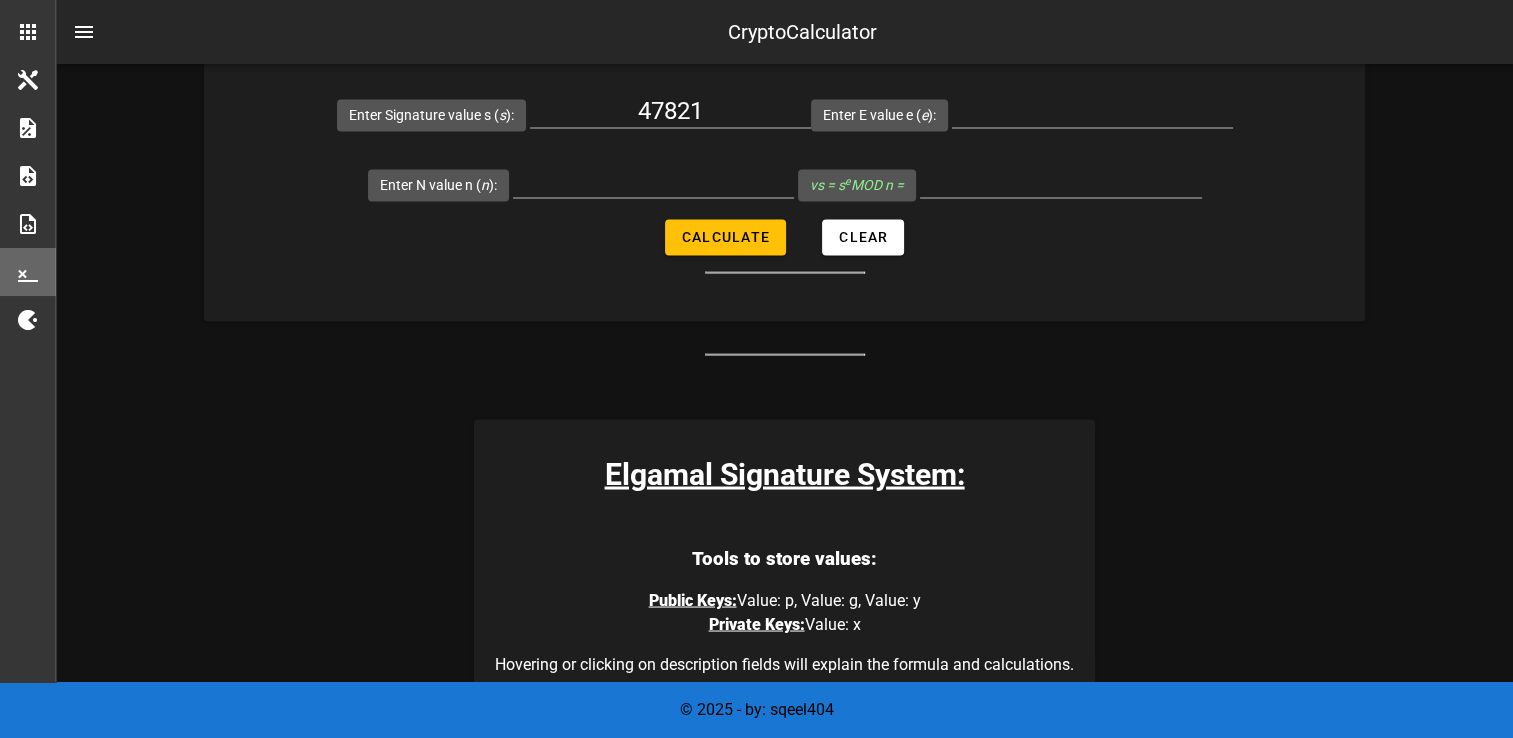 scroll, scrollTop: 3466, scrollLeft: 0, axis: vertical 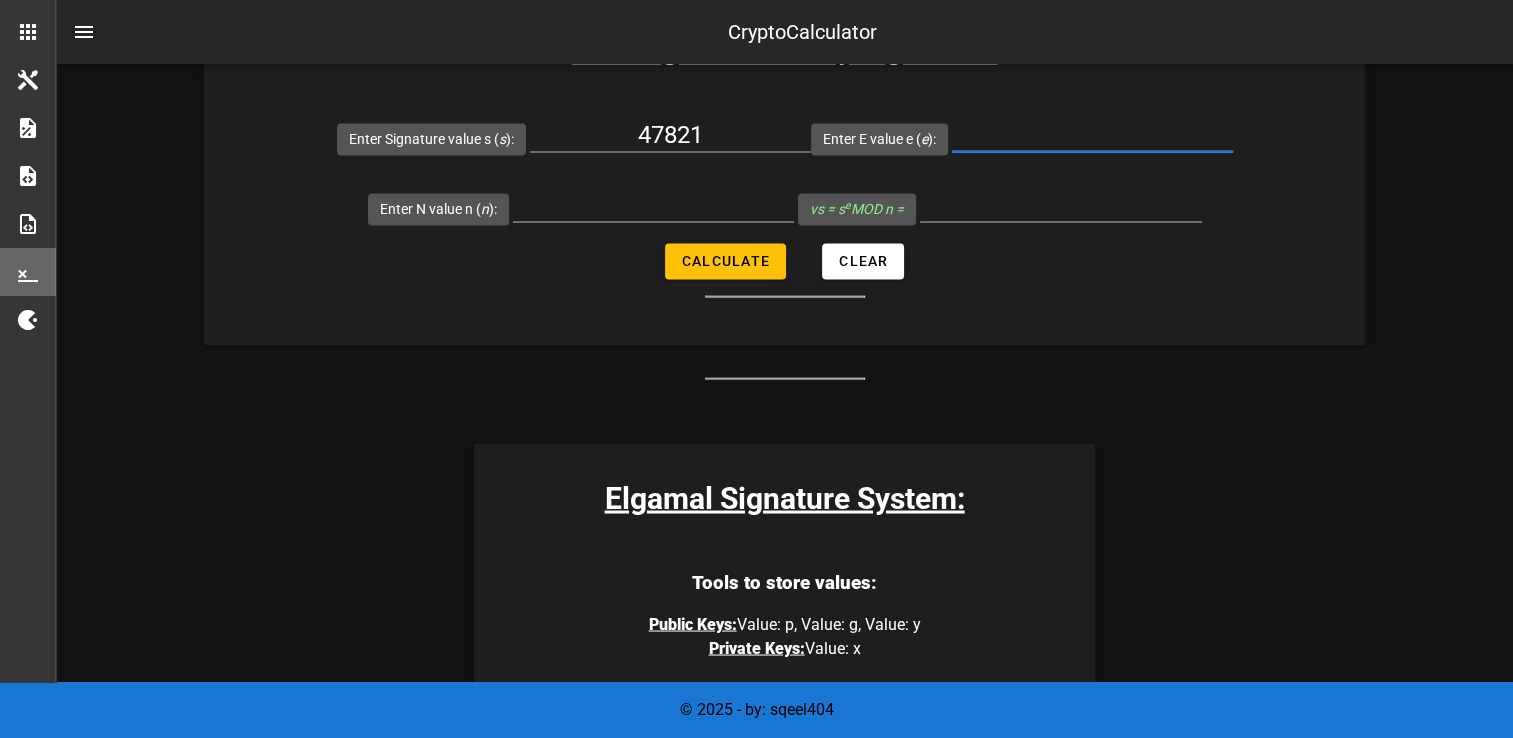 click on "Enter E value e (  e  ):" at bounding box center [1092, 135] 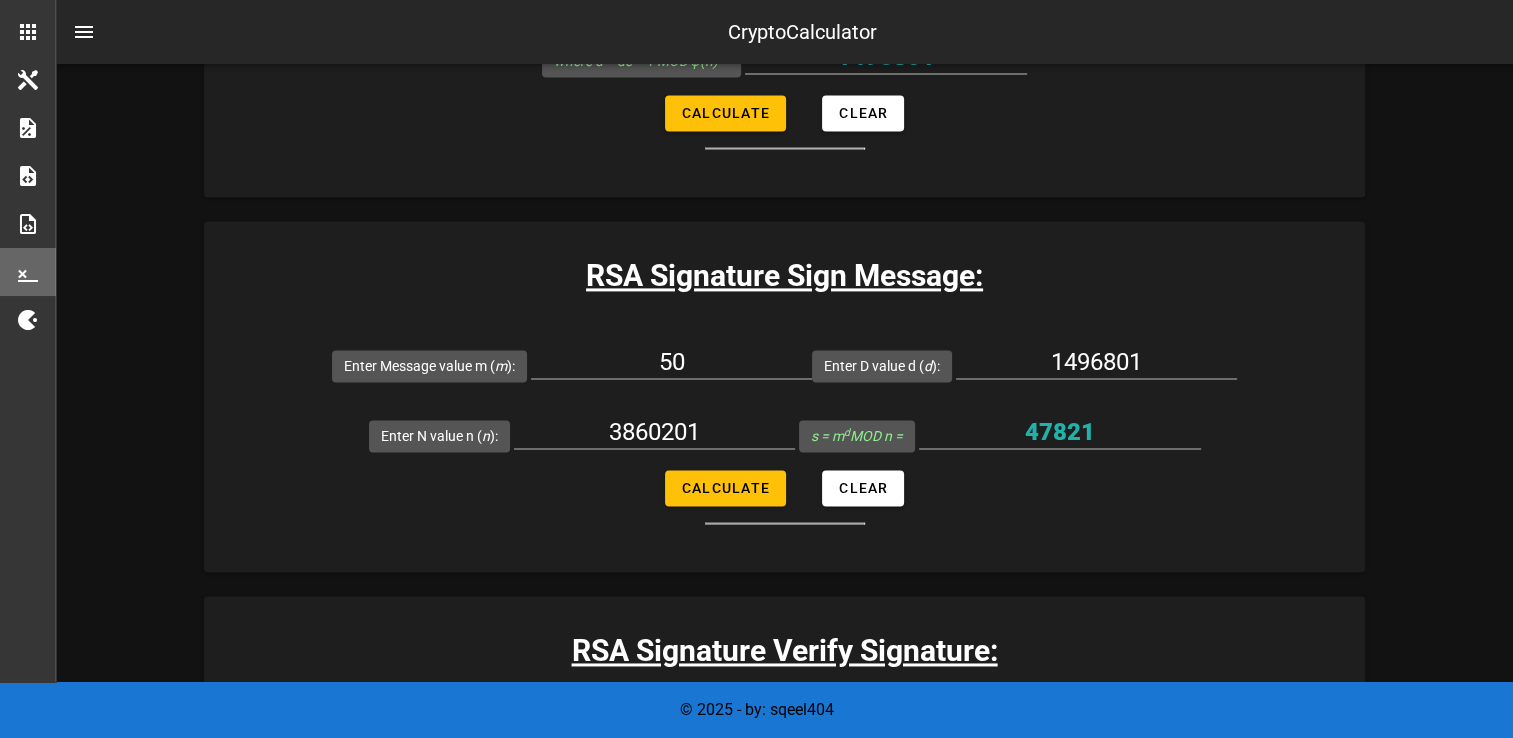 scroll, scrollTop: 2864, scrollLeft: 0, axis: vertical 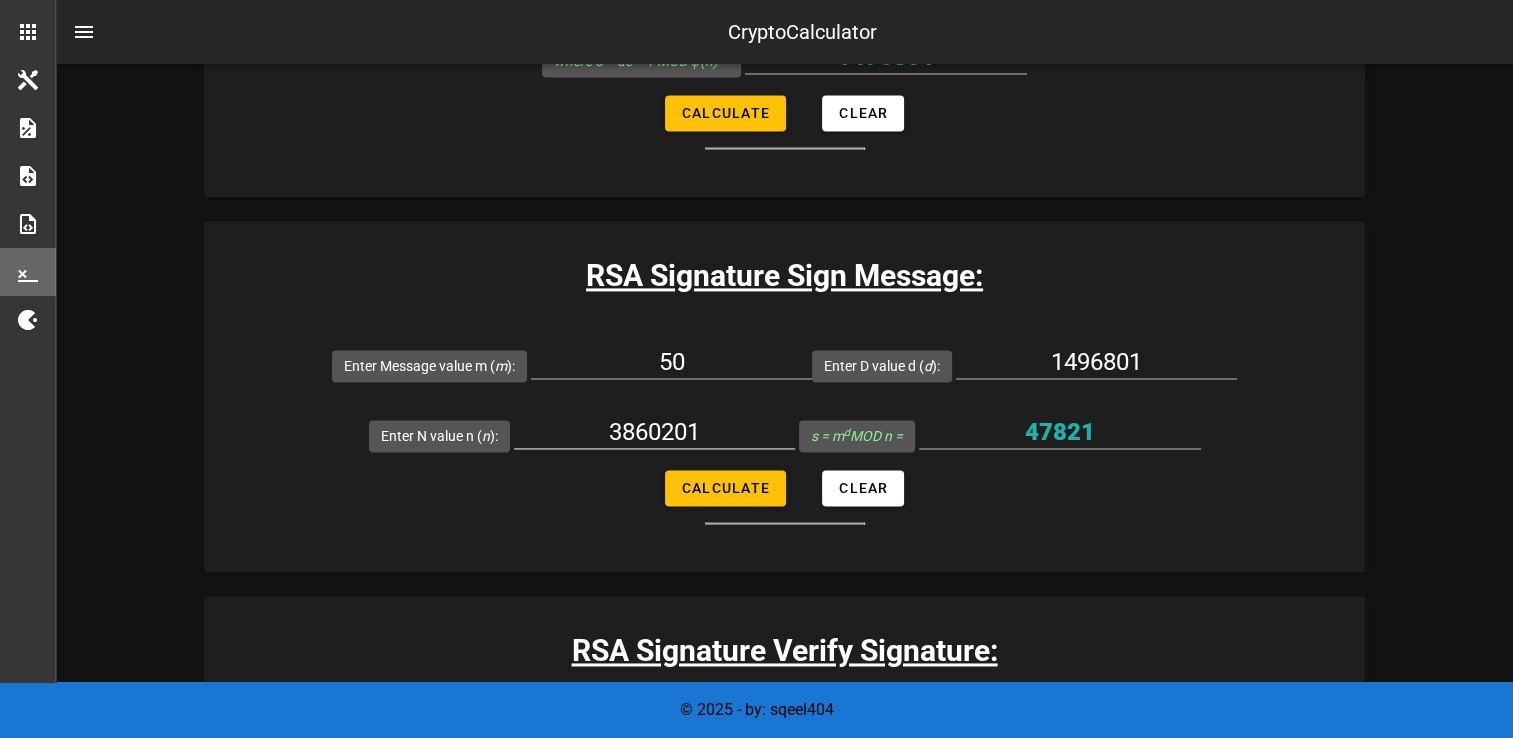 type on "65537" 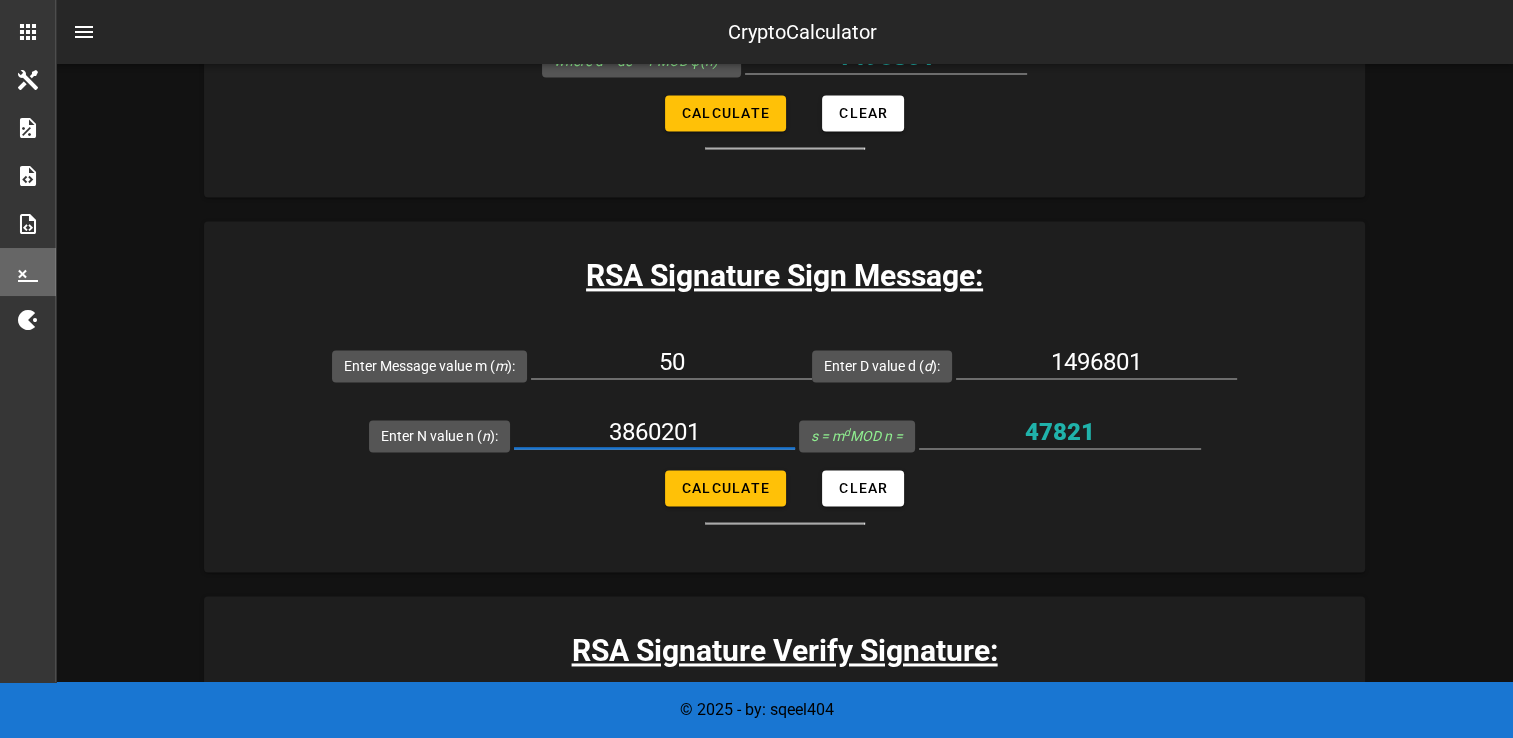 drag, startPoint x: 701, startPoint y: 430, endPoint x: 587, endPoint y: 431, distance: 114.00439 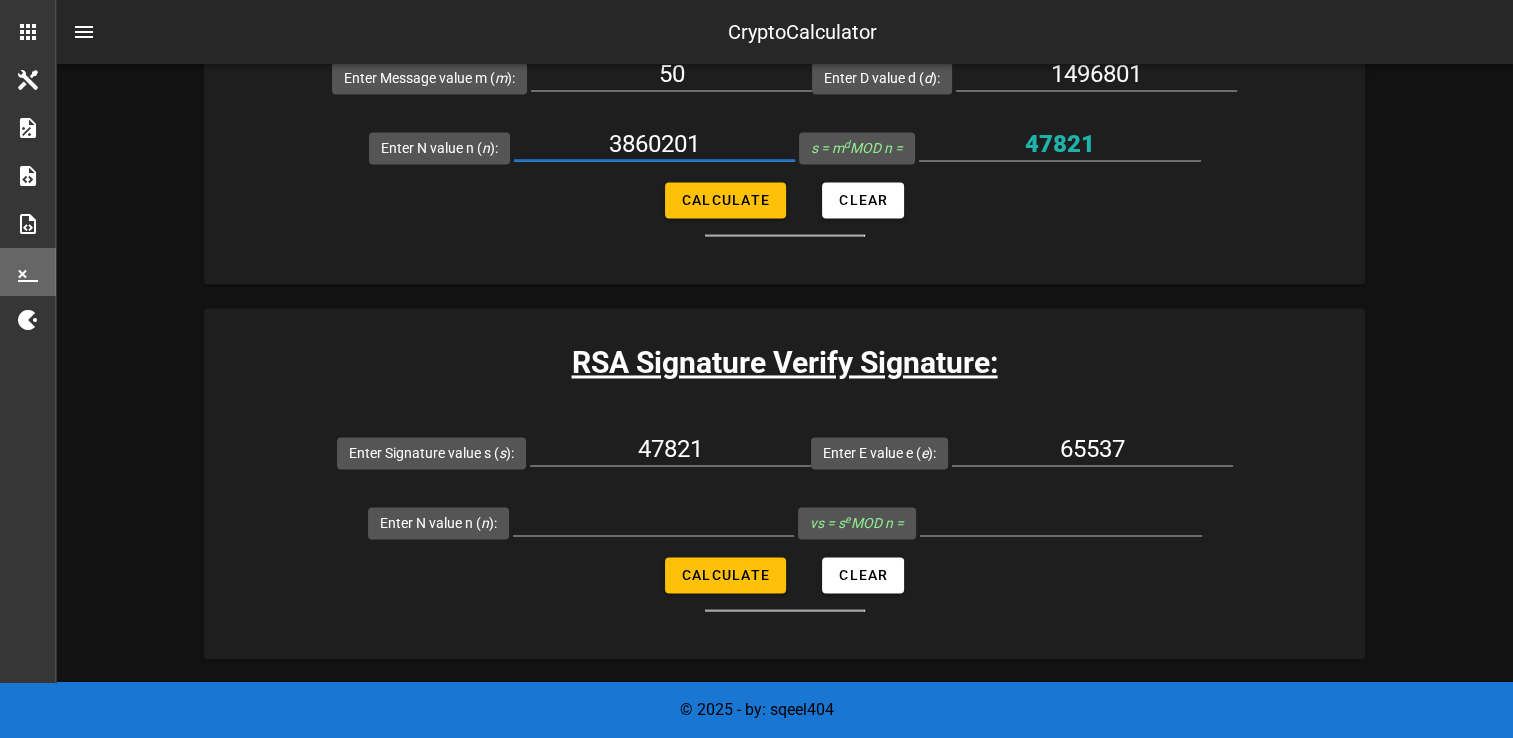 scroll, scrollTop: 3171, scrollLeft: 0, axis: vertical 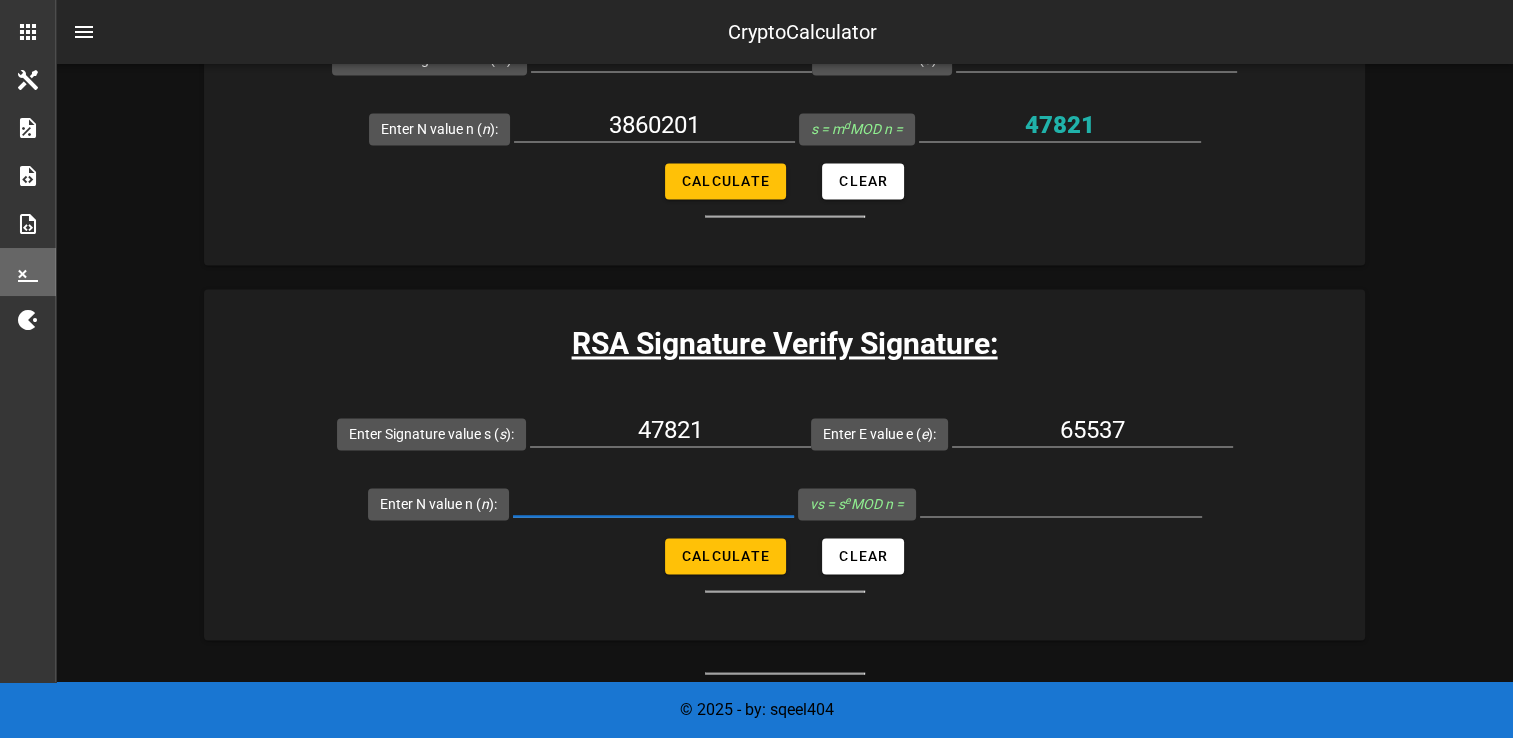 click on "Enter N value n (  n  ):" at bounding box center (653, 500) 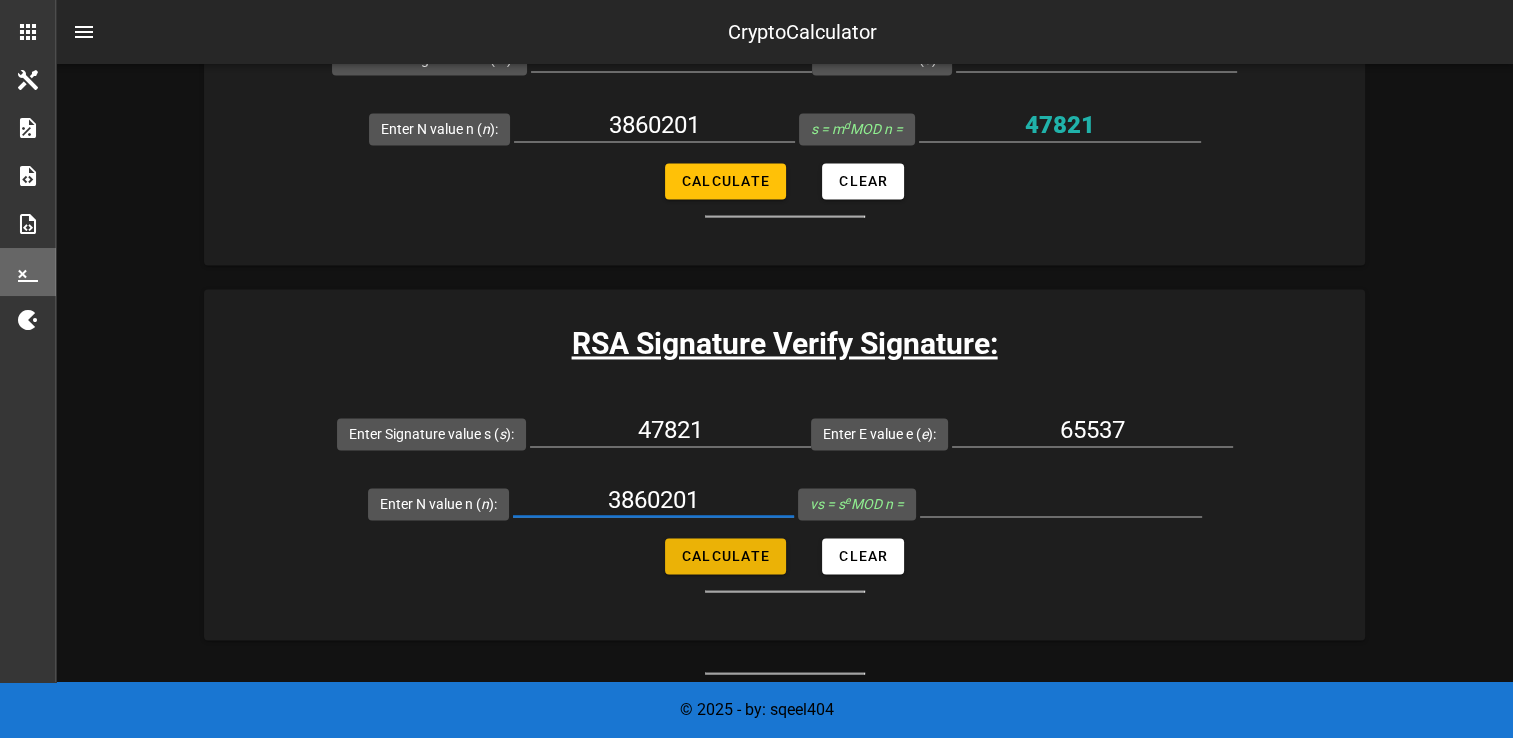 type on "3860201" 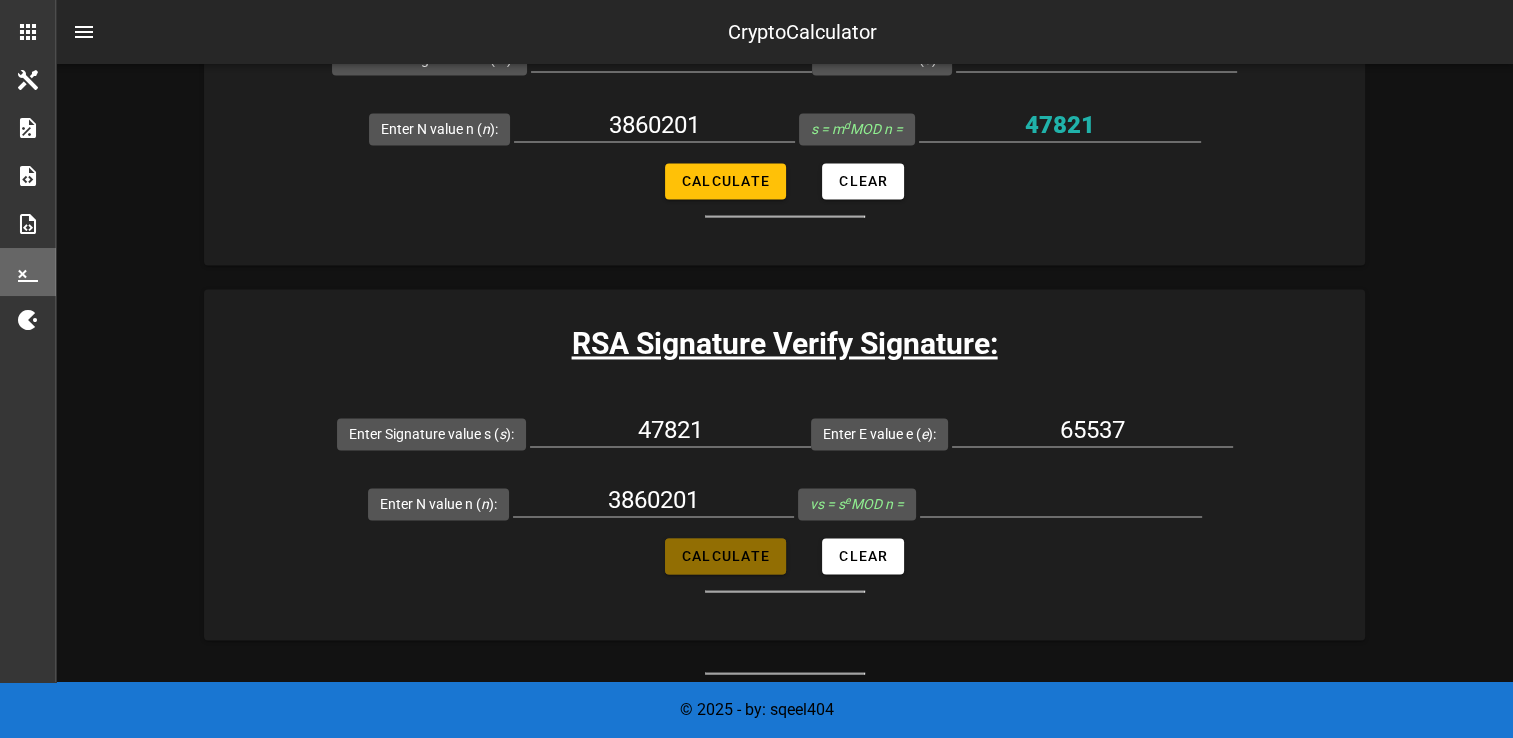 click on "Calculate" at bounding box center [725, 556] 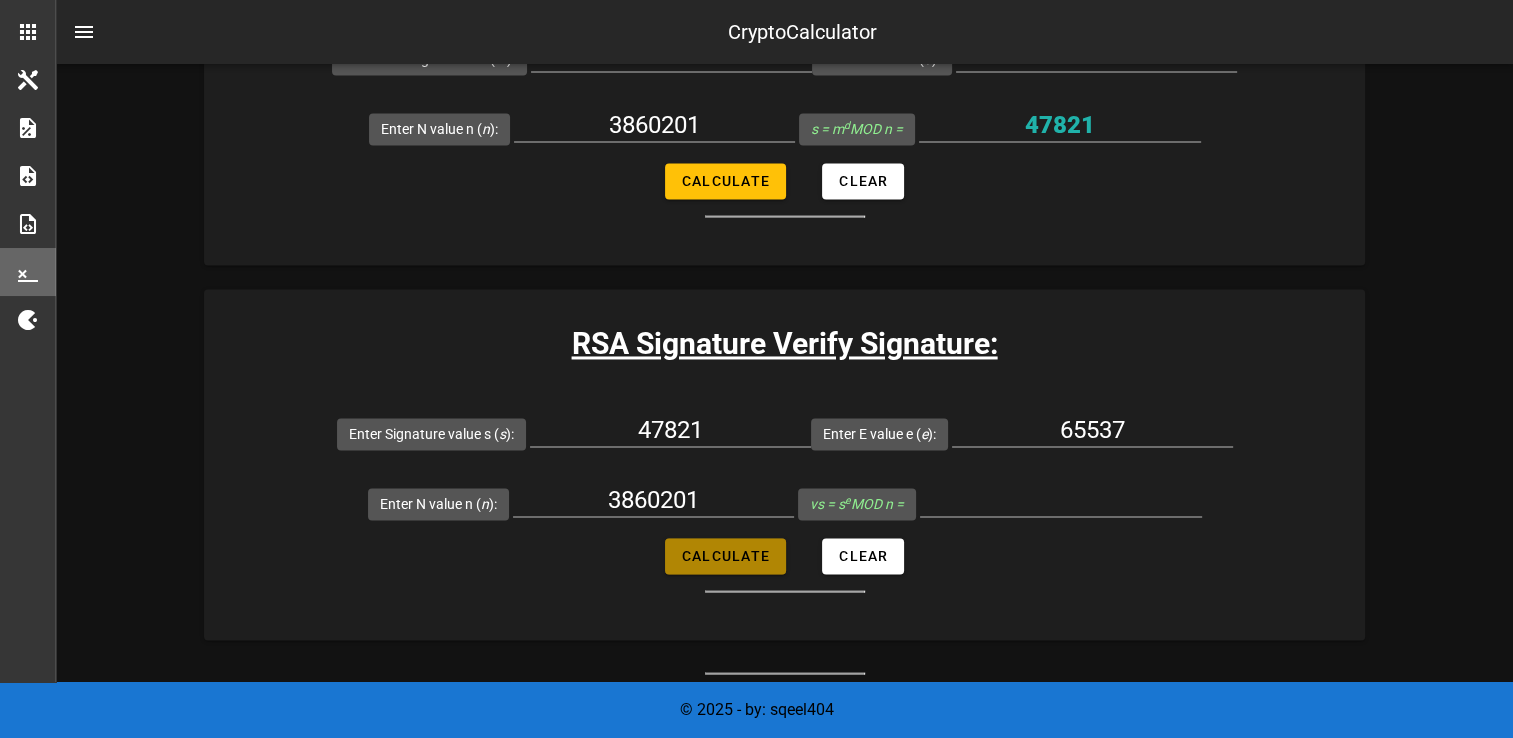 type on "50" 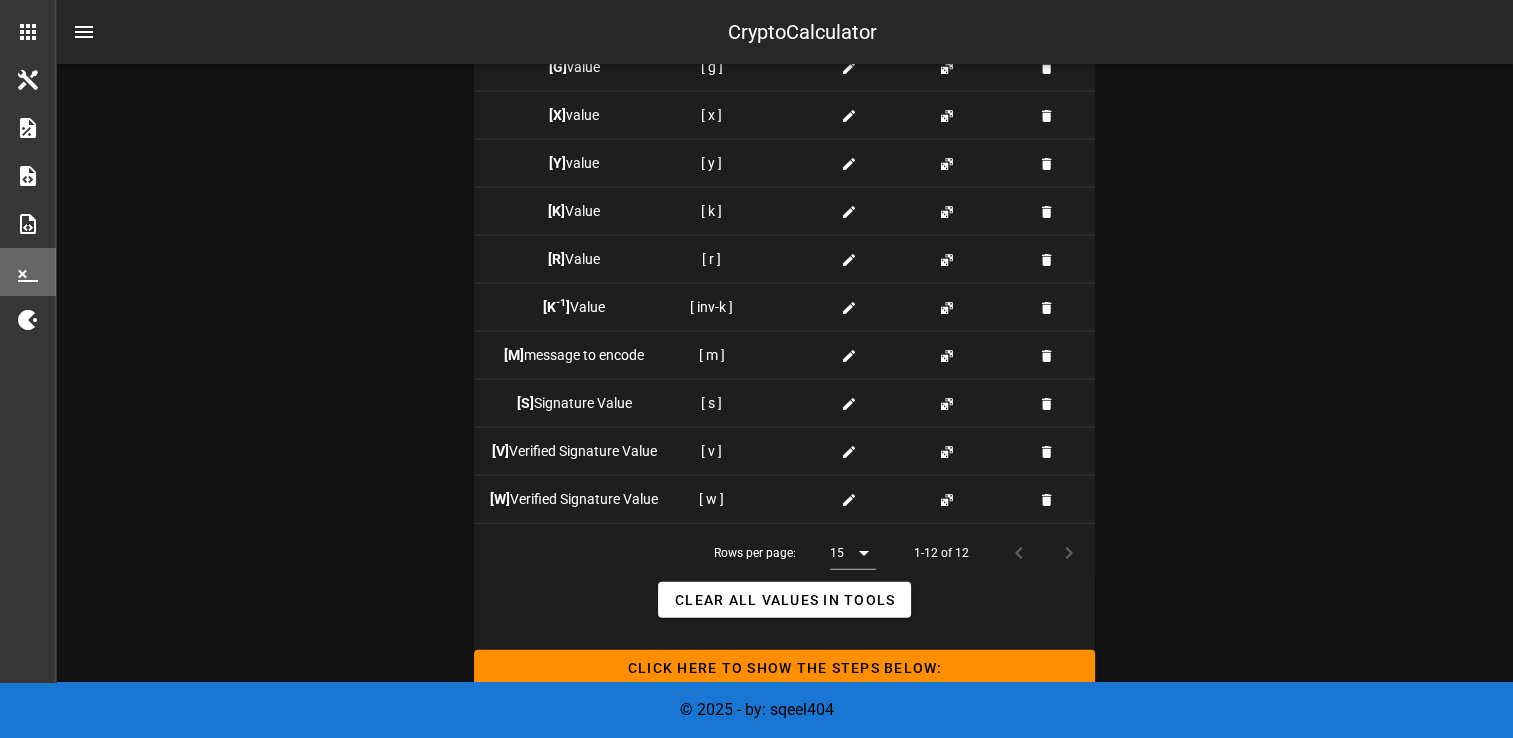 scroll, scrollTop: 4274, scrollLeft: 0, axis: vertical 